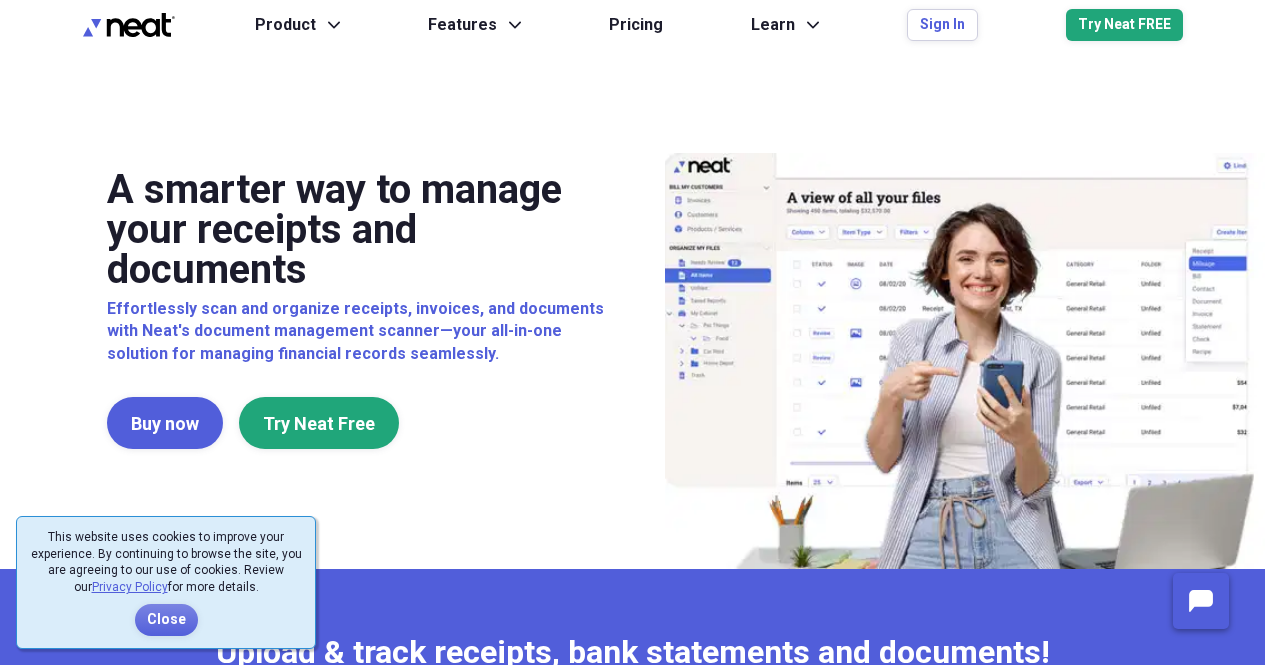 scroll, scrollTop: 0, scrollLeft: 0, axis: both 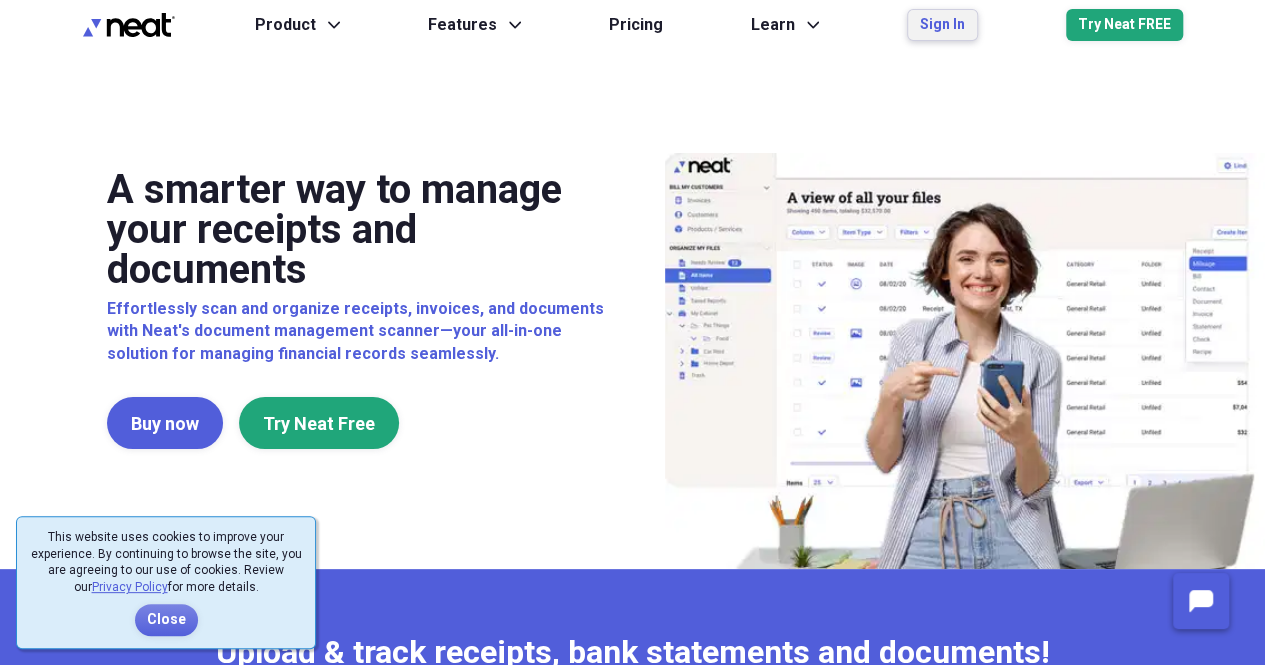 click on "Sign In" at bounding box center [942, 25] 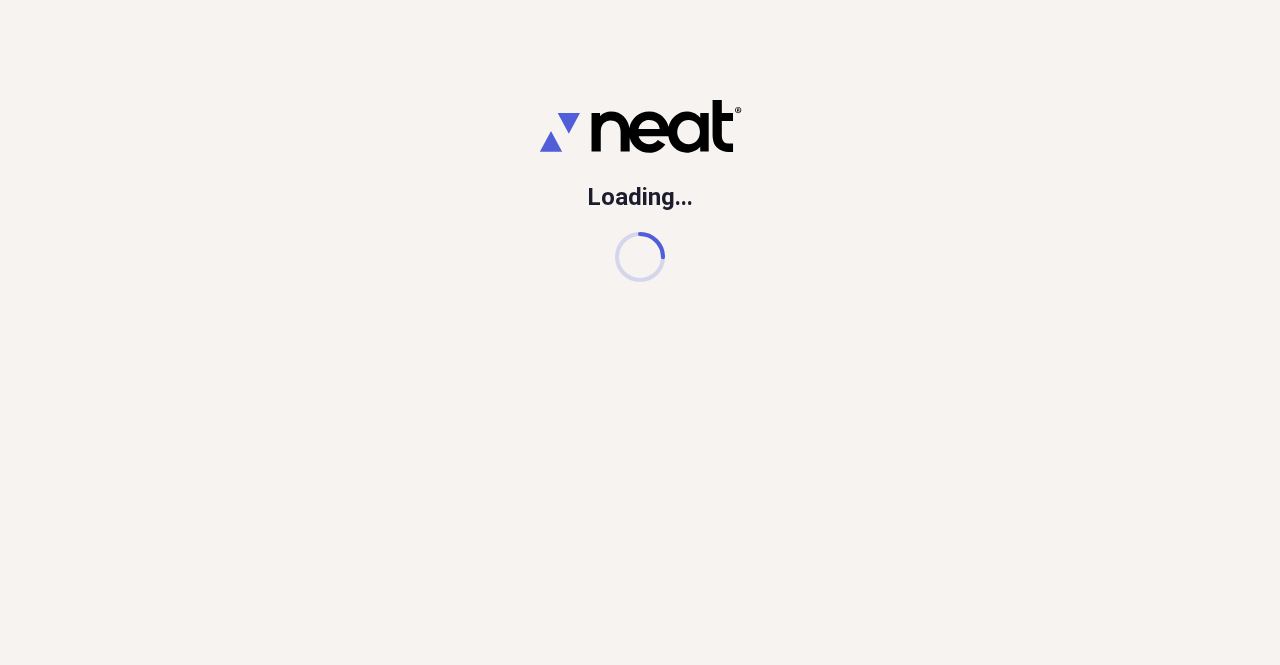 scroll, scrollTop: 0, scrollLeft: 0, axis: both 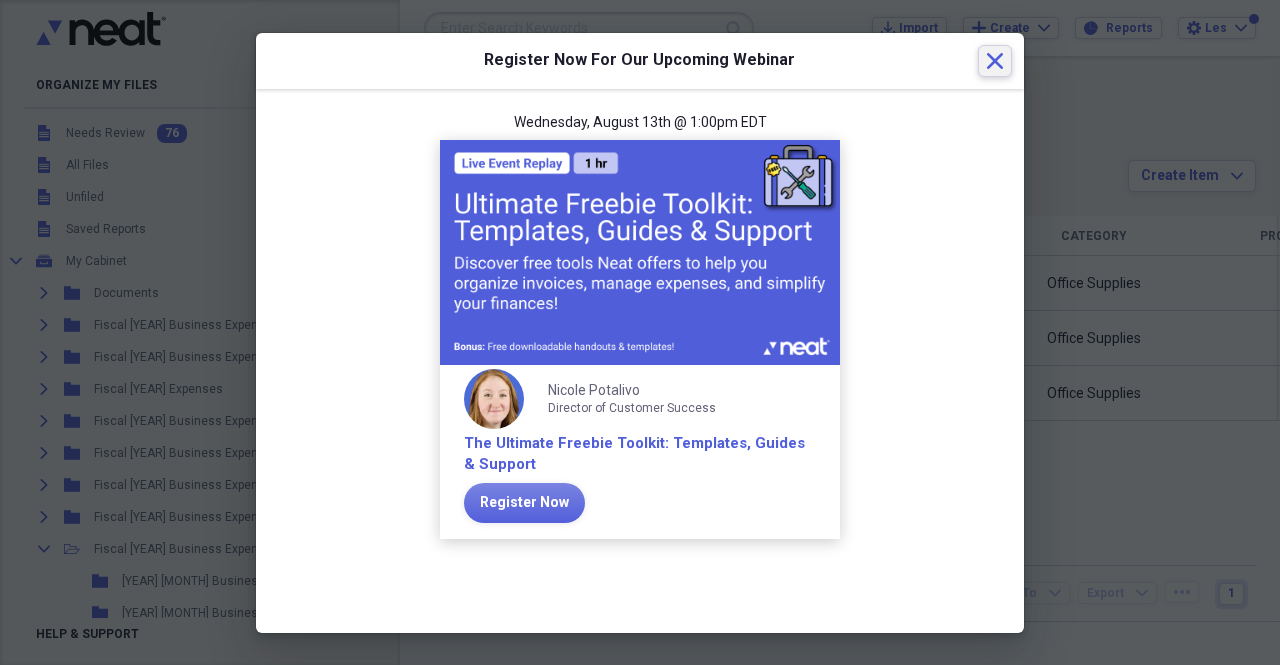 click on "Close" 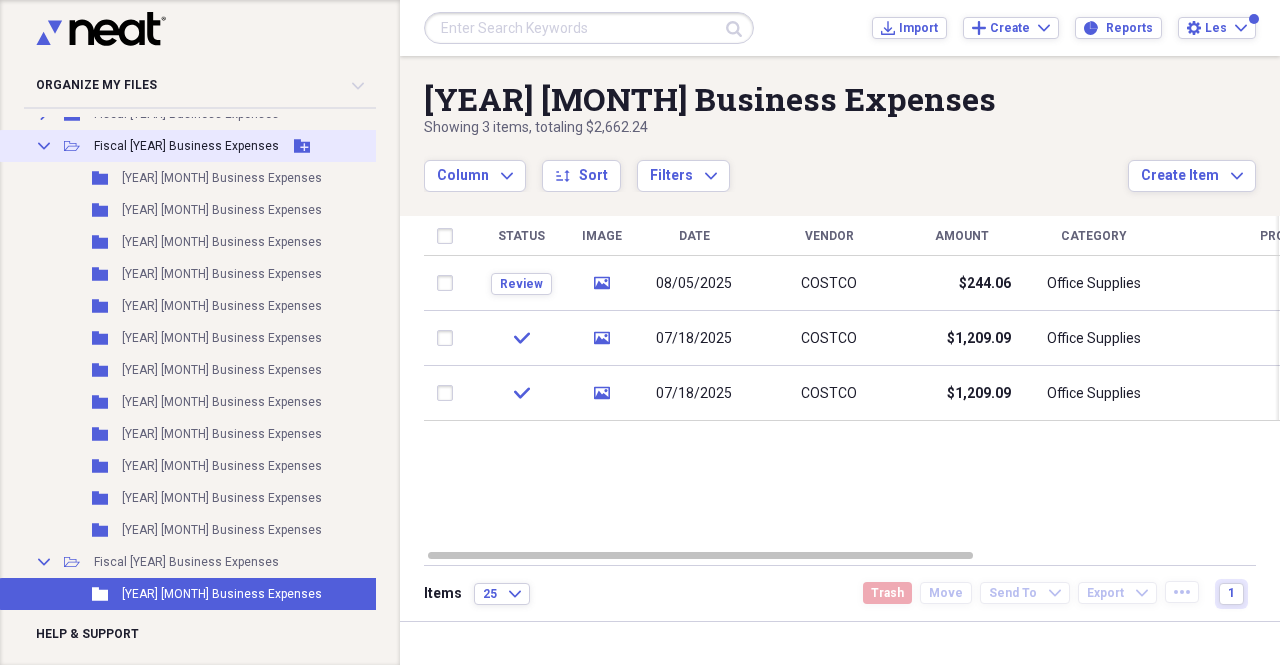 scroll, scrollTop: 406, scrollLeft: 0, axis: vertical 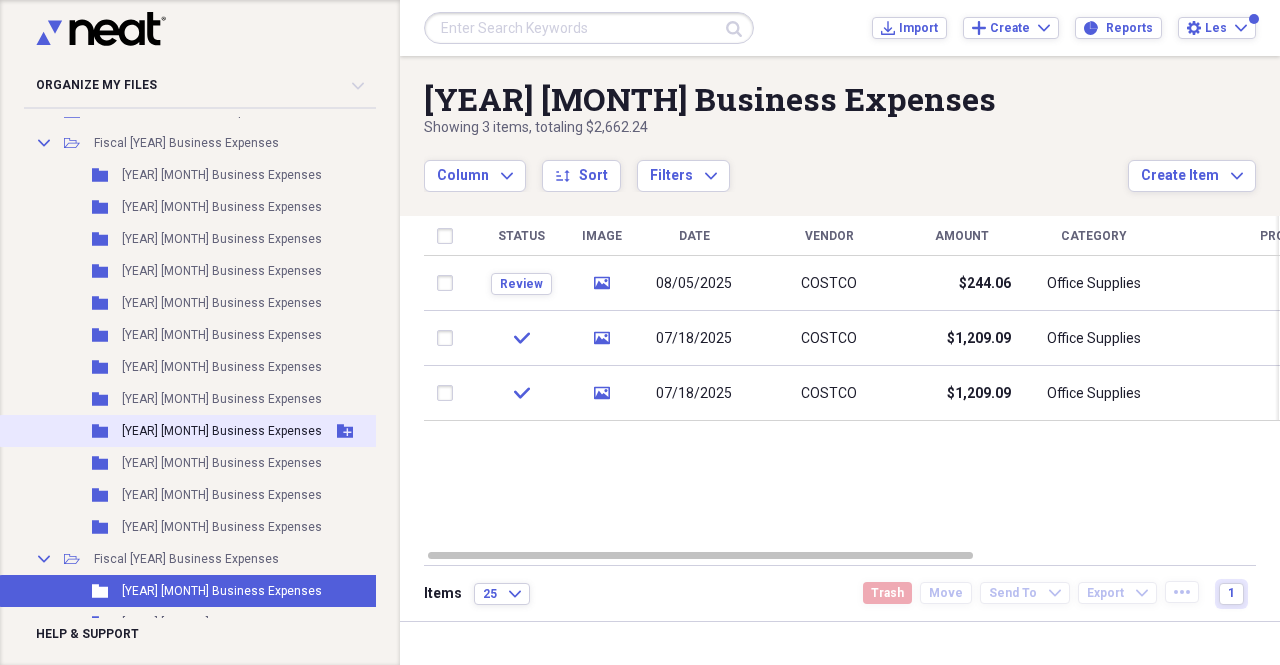 click on "[YEAR] [MONTH] Business Expenses" at bounding box center (222, 431) 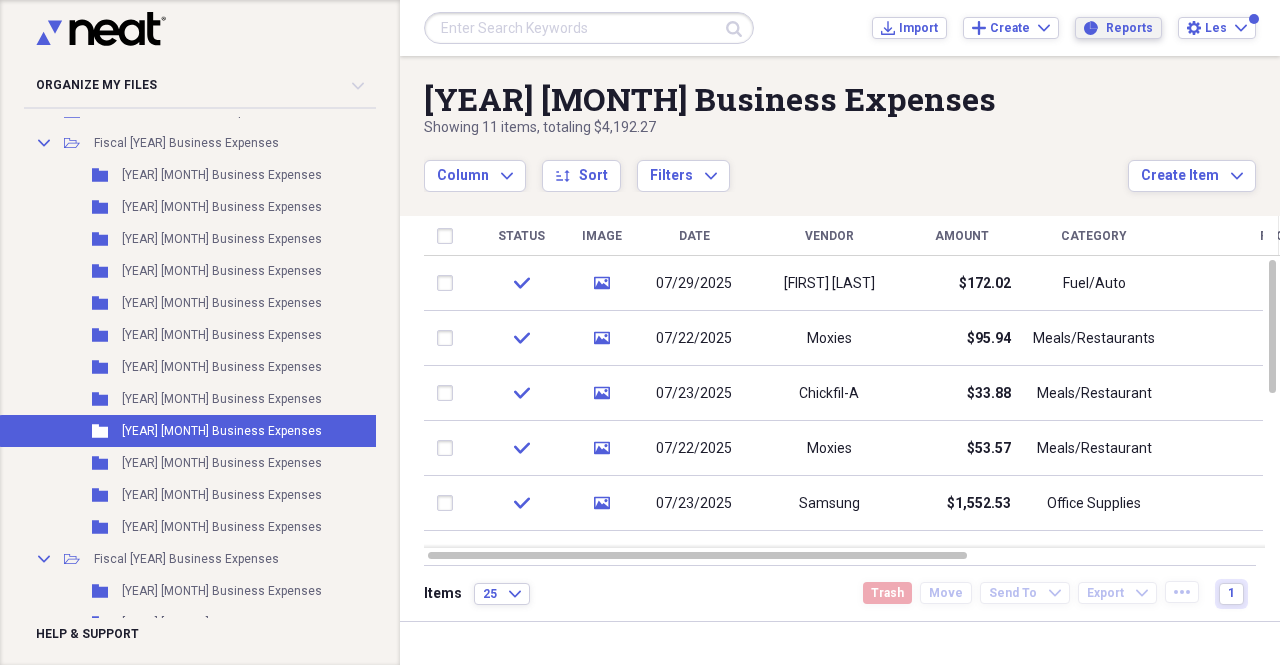 click on "Reports Reports" at bounding box center [1118, 28] 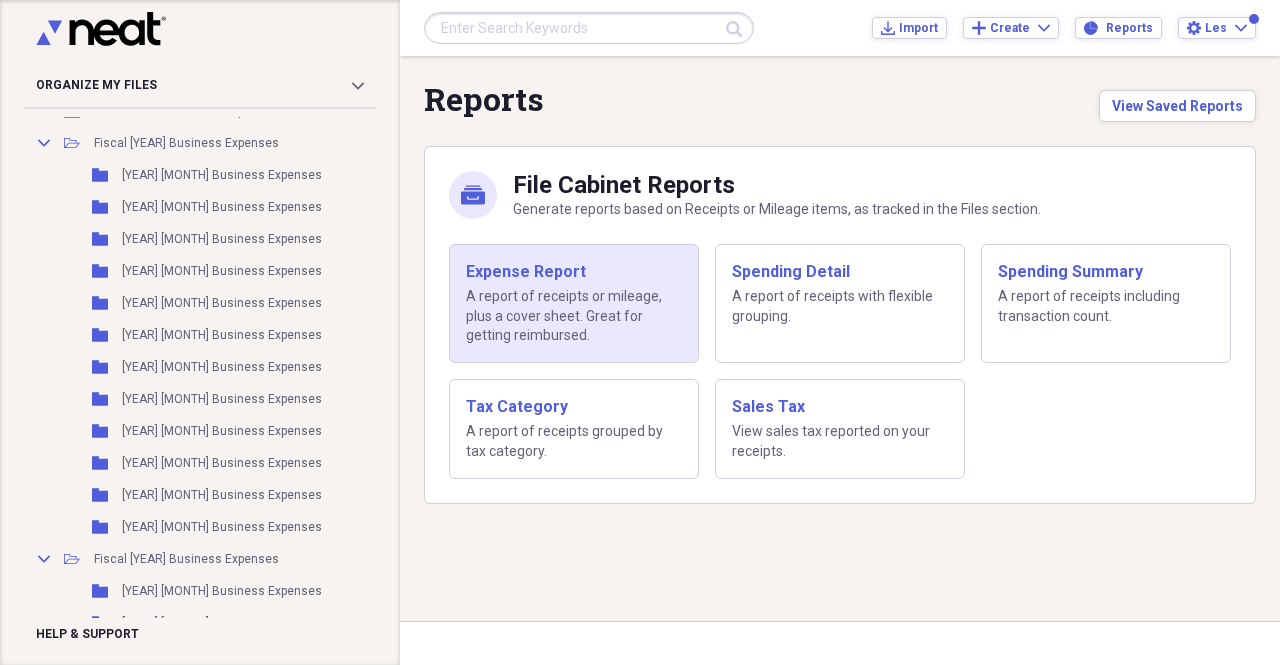 click on "A report of receipts or mileage, plus a cover sheet. Great for getting reimbursed." at bounding box center (574, 316) 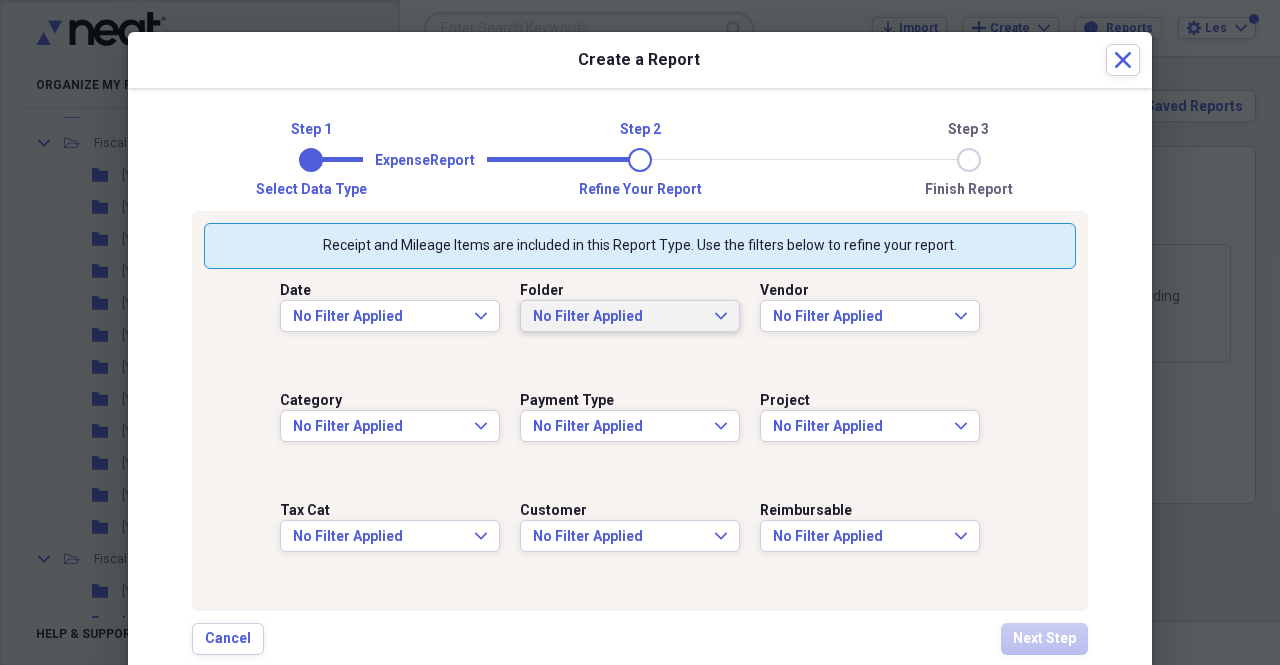 click on "Expand" 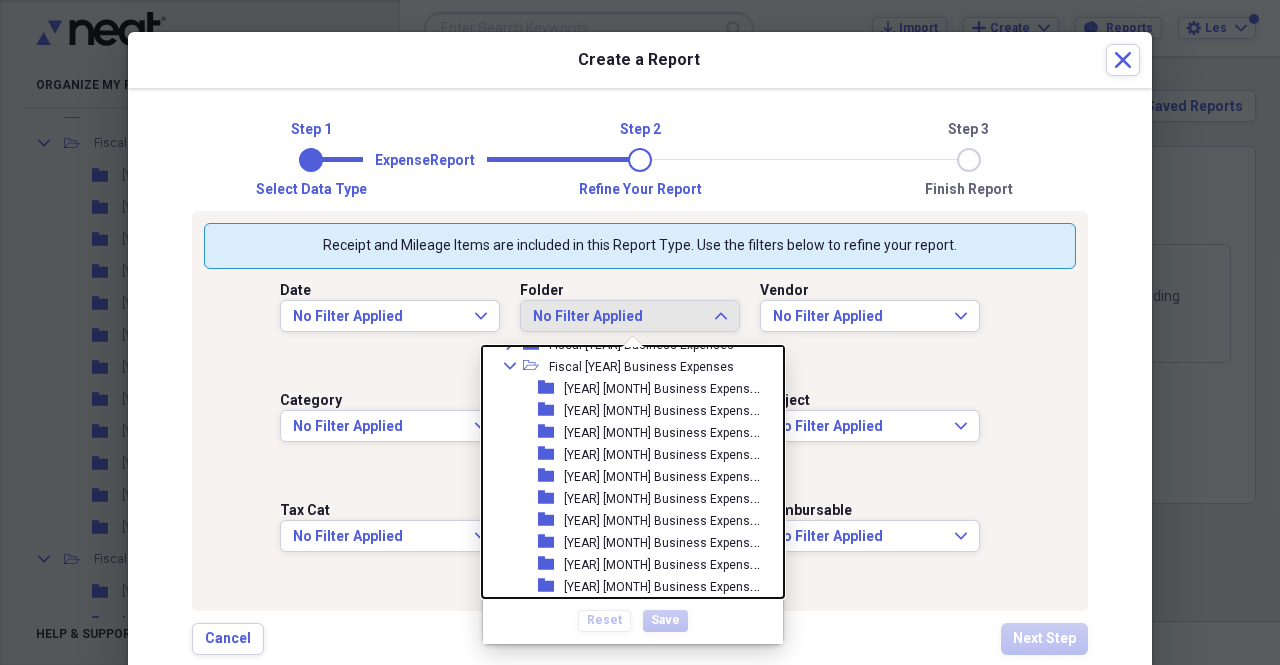scroll, scrollTop: 228, scrollLeft: 0, axis: vertical 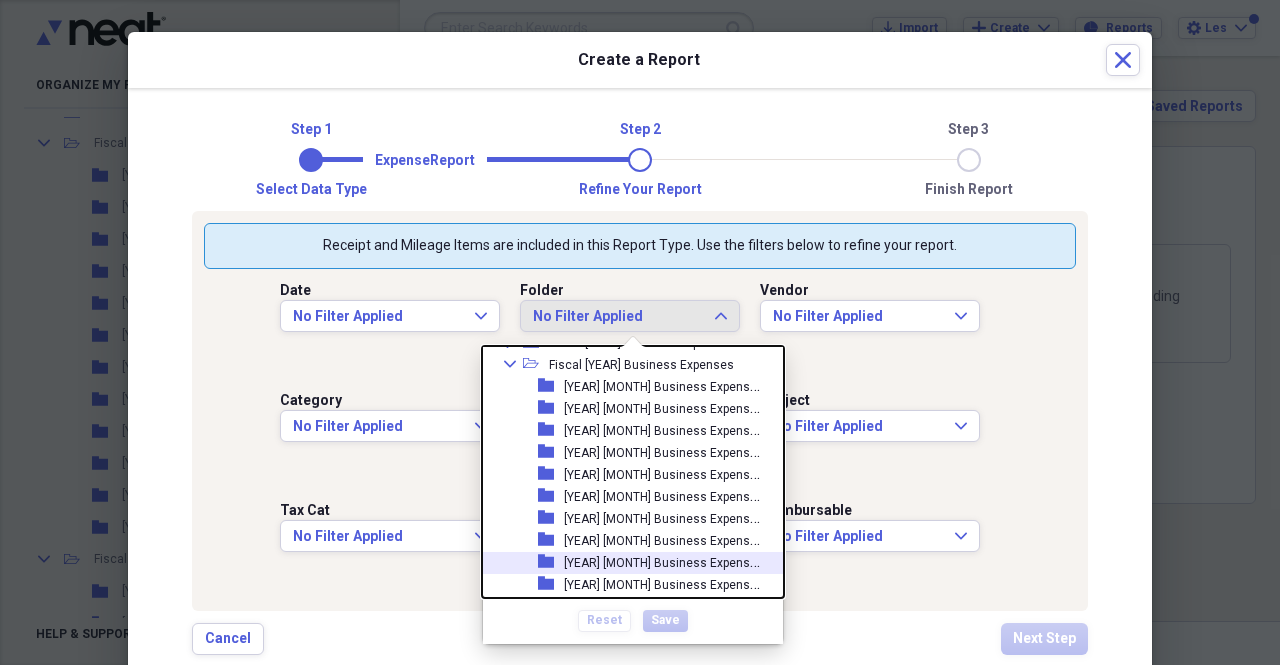 click on "[YEAR] [MONTH] Business Expenses" at bounding box center [664, 561] 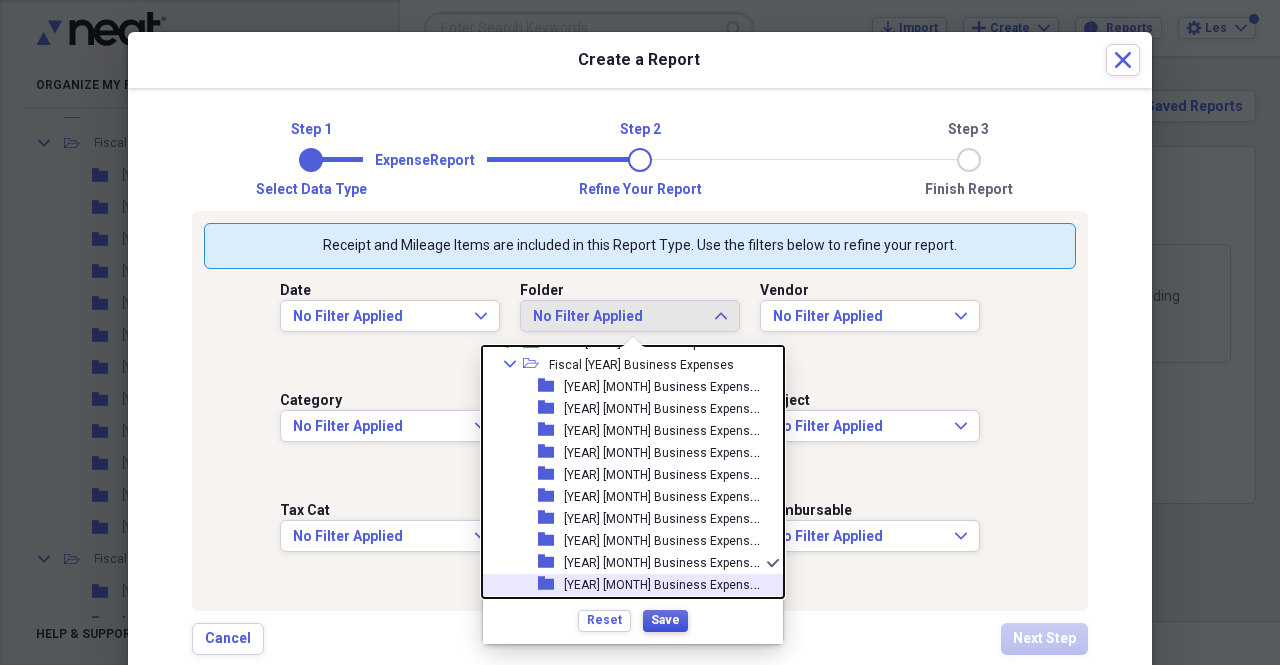 click on "Save" at bounding box center (665, 620) 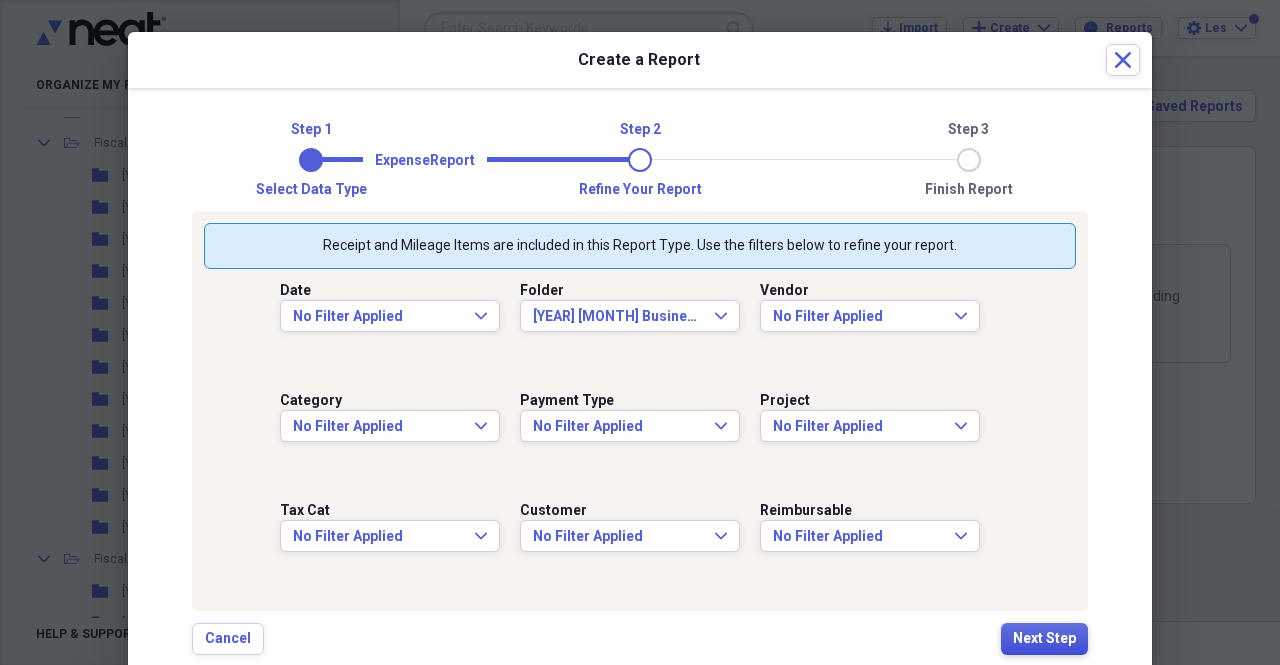 click on "Next Step" at bounding box center [1044, 639] 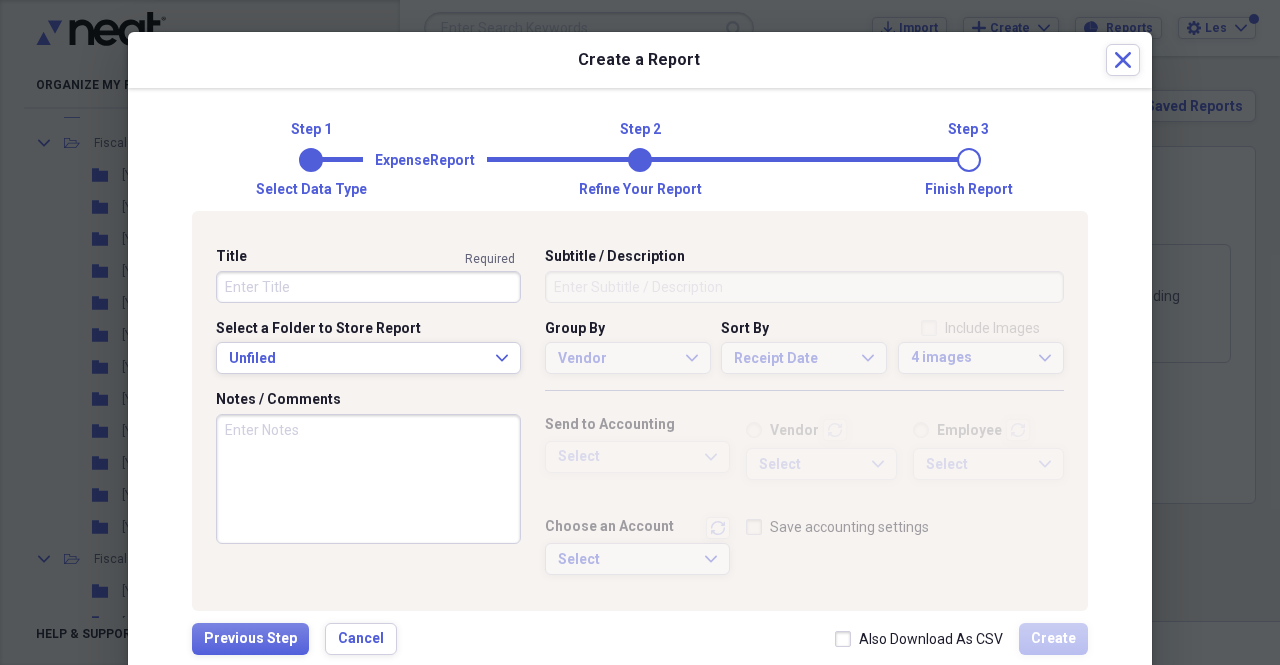 click on "Title" at bounding box center (368, 287) 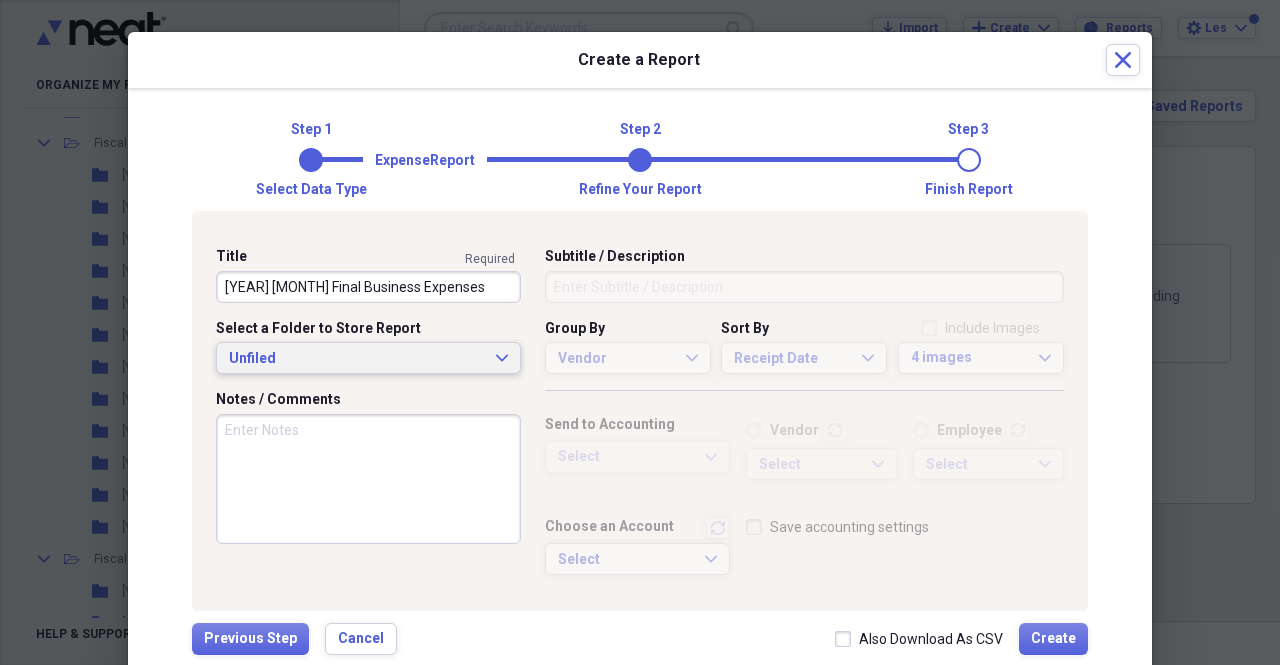 type on "[YEAR] [MONTH] Final Business Expenses" 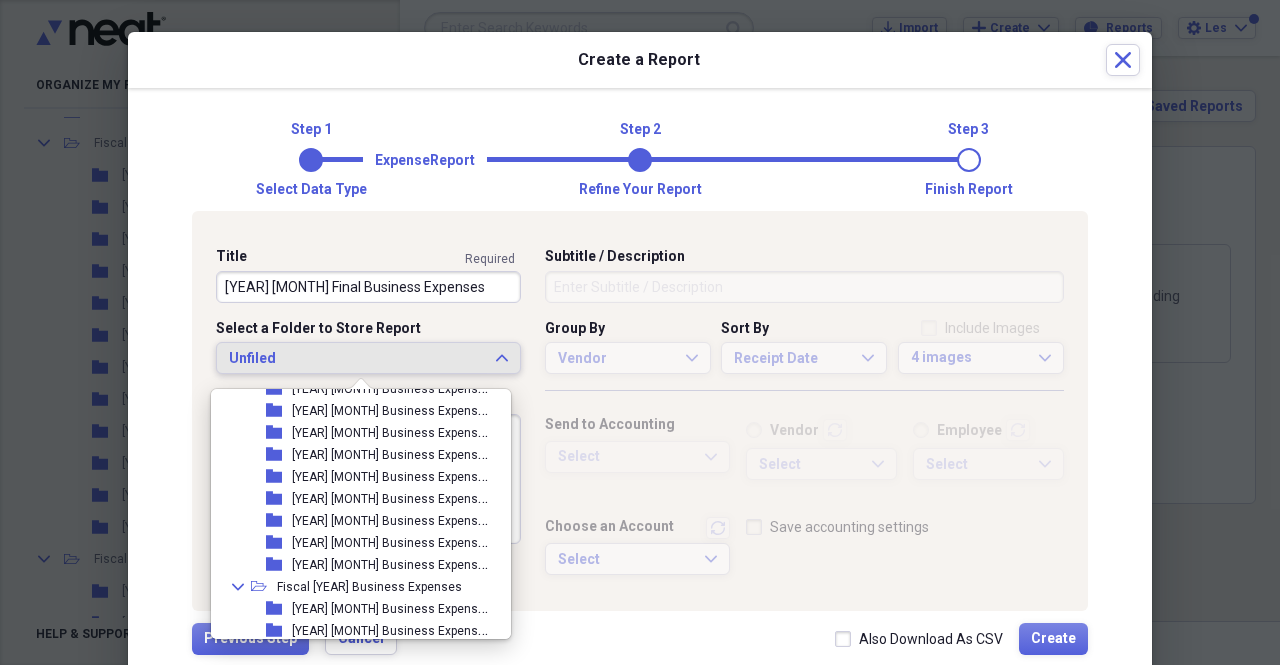 scroll, scrollTop: 335, scrollLeft: 0, axis: vertical 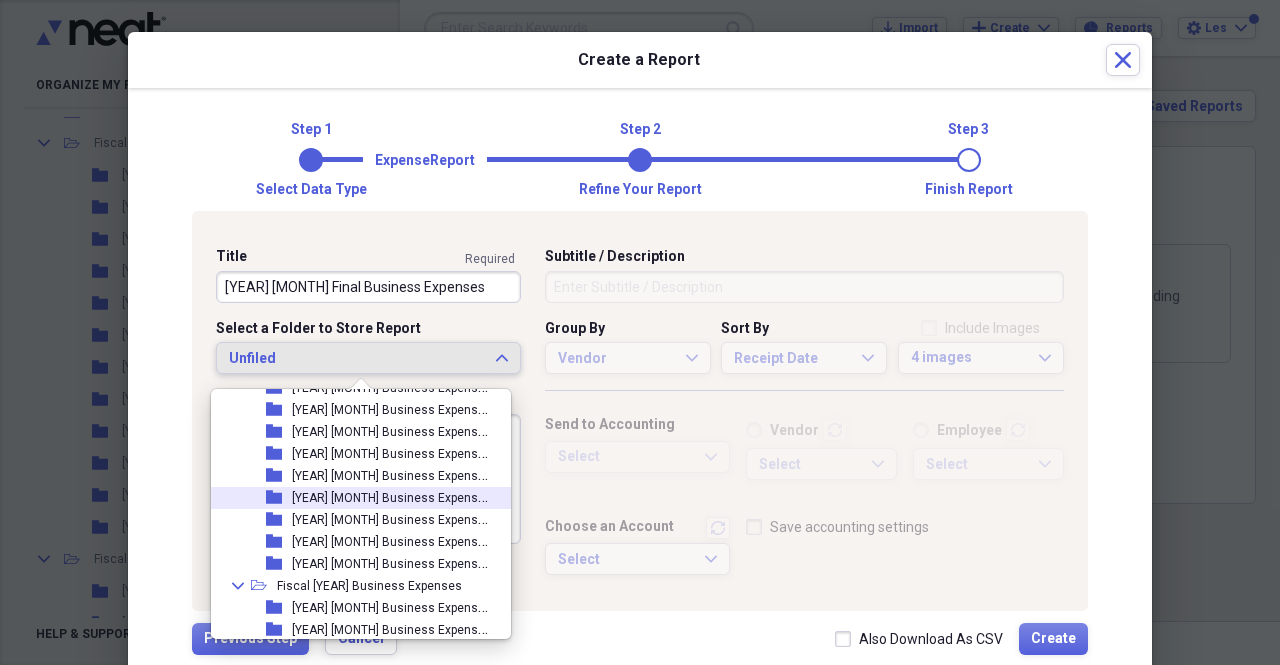 click on "[YEAR] [MONTH] Business Expenses" at bounding box center (392, 496) 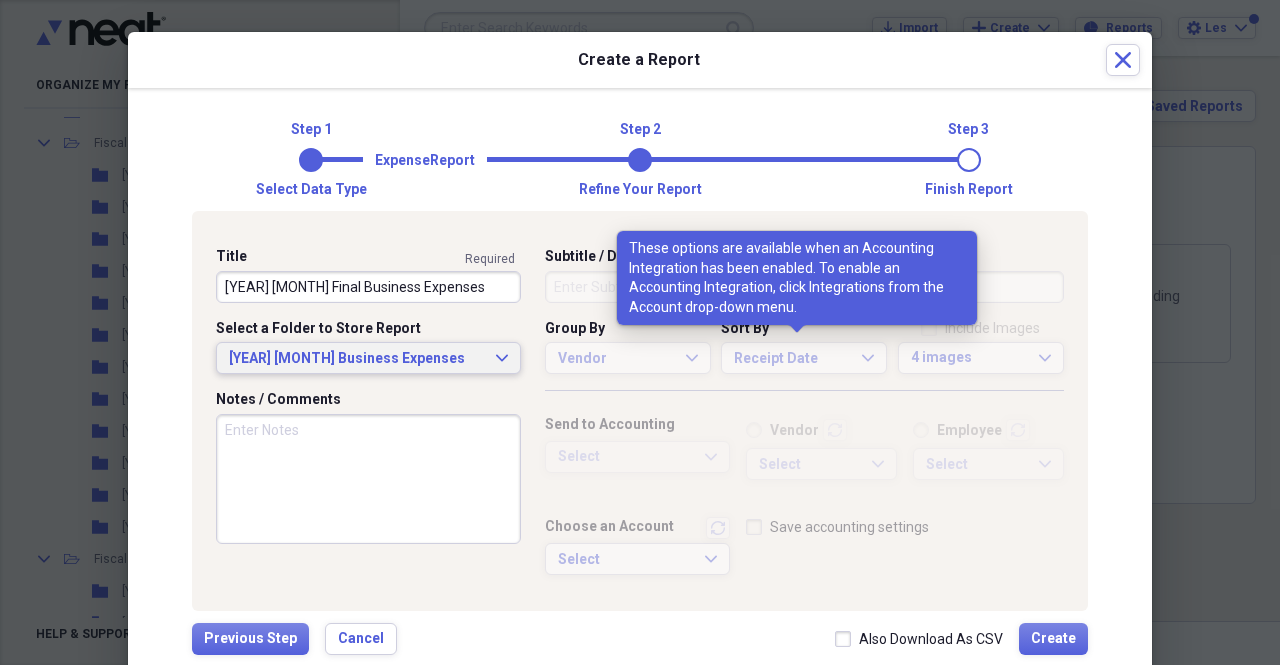 scroll, scrollTop: 54, scrollLeft: 0, axis: vertical 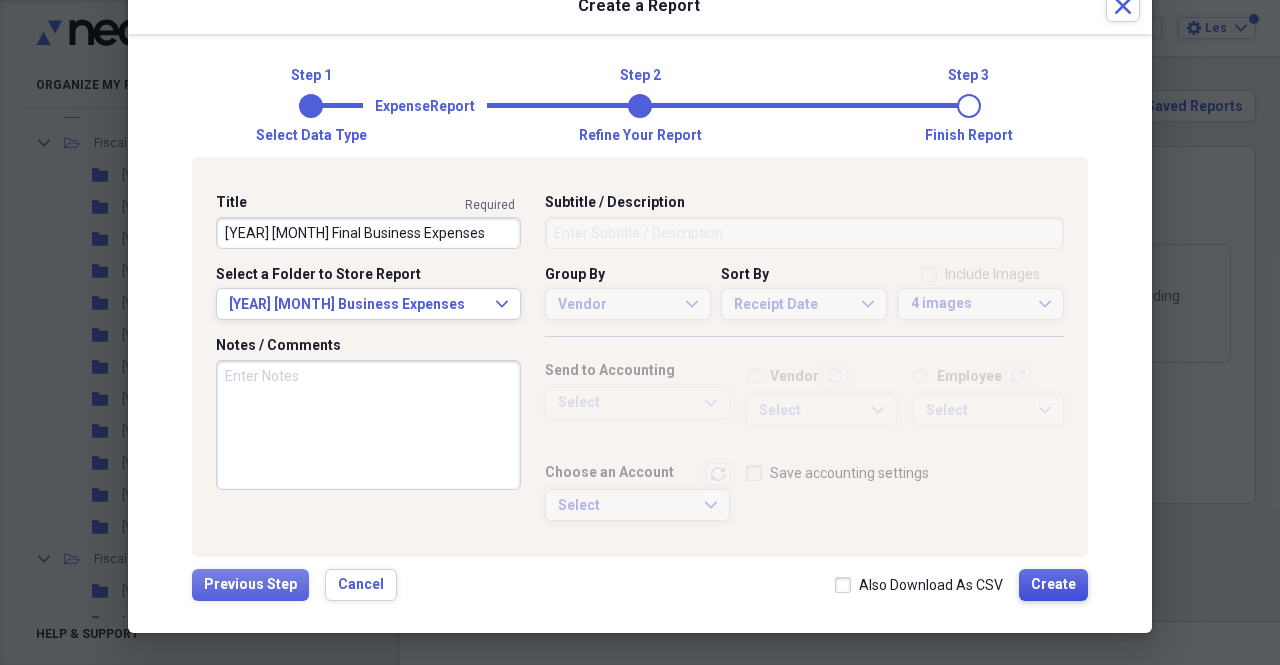 click on "Create" at bounding box center [1053, 585] 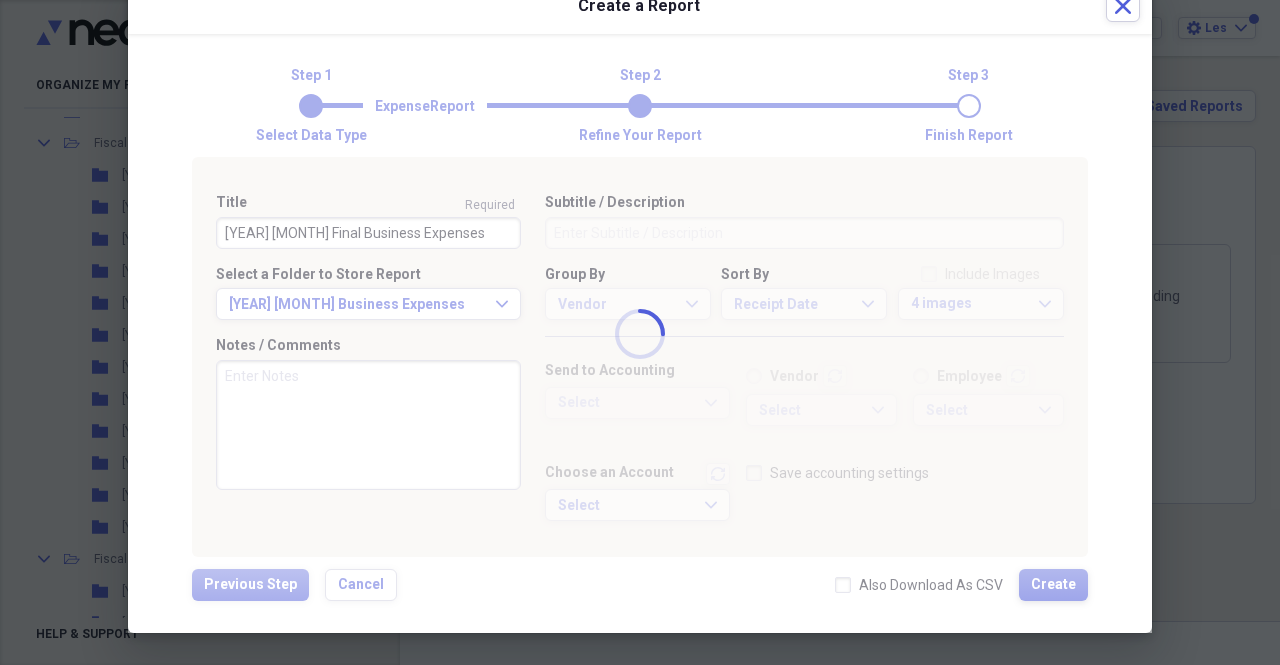 type 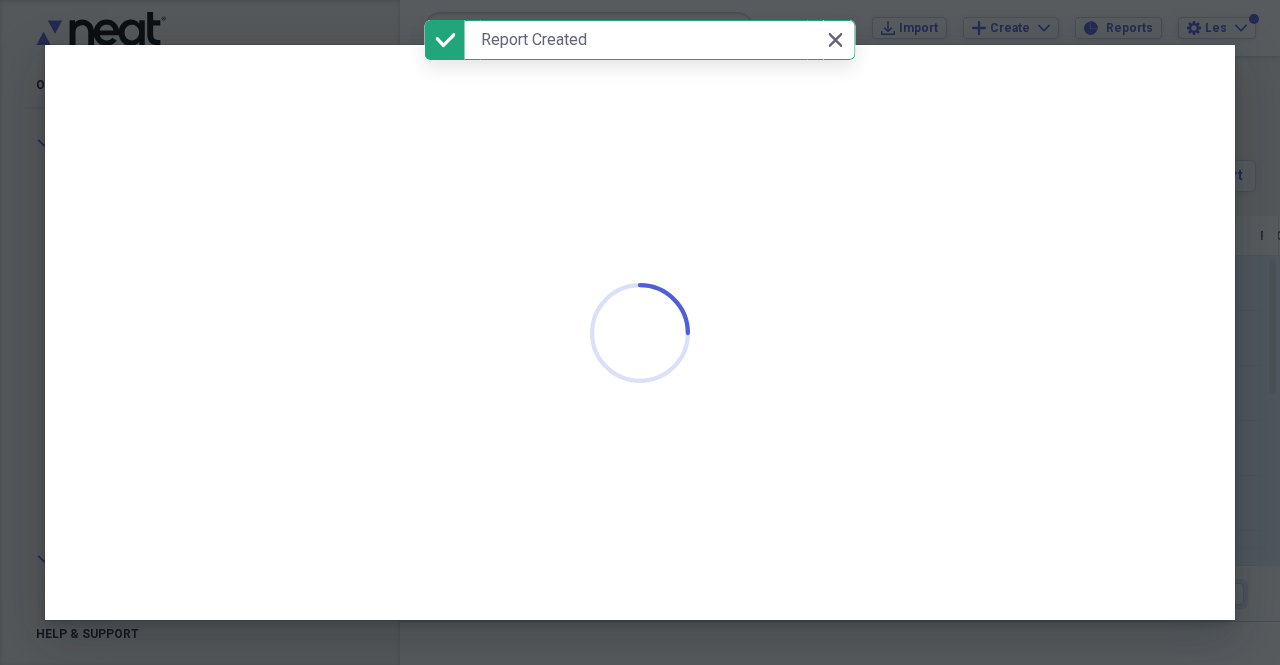 scroll, scrollTop: 0, scrollLeft: 0, axis: both 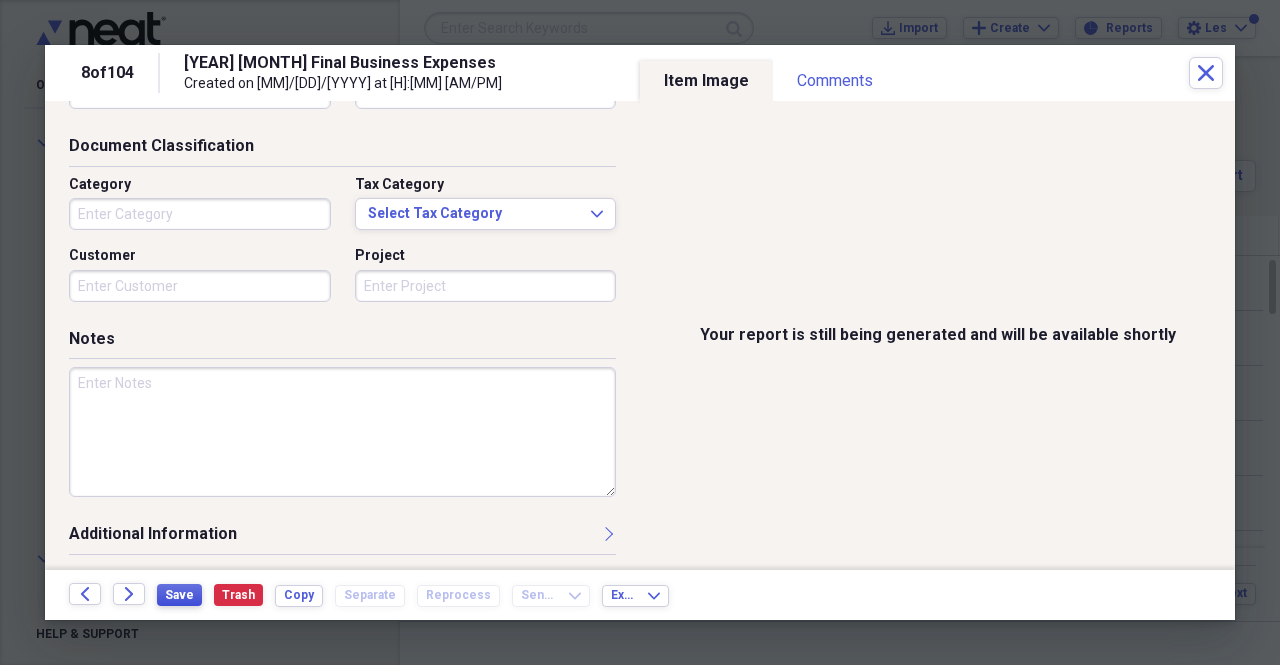 click on "Save" at bounding box center [179, 595] 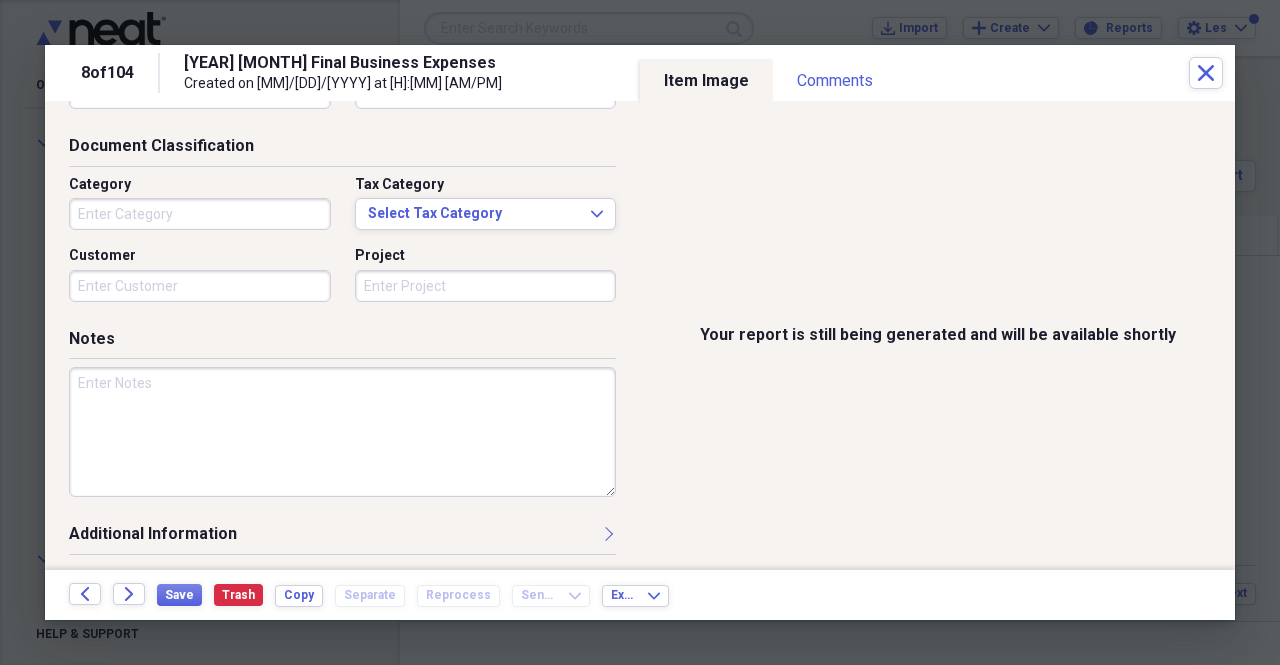 click at bounding box center (342, 432) 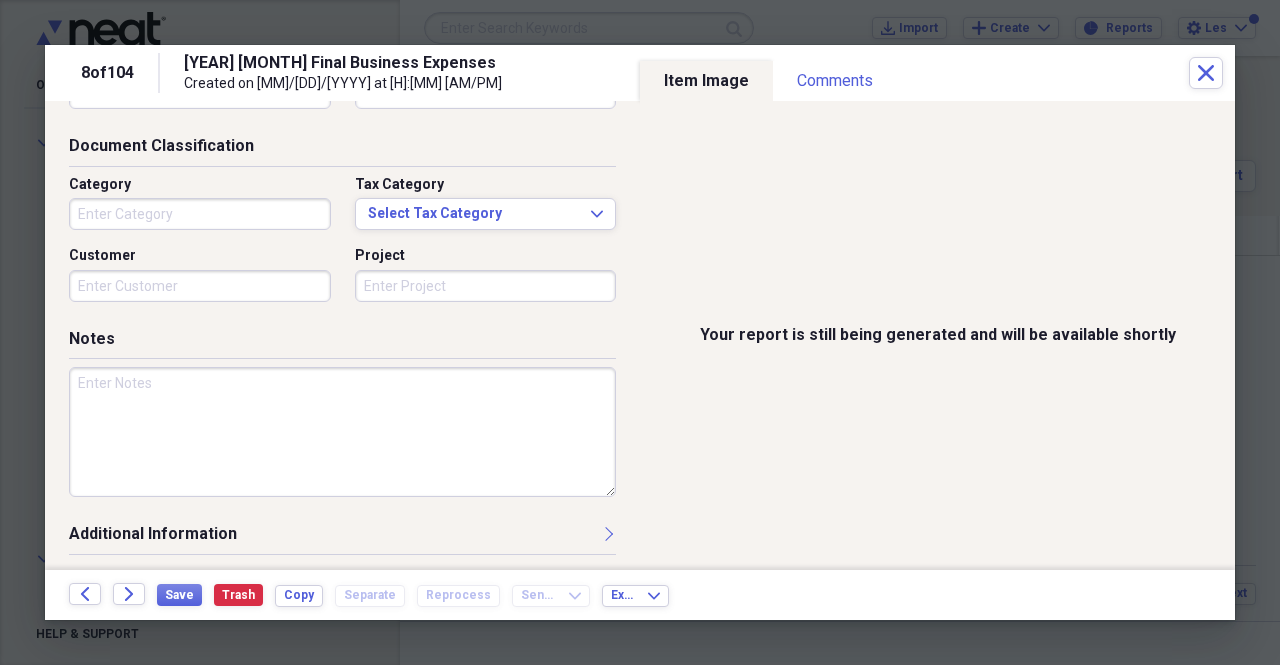 type on "Technology" 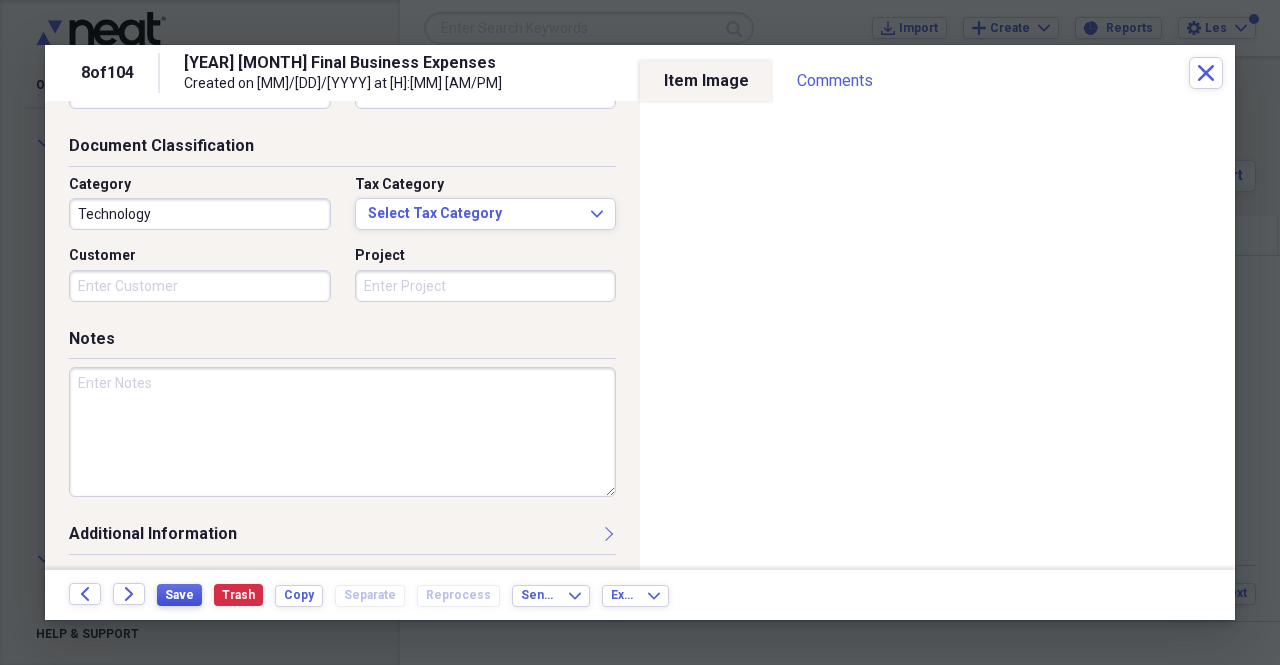 click on "Save" at bounding box center [179, 595] 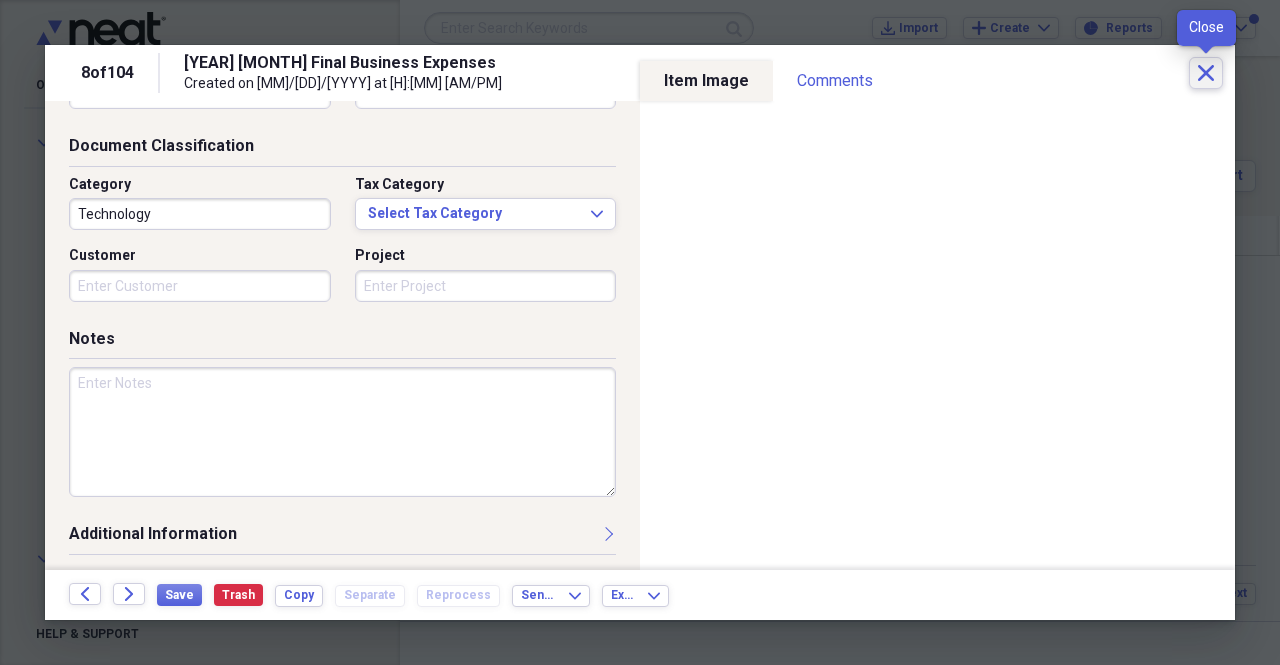 click 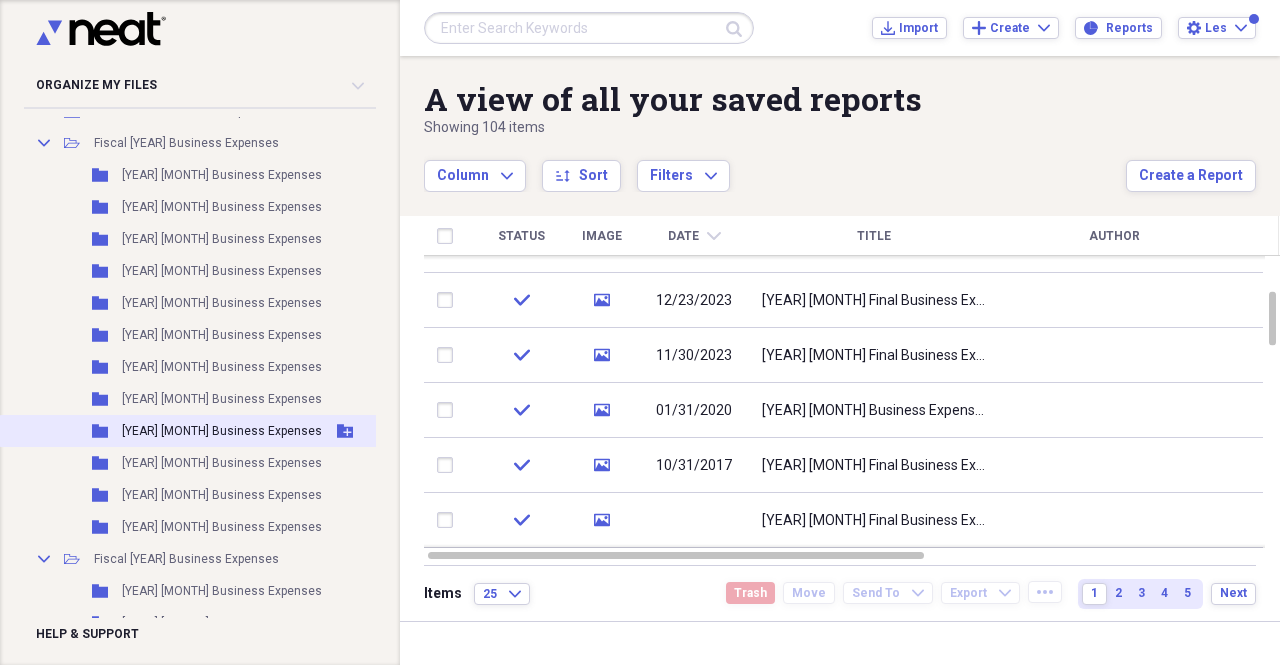 click on "Folder 2025 July Business Expenses Add Folder" at bounding box center [195, 431] 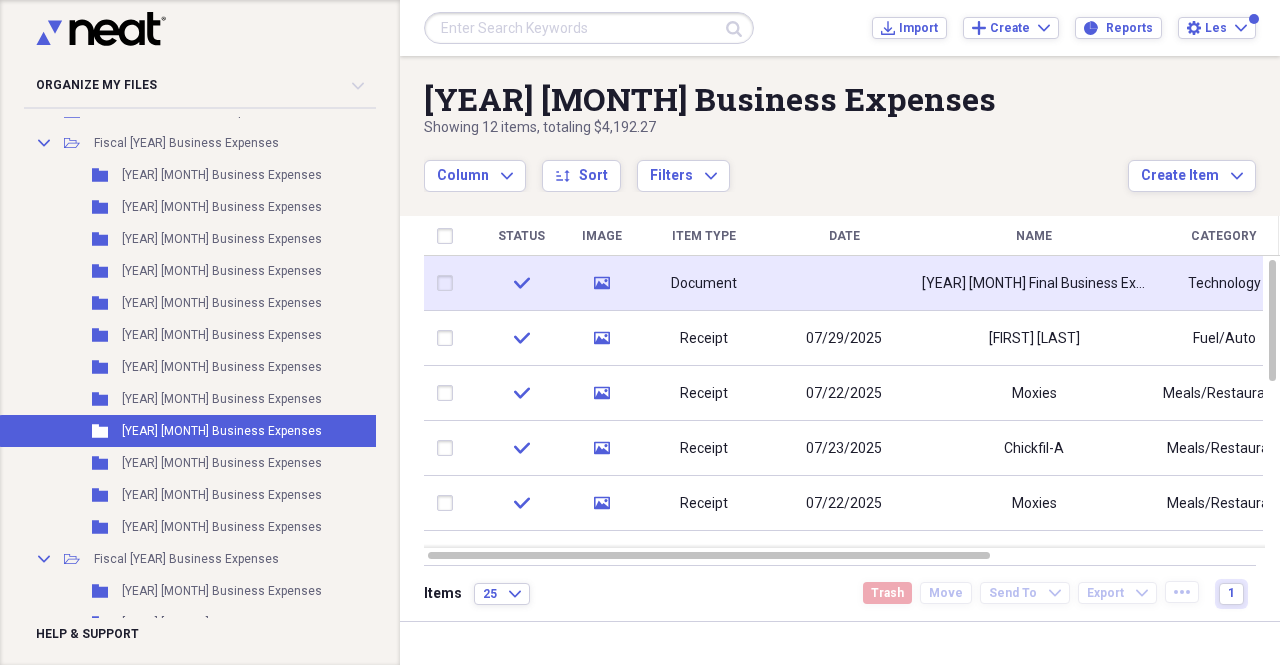 click at bounding box center (844, 283) 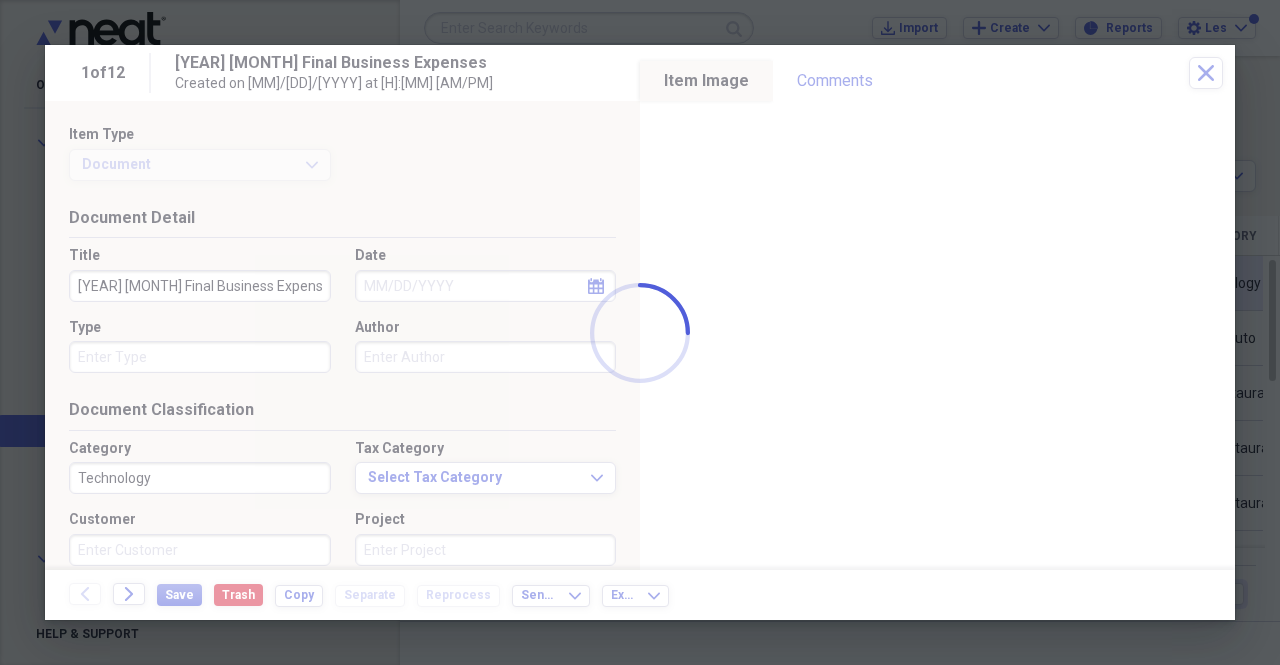 click at bounding box center (640, 332) 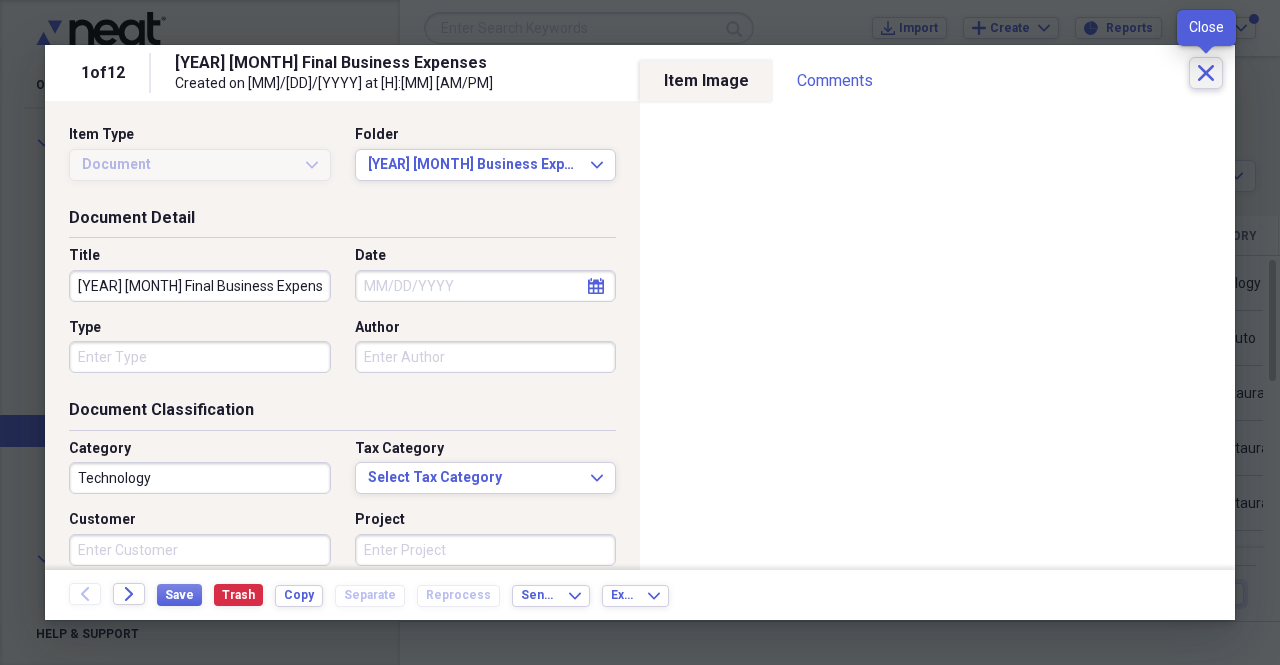 click on "Close" 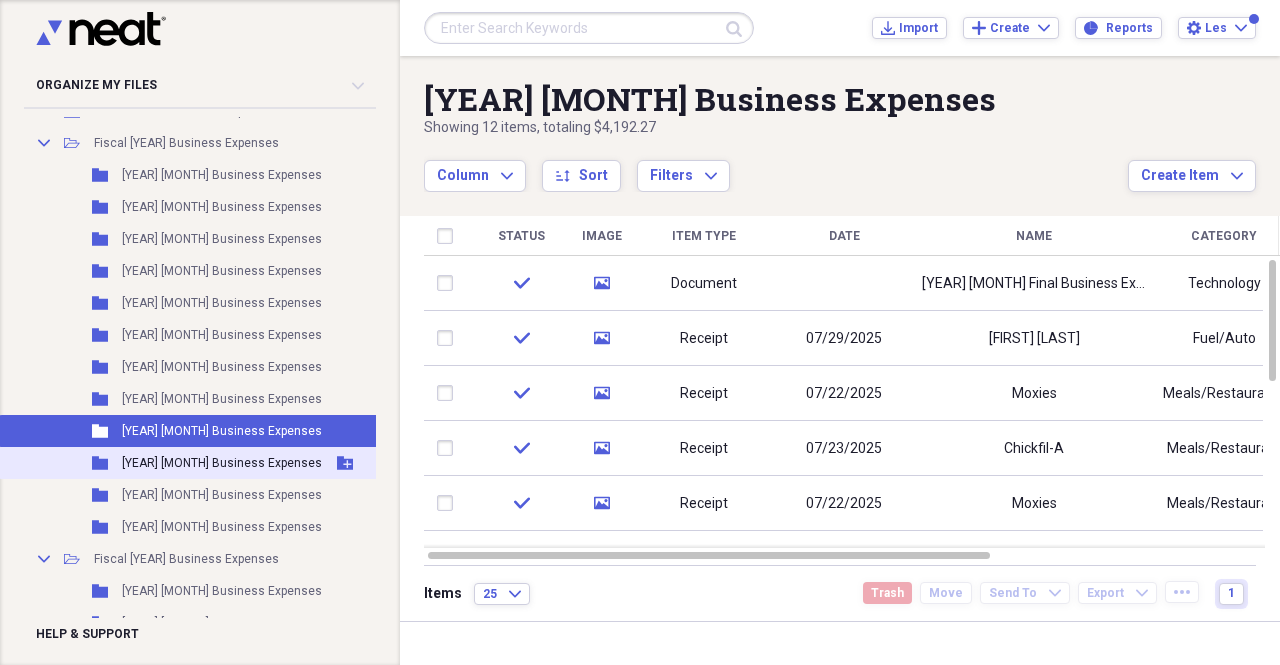 click on "[YEAR] [MONTH] Business Expenses" at bounding box center [222, 463] 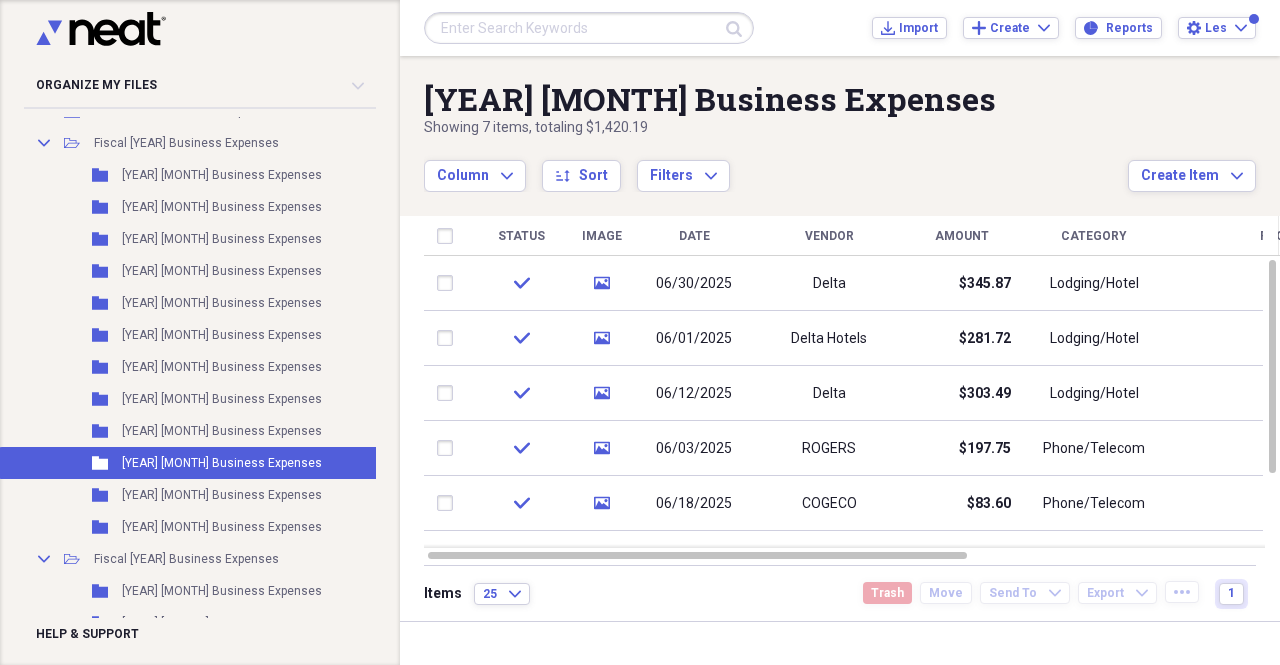 click on "2025 June Business Expenses Showing 7 items , totaling $1,420.19 Column Expand sort Sort Filters  Expand Create Item Expand Status Image Date Vendor Amount Category Product Source Billable Reimbursable check media 06/30/2025 Delta $345.87 Lodging/Hotel Import check check media 06/01/2025 Delta Hotels $281.72 Lodging/Hotel Import check check media 06/12/2025 Delta $303.49 Lodging/Hotel Import check check media 06/03/2025 ROGERS $197.75 Phone/Telecom Import check check media 06/18/2025 COGECO $83.60 Phone/Telecom Import check check media 06/05/2025 407 ETR $60.86 Transportation Import check check media 06/21/2025 COSTCO $146.90 General Retail Import check Items 25 Expand Trash Move Send To Expand Export Expand more 1" at bounding box center (840, 338) 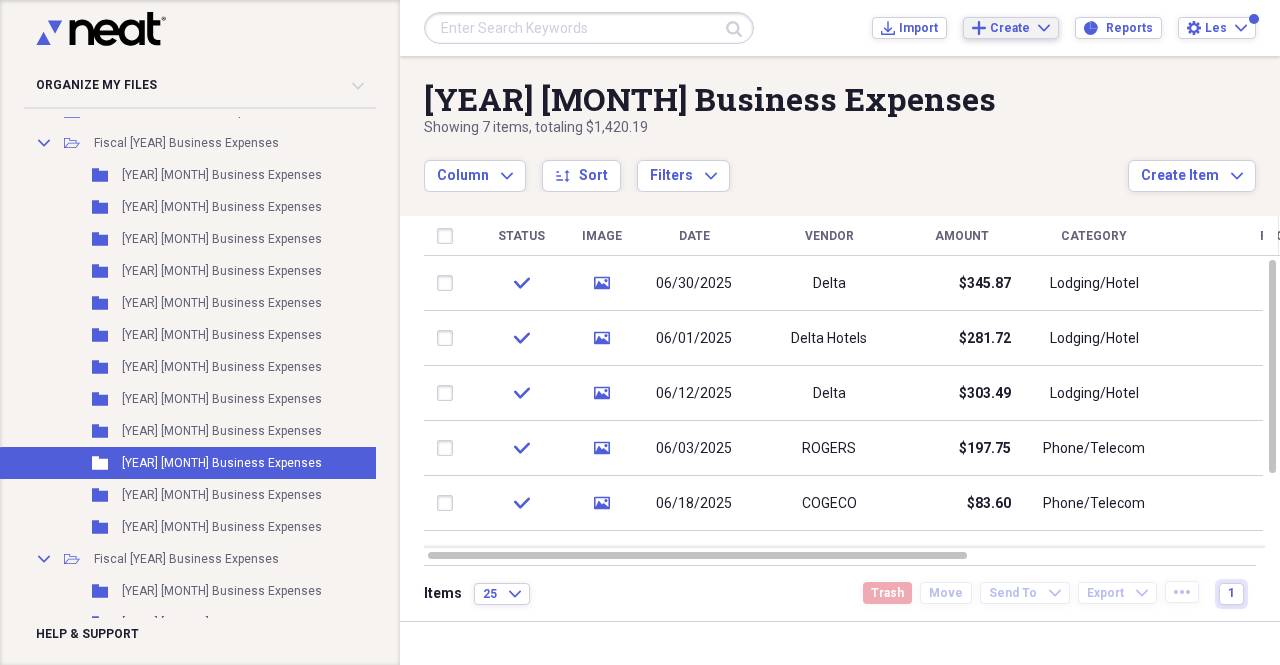 click on "Expand" 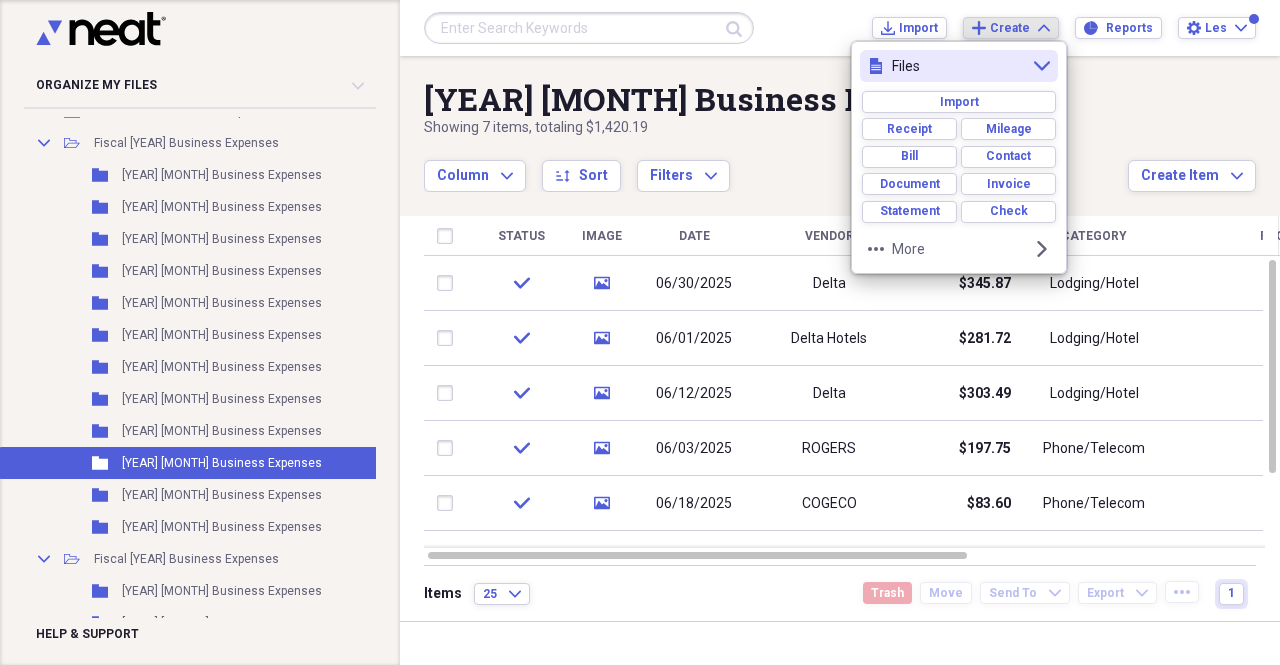 click on "Import Import Add Create Expand Reports Reports Settings Les Expand" at bounding box center (1064, 28) 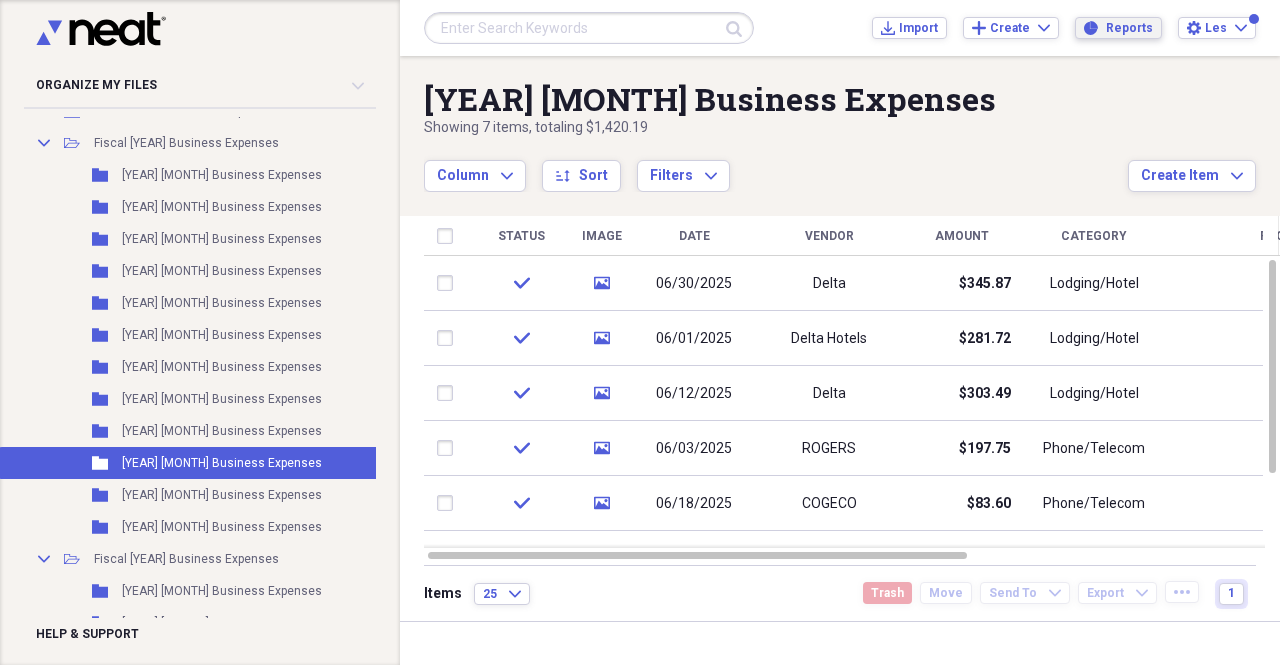 click on "Reports" at bounding box center (1129, 28) 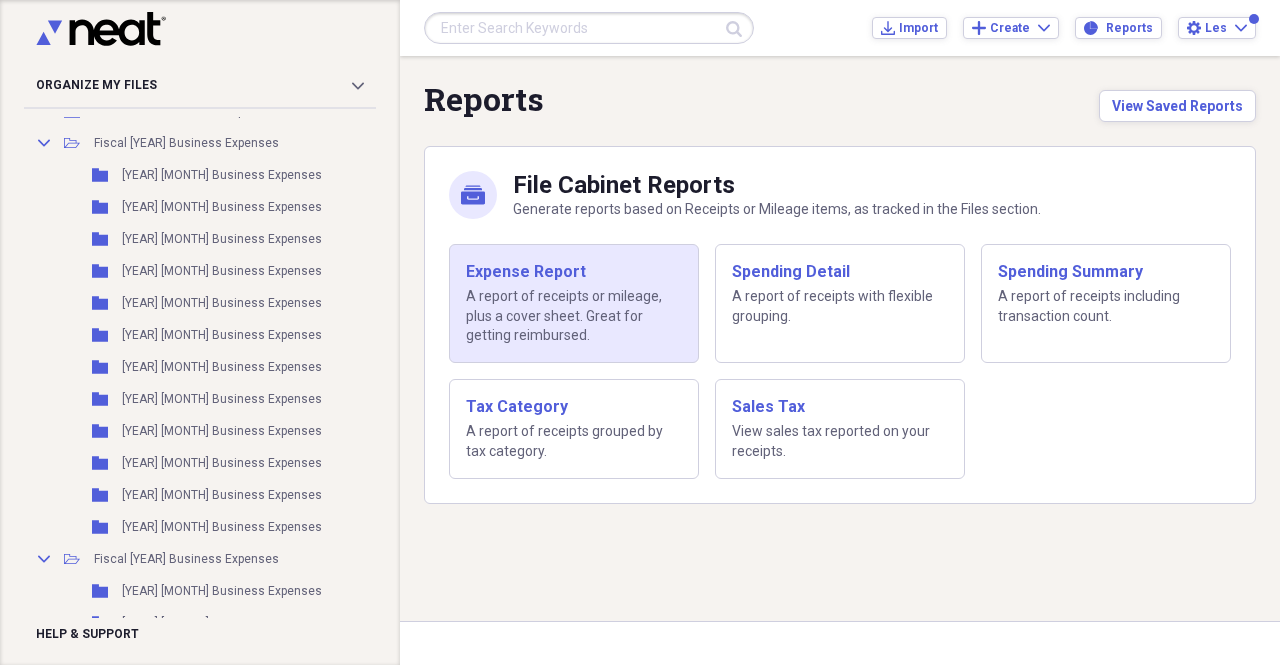 click on "Expense Report" at bounding box center (574, 272) 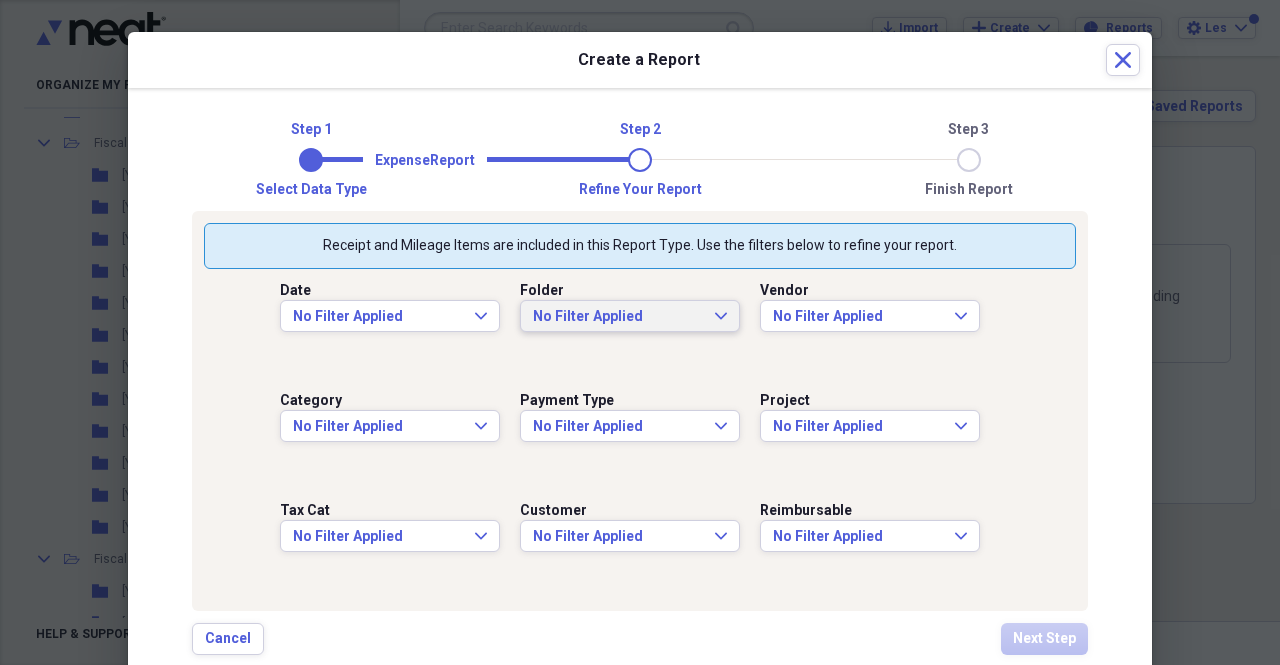 click 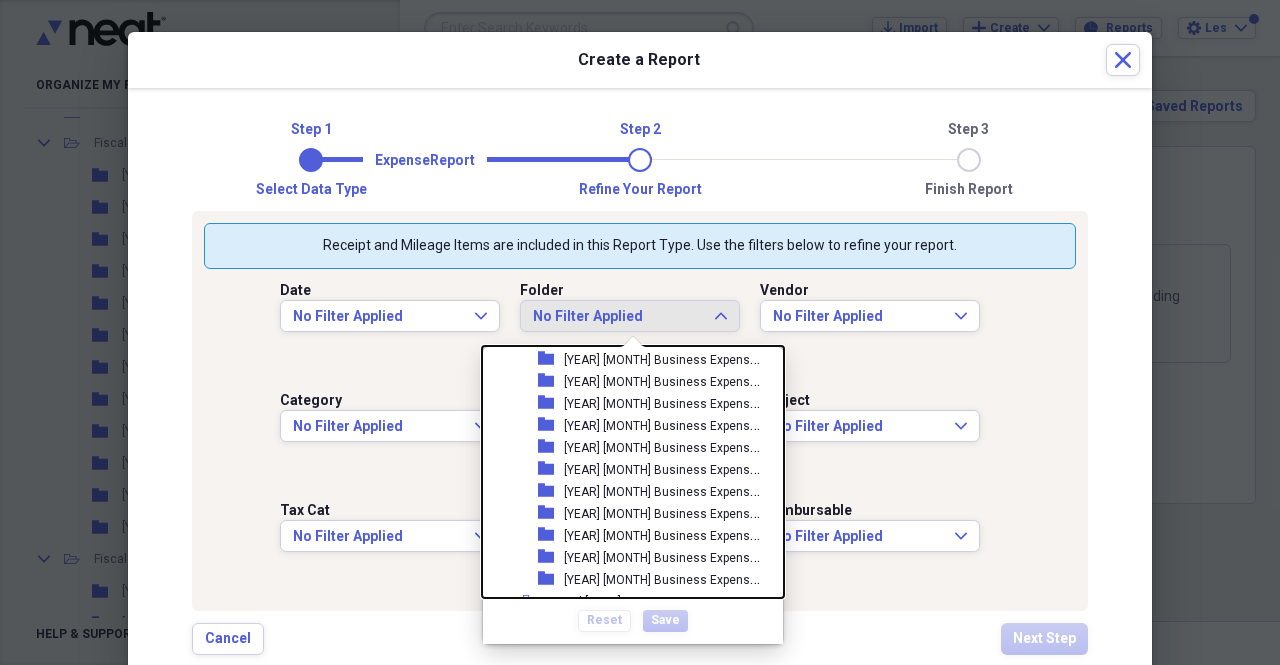 scroll, scrollTop: 278, scrollLeft: 0, axis: vertical 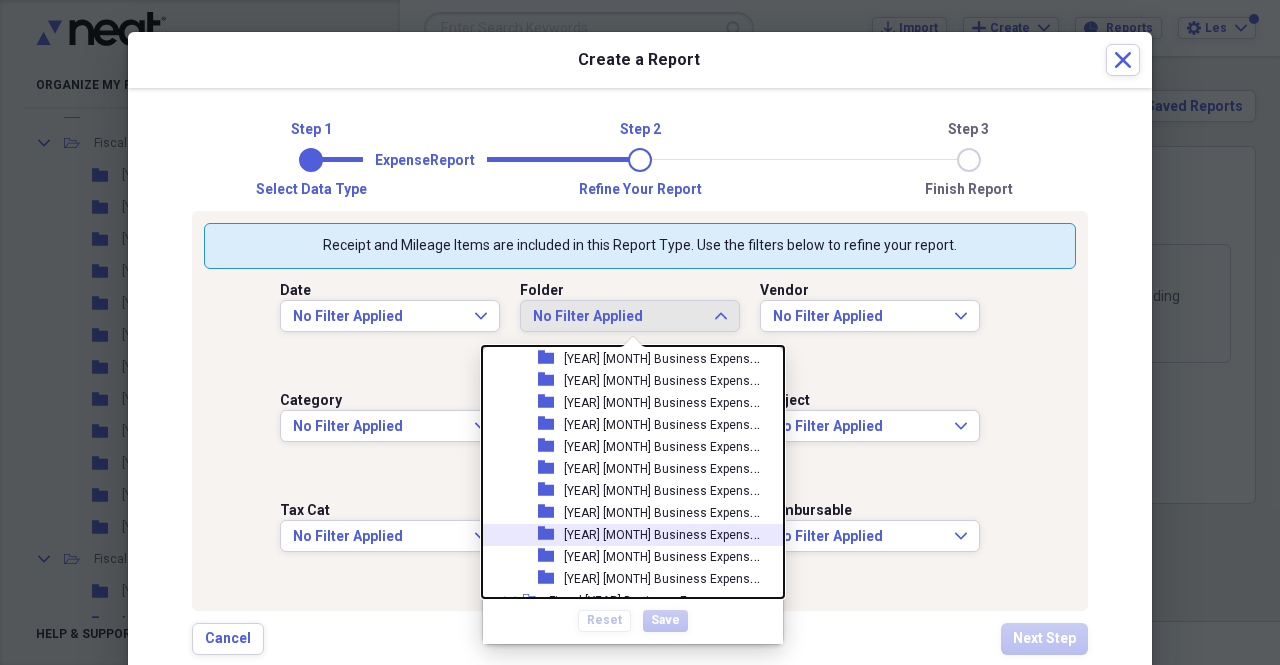 click on "[YEAR] [MONTH] Business Expenses" at bounding box center (664, 533) 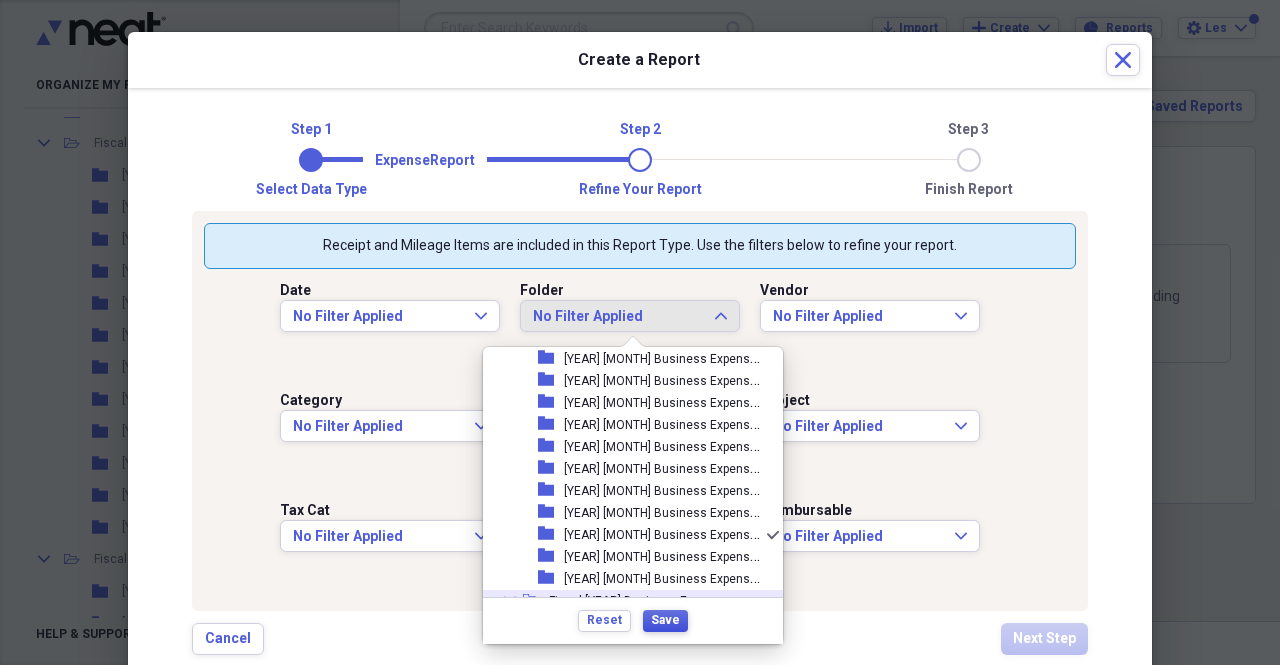 click on "Save" at bounding box center (665, 620) 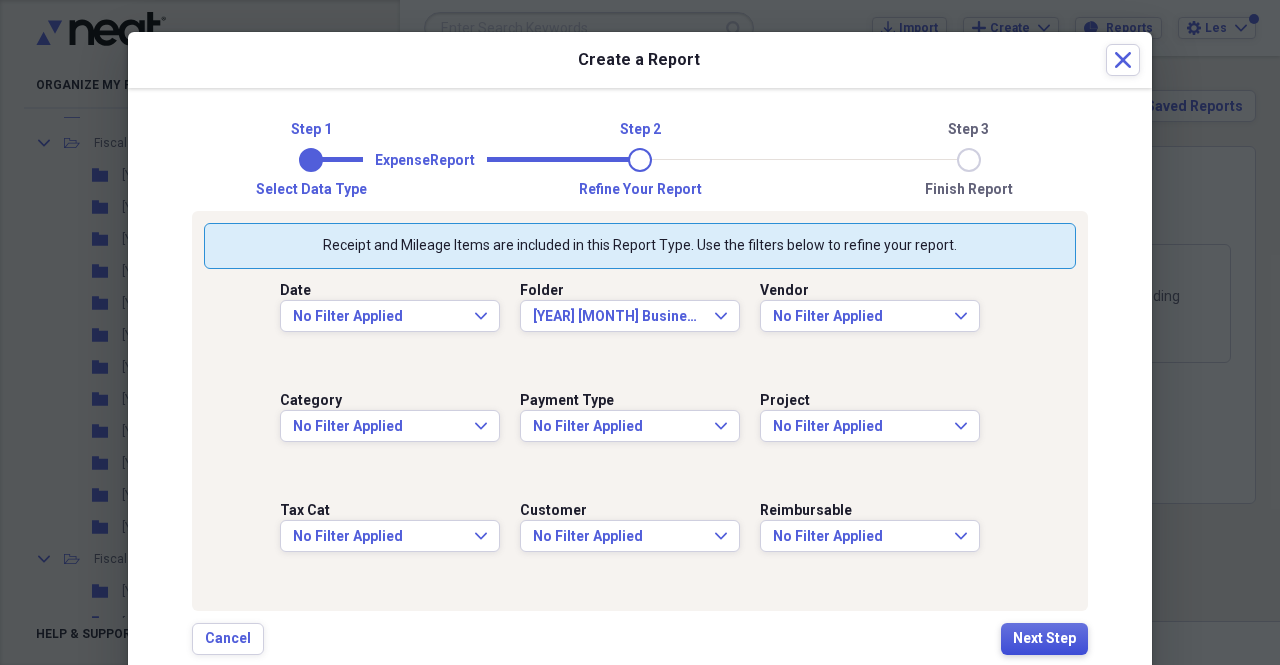 click on "Next Step" at bounding box center [1044, 639] 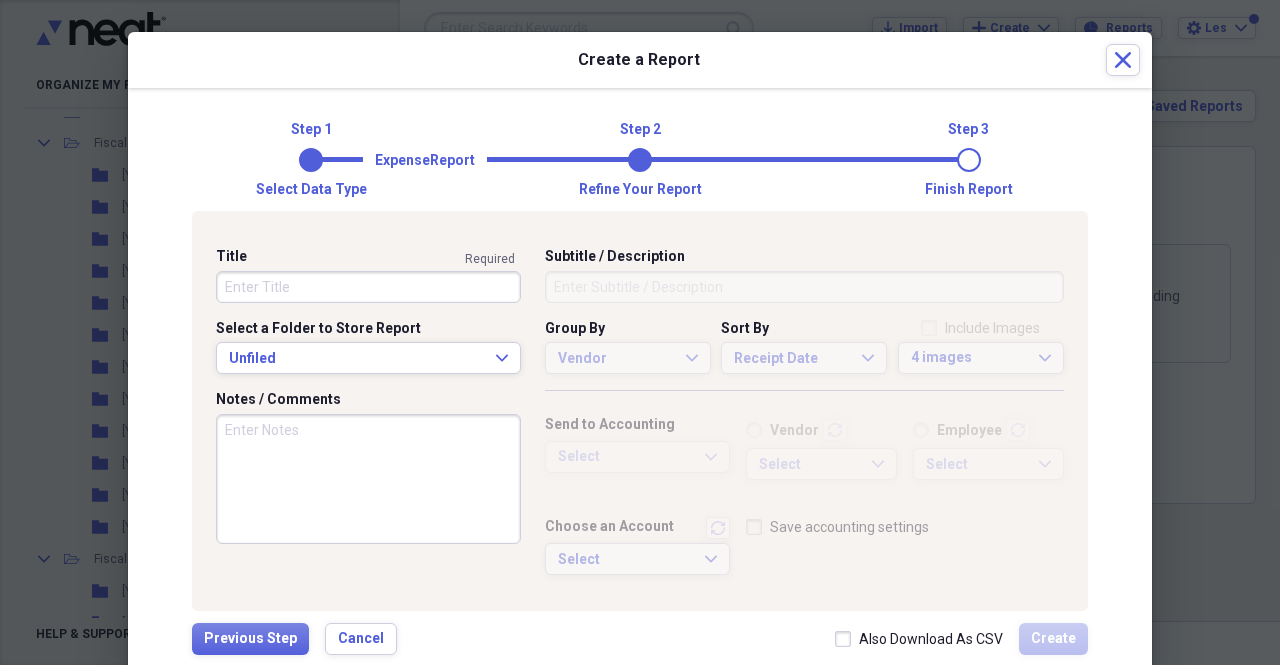 click on "Title" at bounding box center [368, 287] 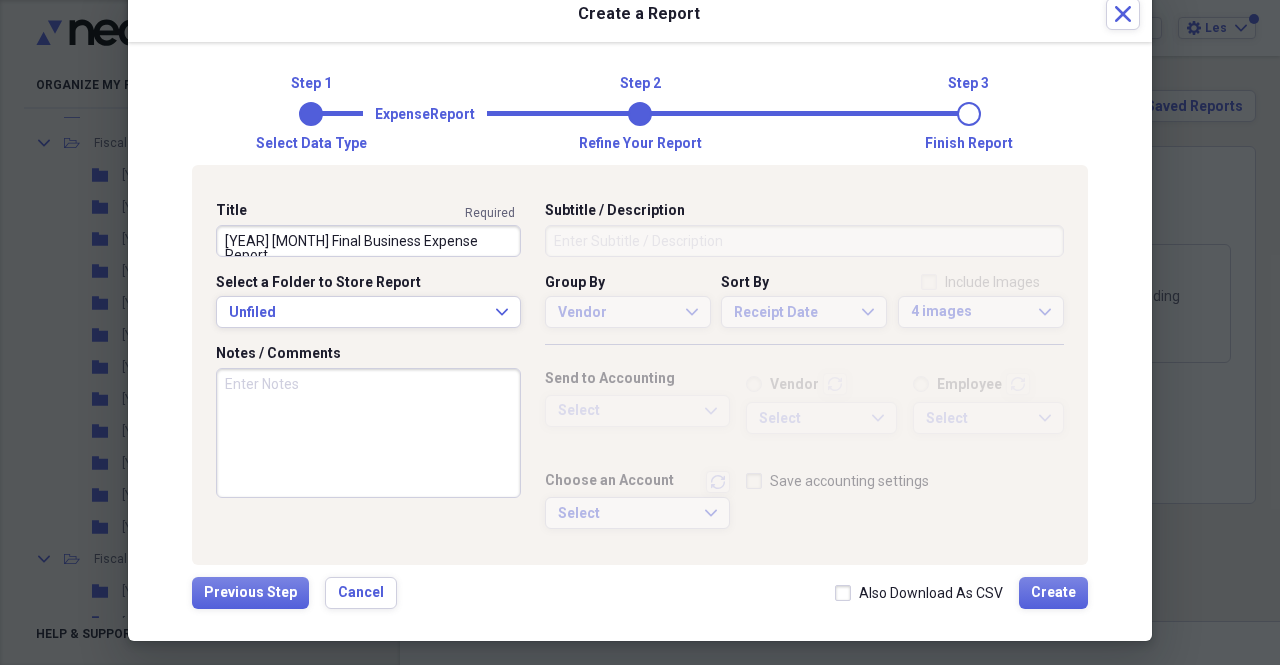 scroll, scrollTop: 47, scrollLeft: 0, axis: vertical 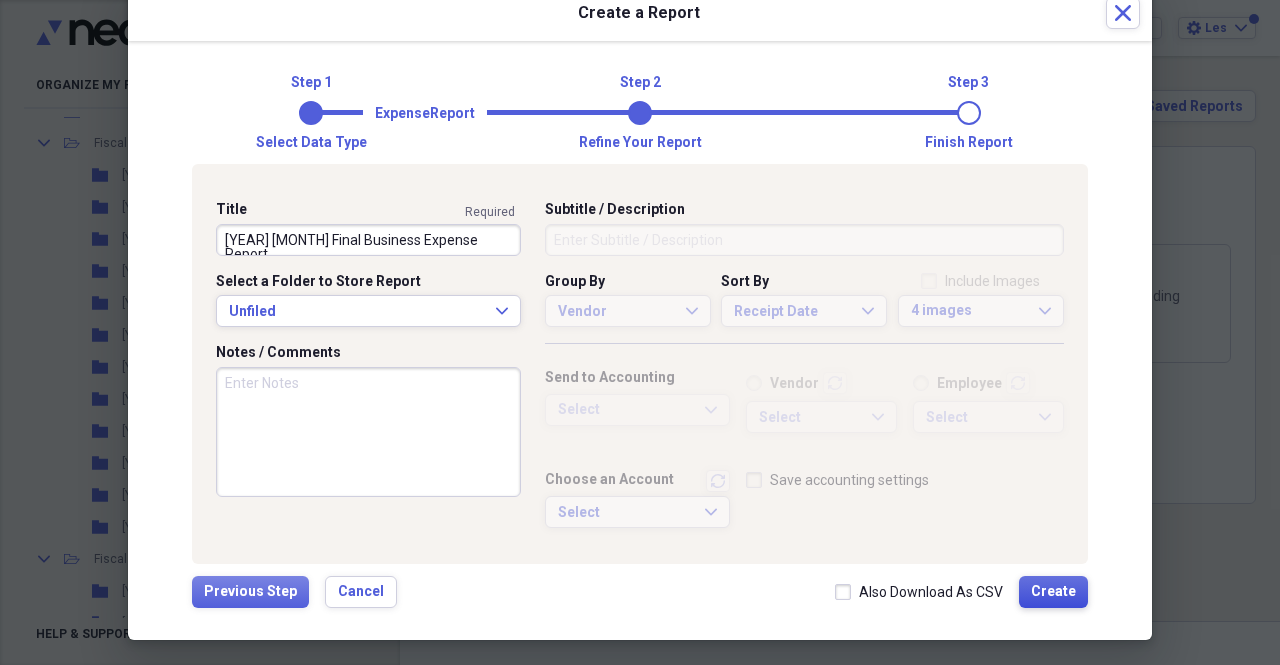 type on "[YEAR] [MONTH] Final Business Expense Report" 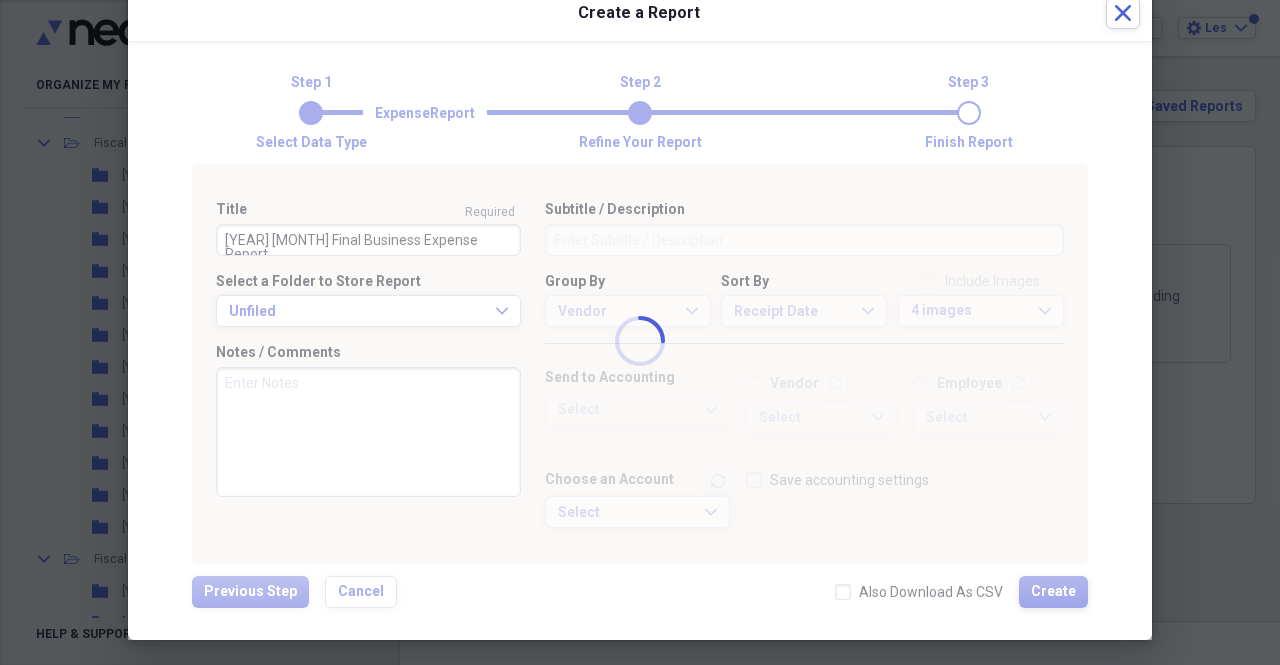 type 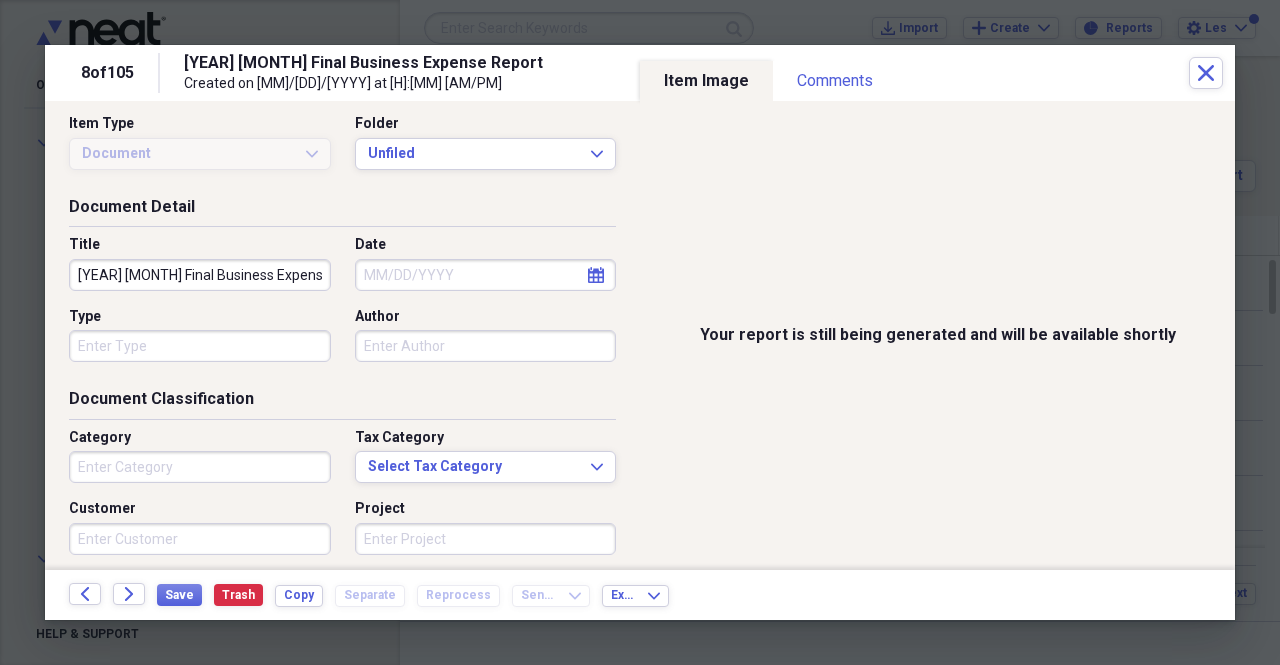 scroll, scrollTop: 12, scrollLeft: 0, axis: vertical 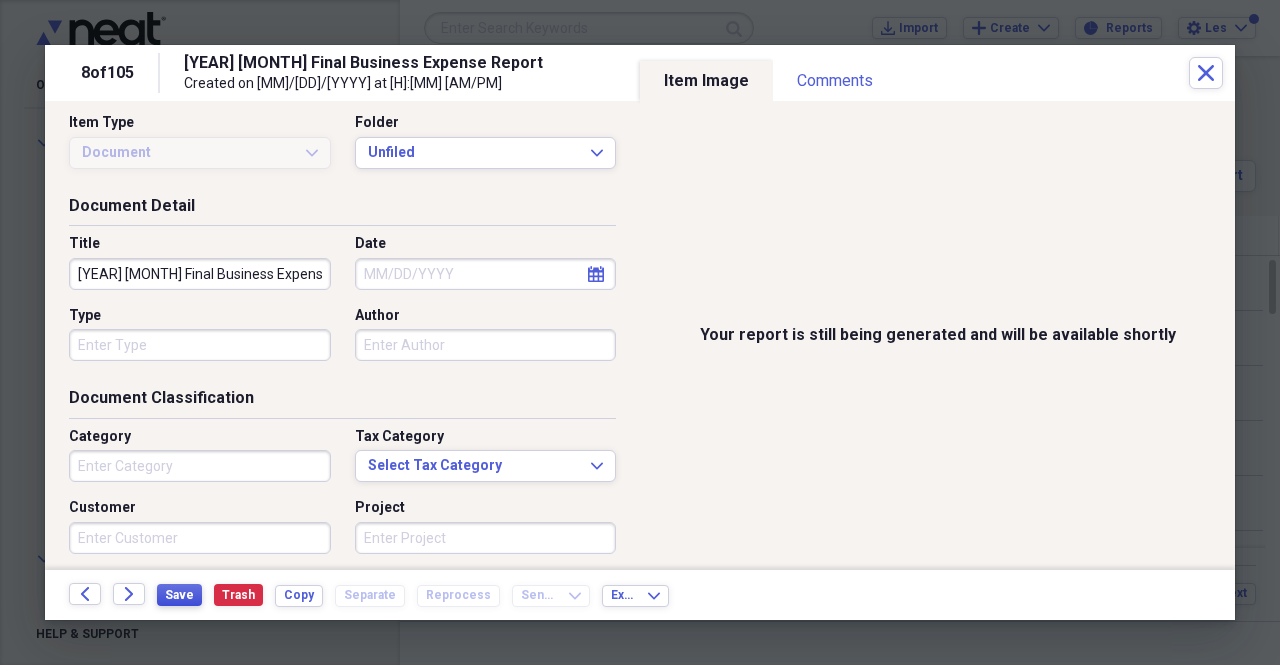 click on "Save" at bounding box center [179, 595] 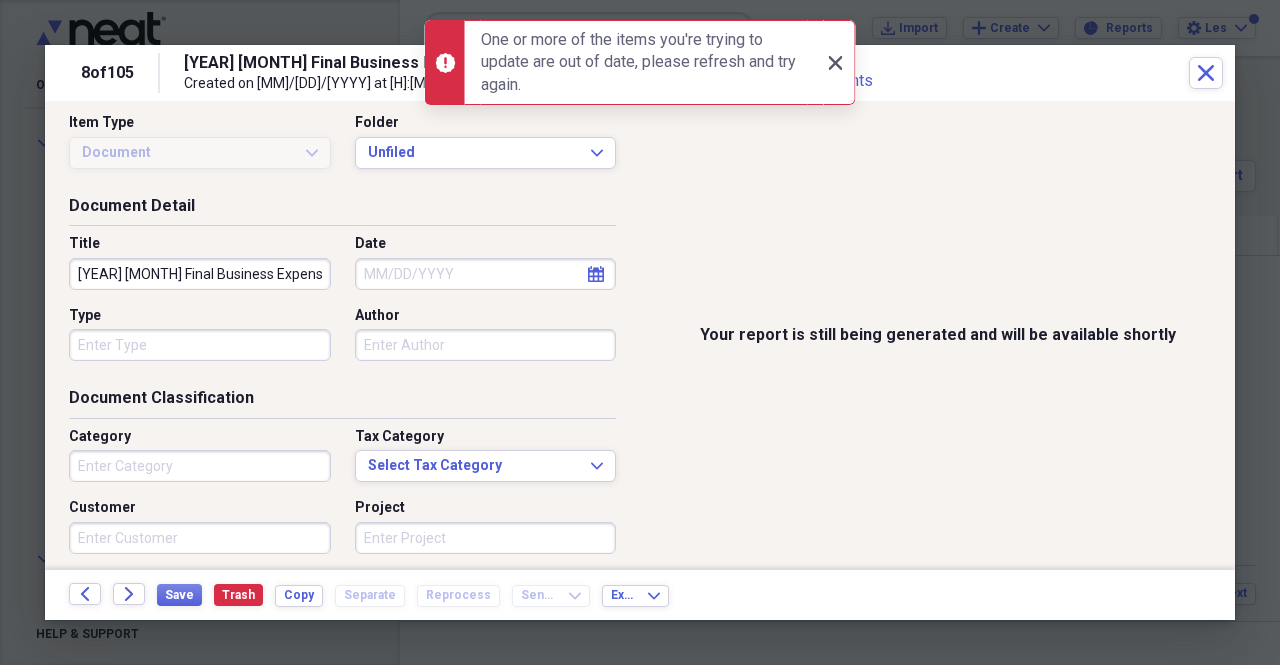 click on "Close Close" at bounding box center (835, 63) 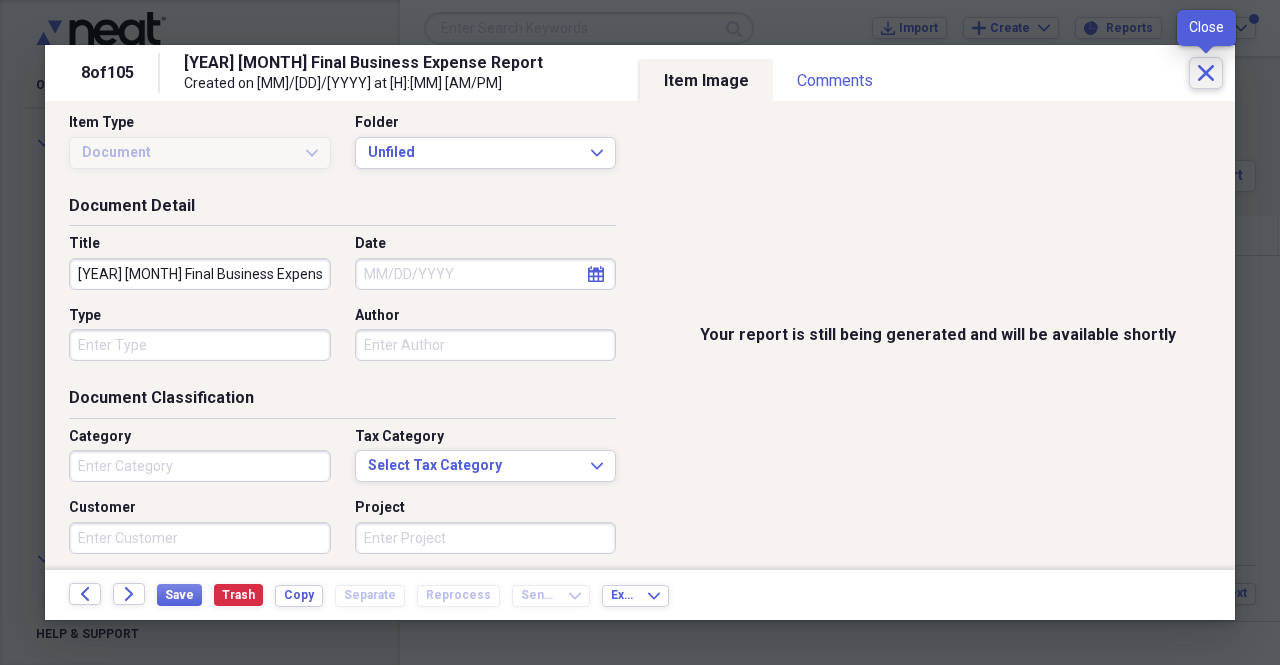 click on "Close" 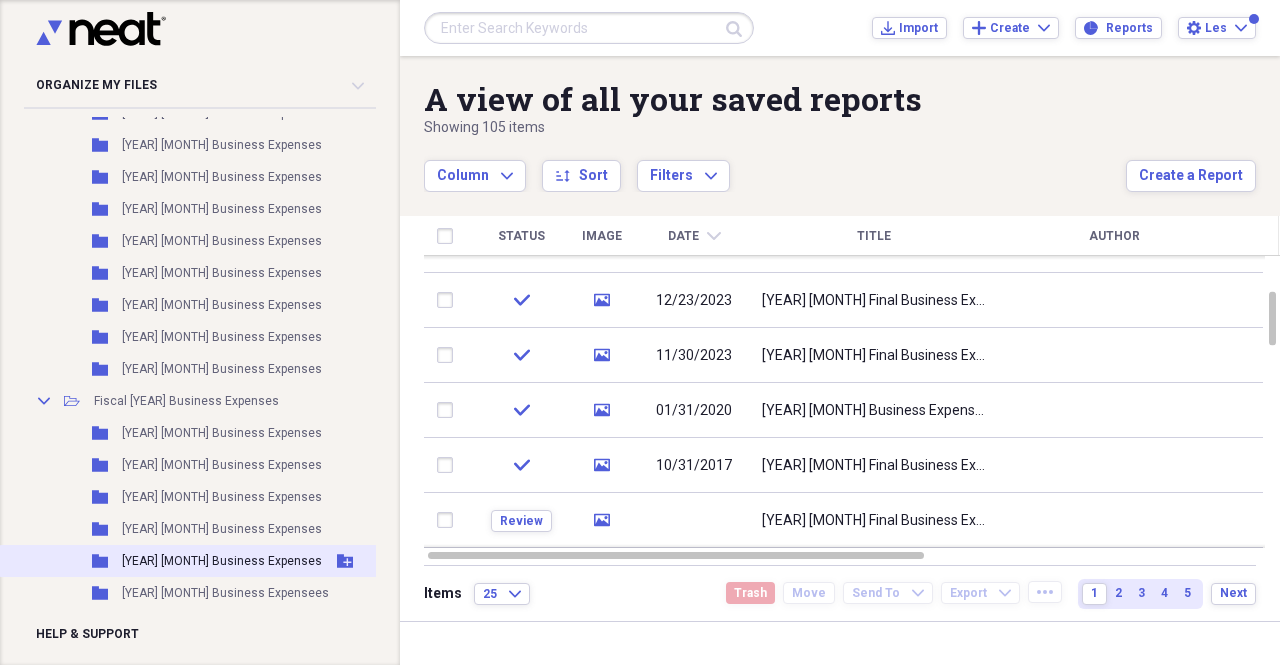 scroll, scrollTop: 562, scrollLeft: 0, axis: vertical 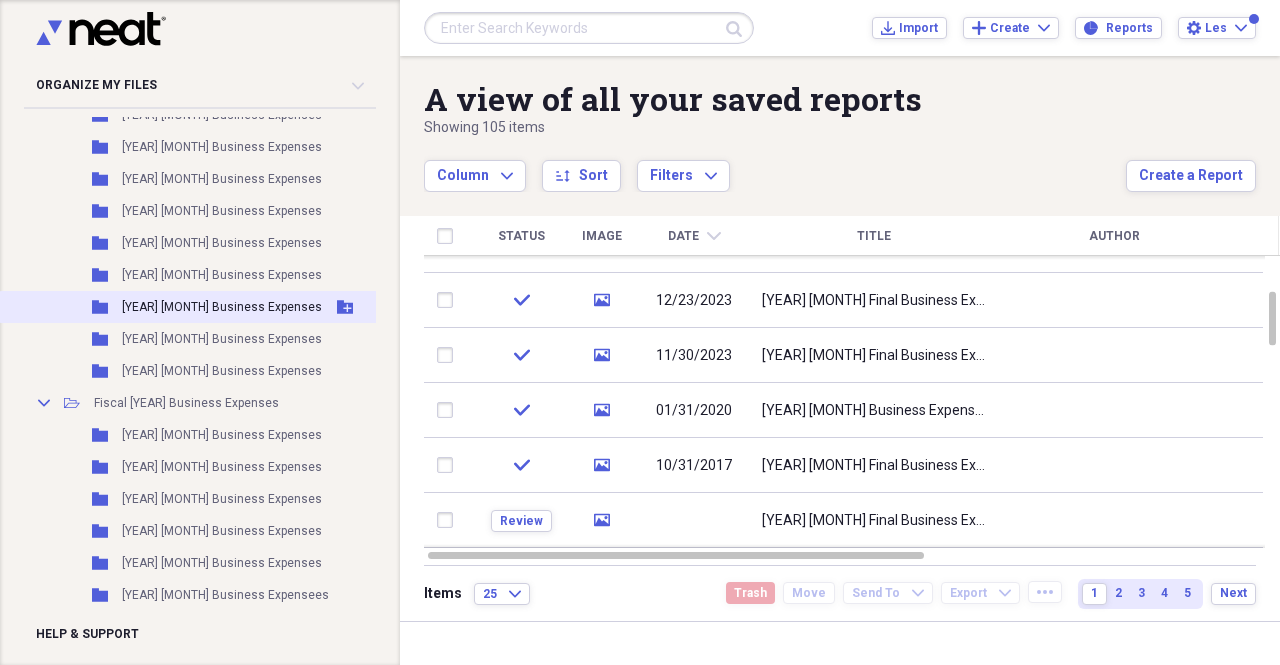 click on "[YEAR] [MONTH] Business Expenses" at bounding box center [222, 307] 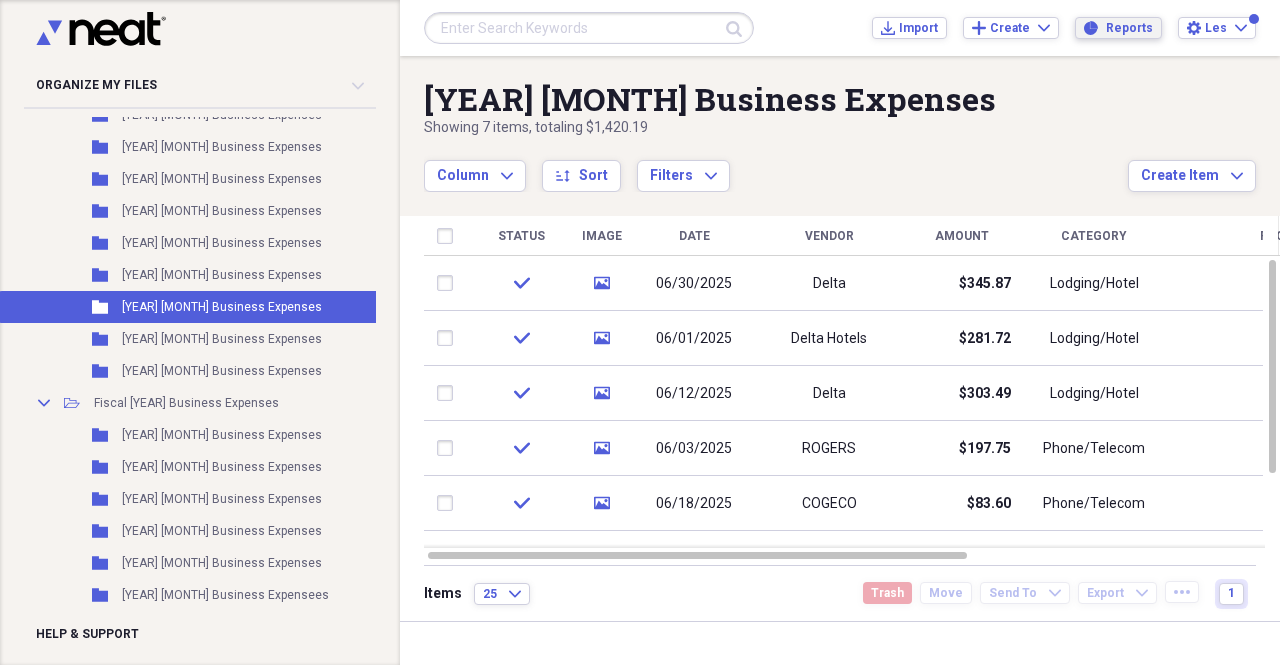 click on "Reports" at bounding box center [1129, 28] 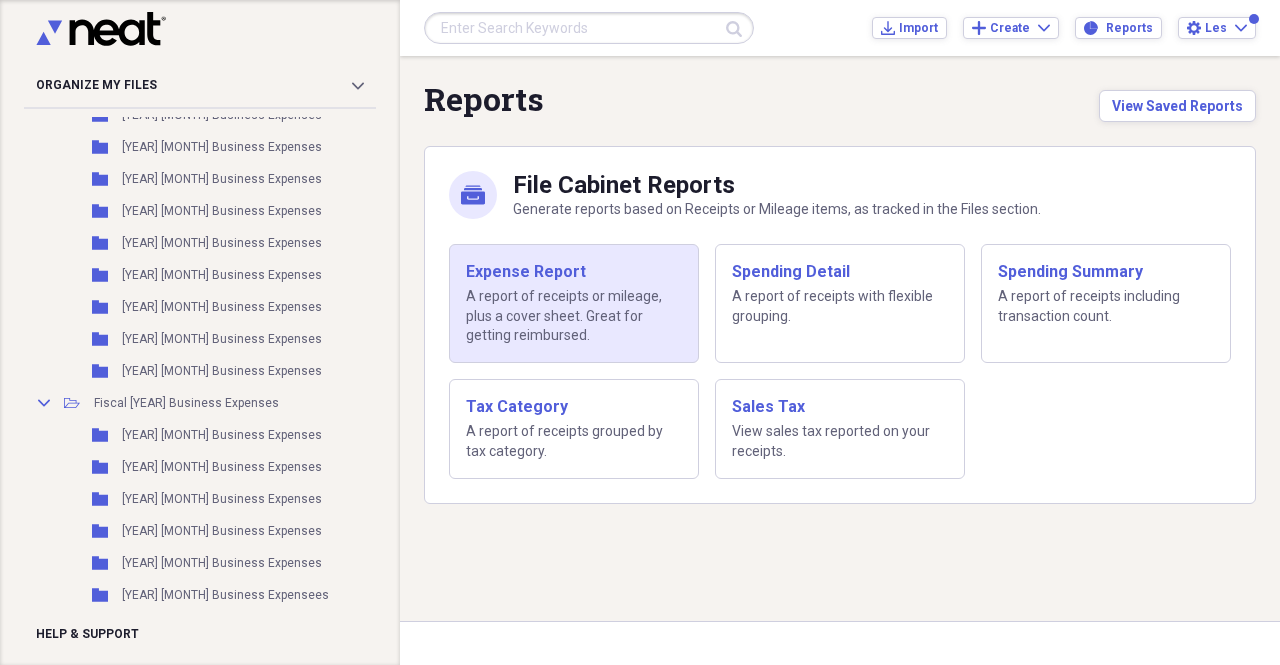 click on "A report of receipts or mileage, plus a cover sheet. Great for getting reimbursed." at bounding box center [574, 316] 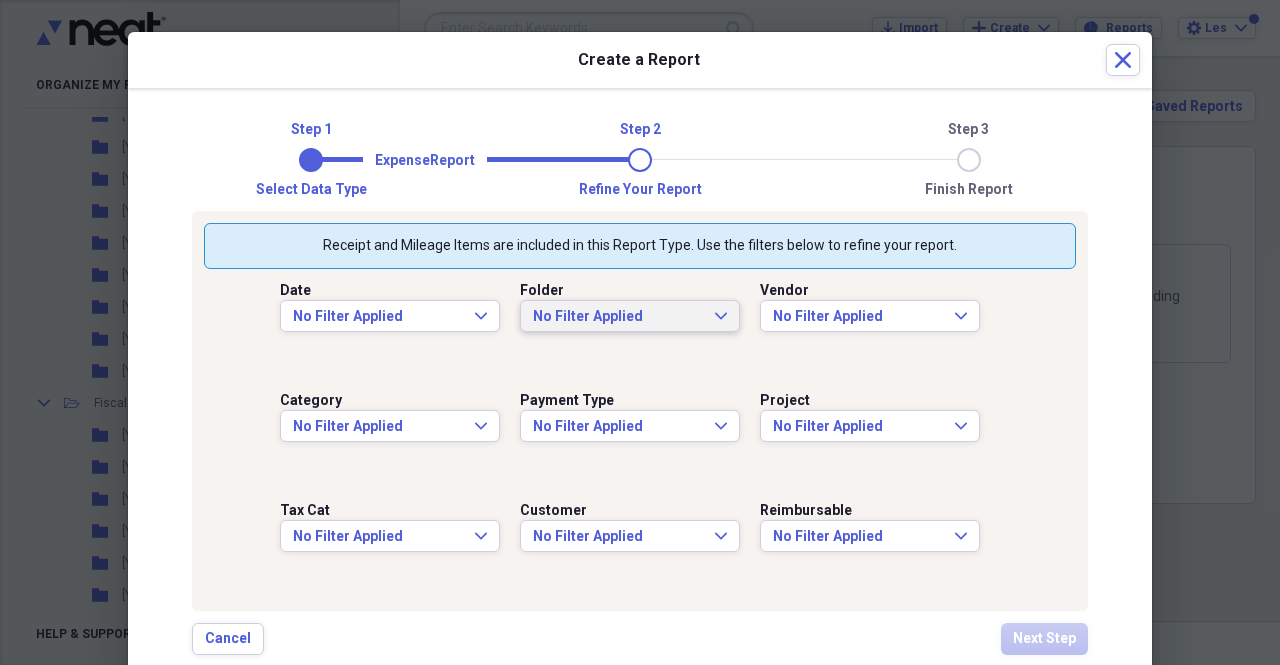 click on "No Filter Applied Expand" at bounding box center [630, 317] 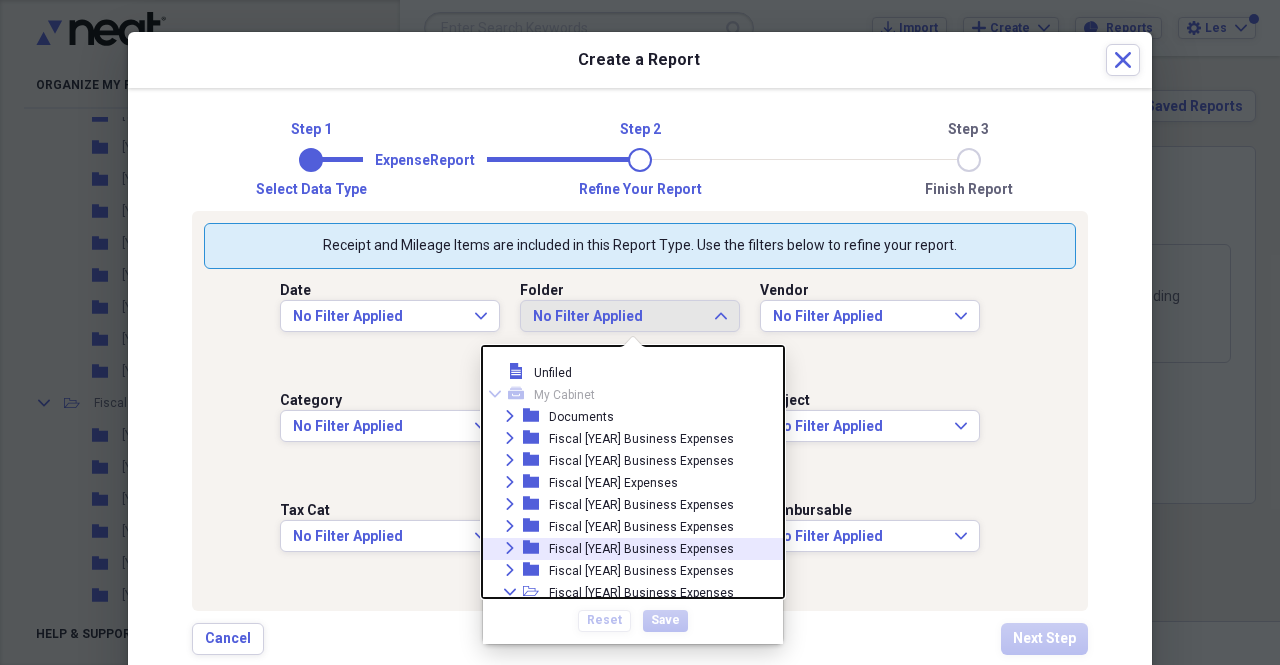 scroll, scrollTop: 41, scrollLeft: 0, axis: vertical 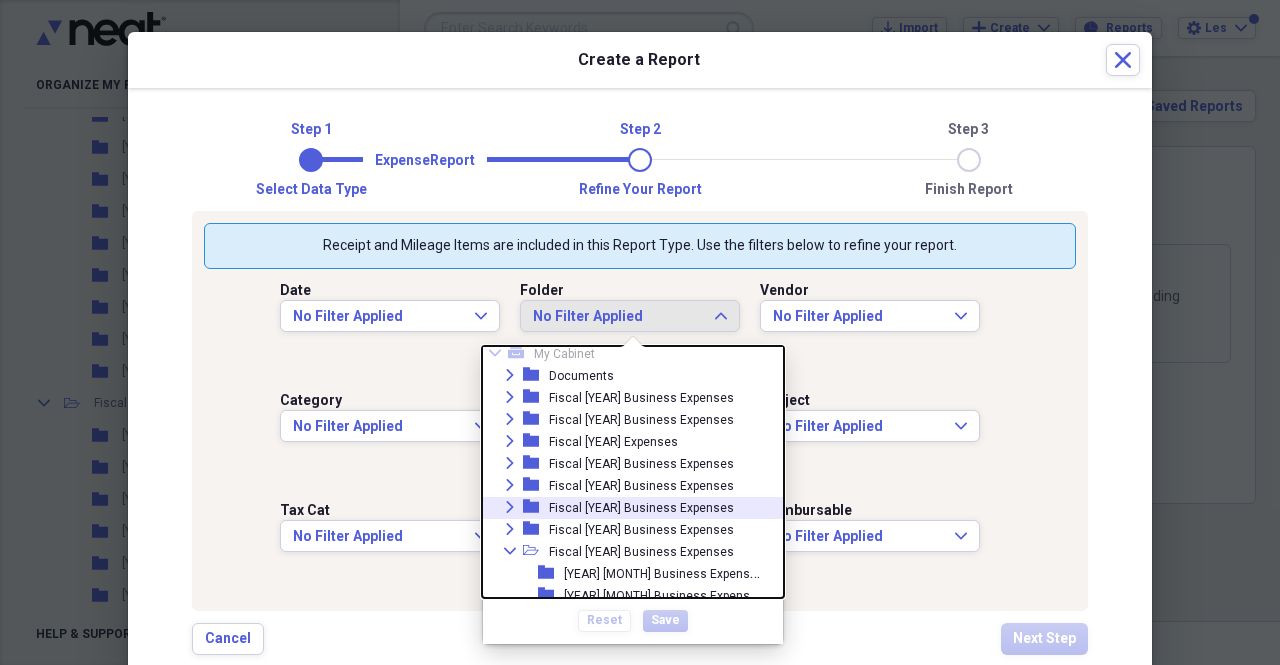 click on "Fiscal [YEAR] Business Expenses" at bounding box center [641, 552] 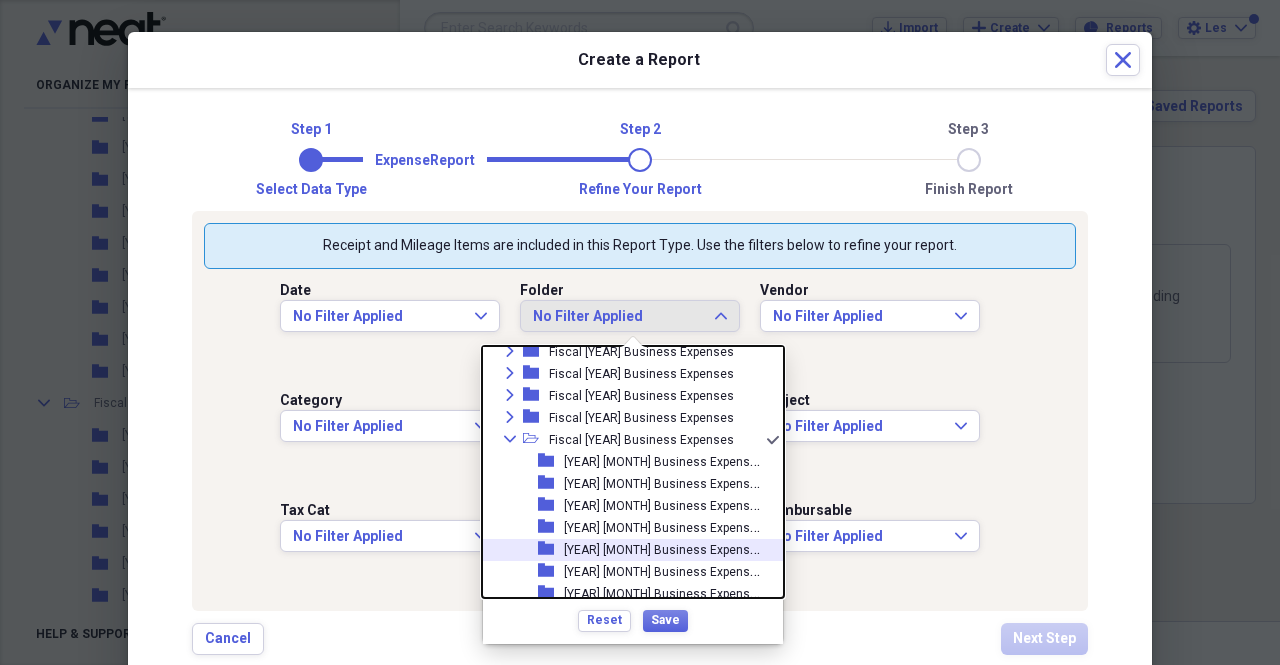 scroll, scrollTop: 226, scrollLeft: 0, axis: vertical 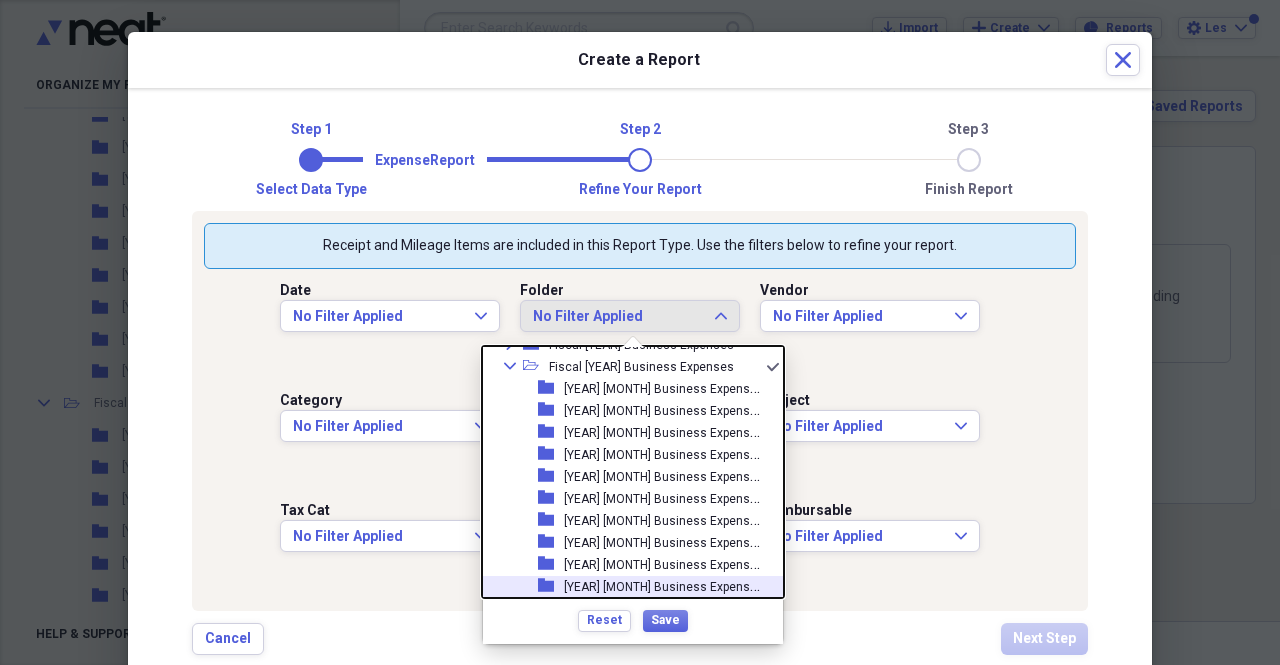 click on "[YEAR] [MONTH] Business Expenses" at bounding box center (664, 585) 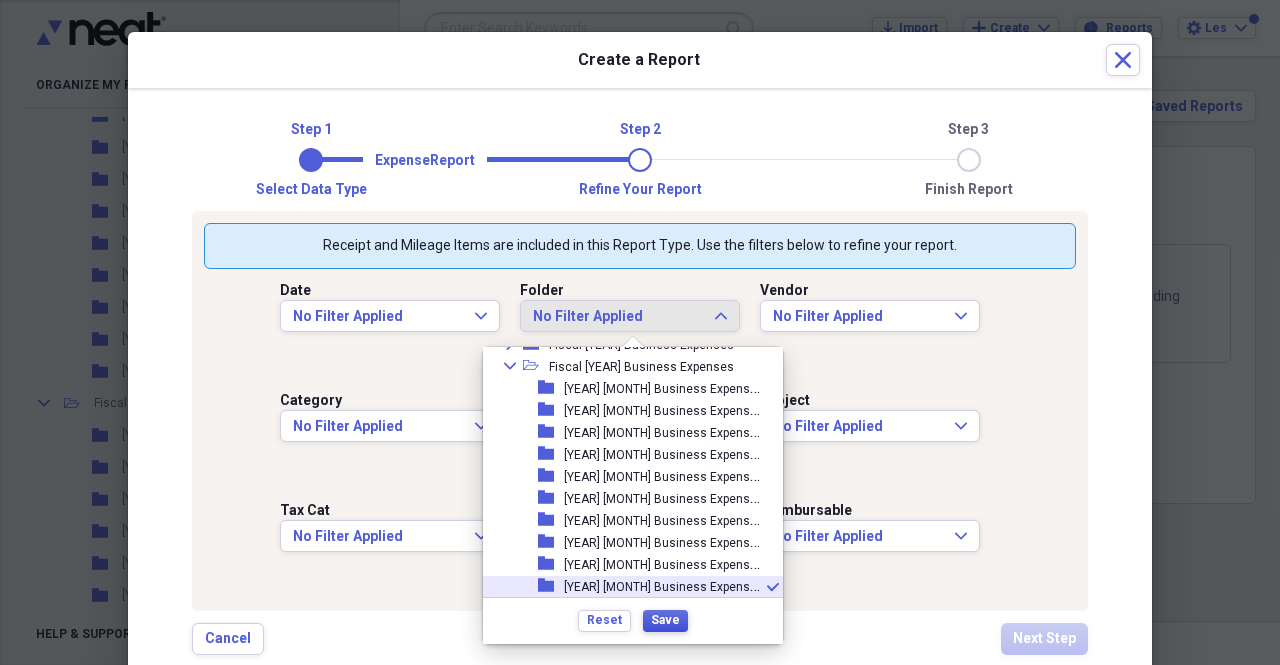 click on "Save" at bounding box center (665, 620) 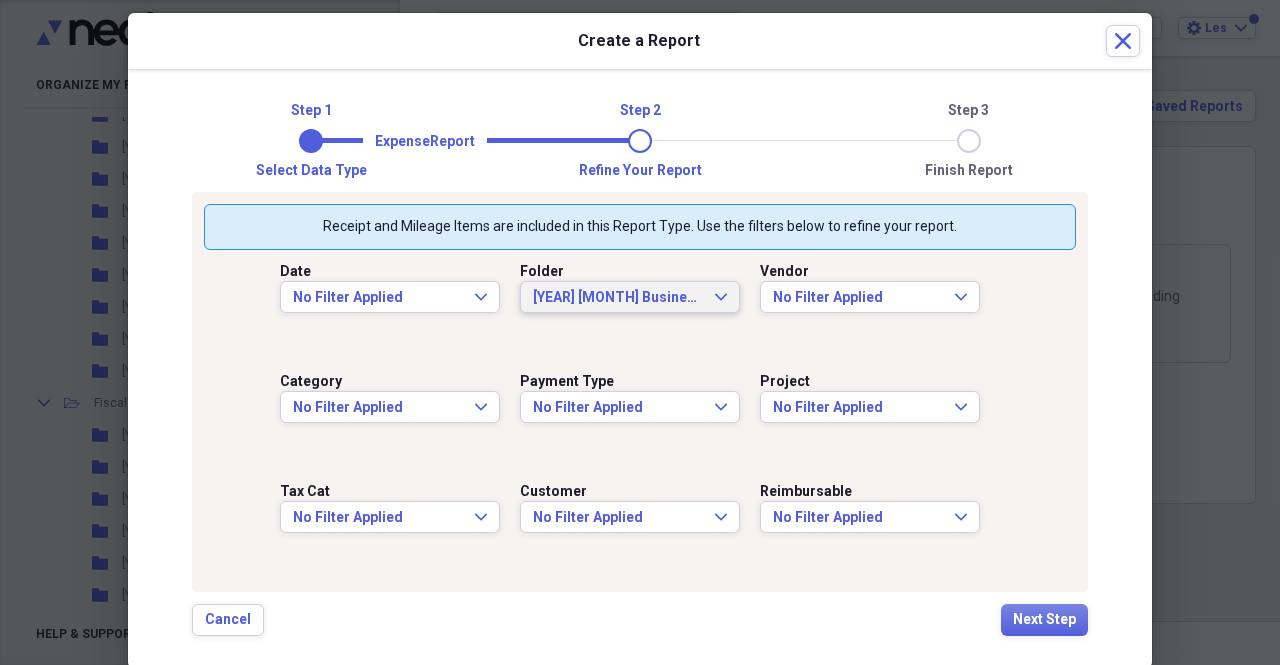 scroll, scrollTop: 0, scrollLeft: 0, axis: both 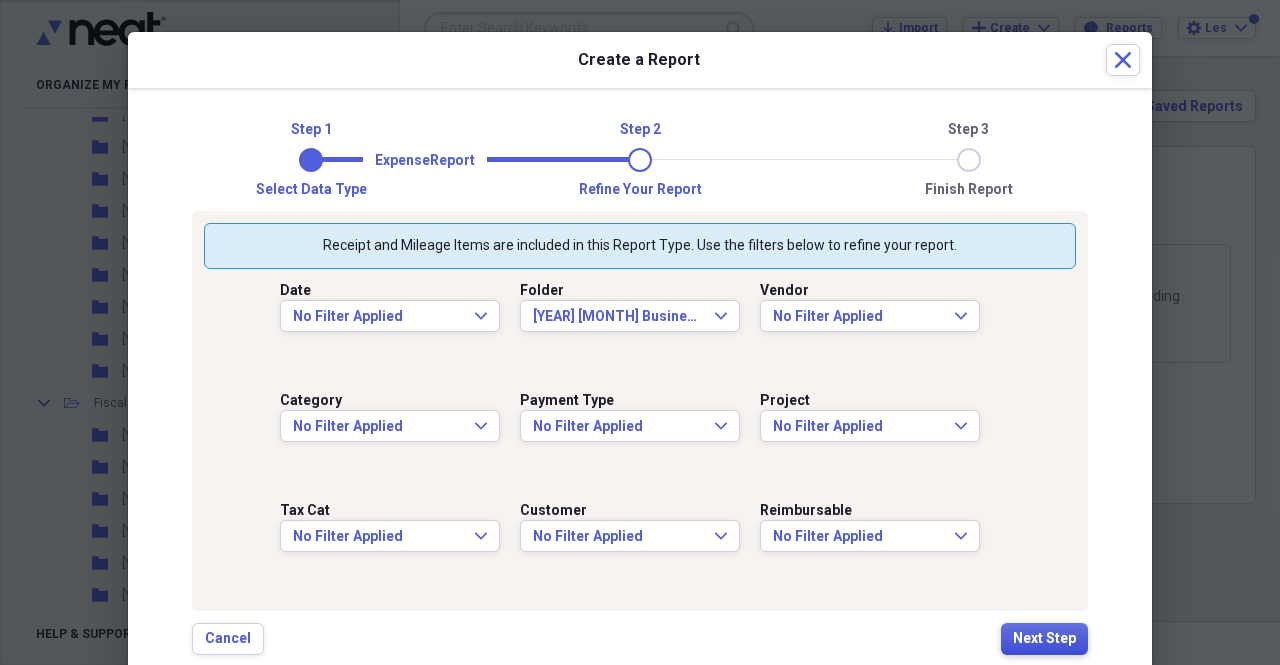 click on "Next Step" at bounding box center [1044, 639] 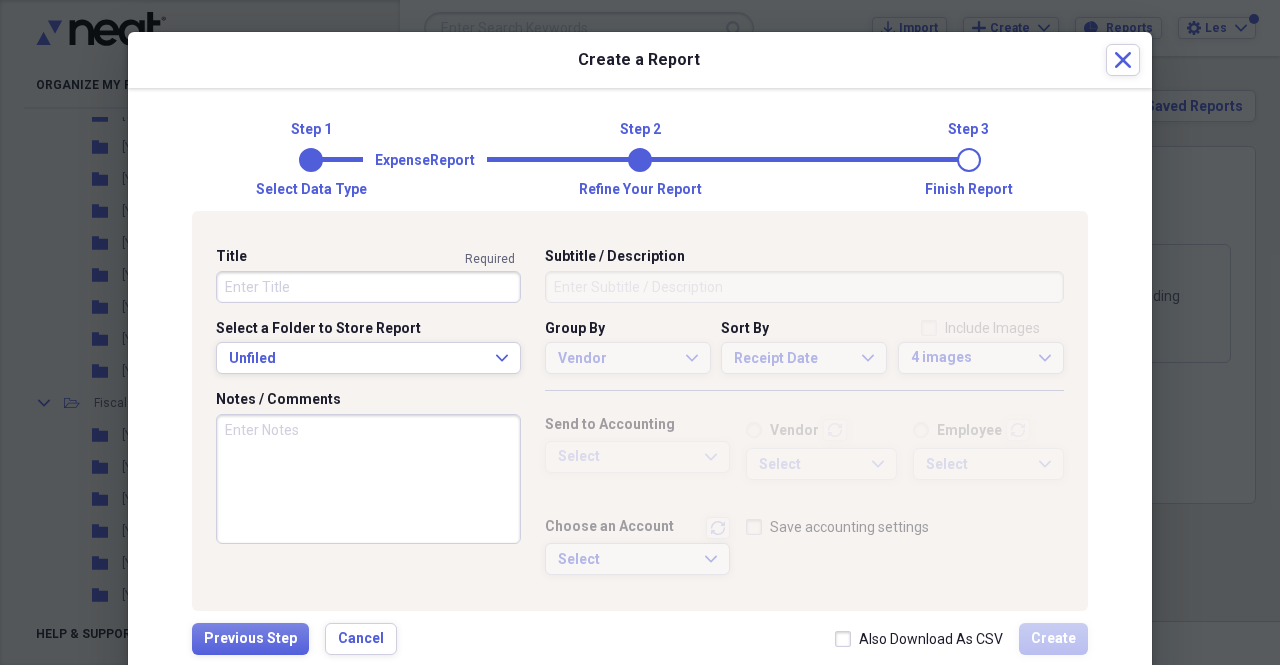 click on "Title" at bounding box center [368, 287] 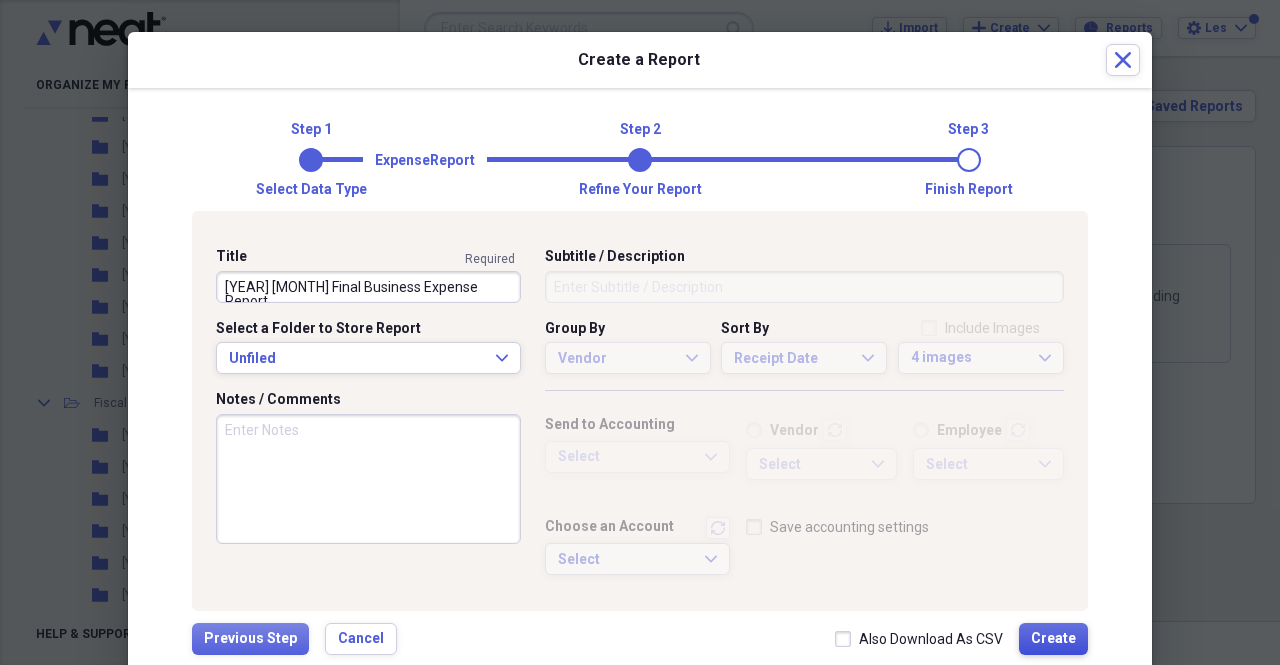 type on "[YEAR] [MONTH] Final Business Expense Report" 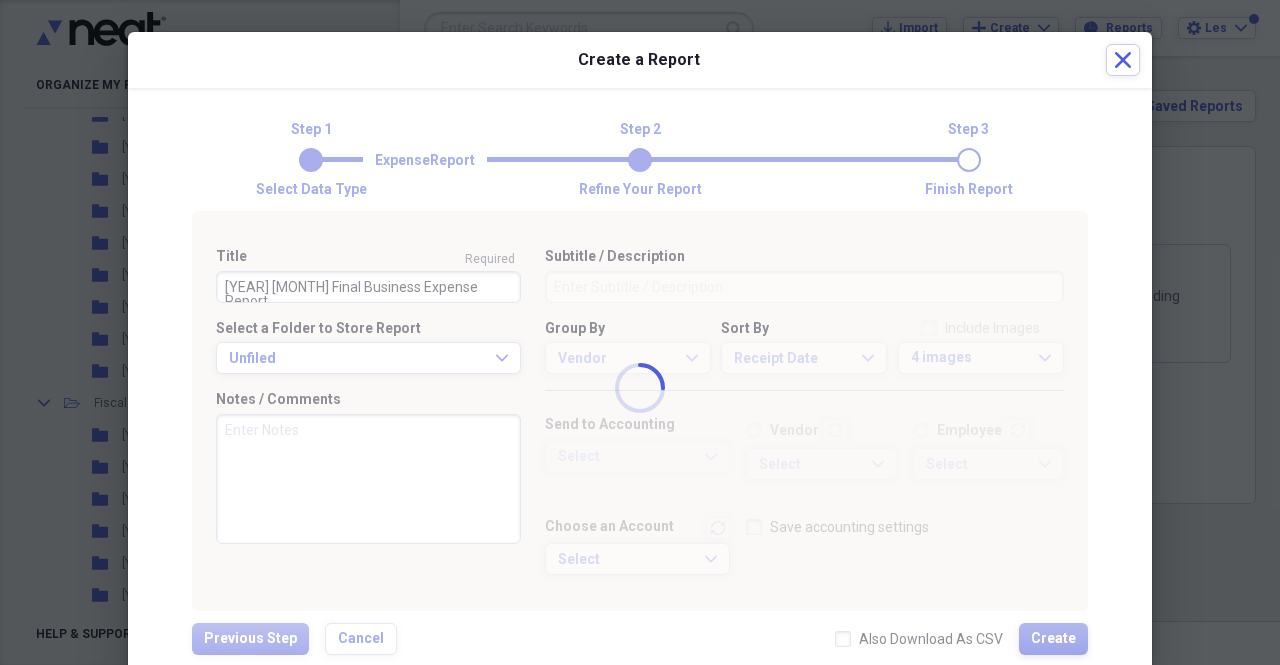 type 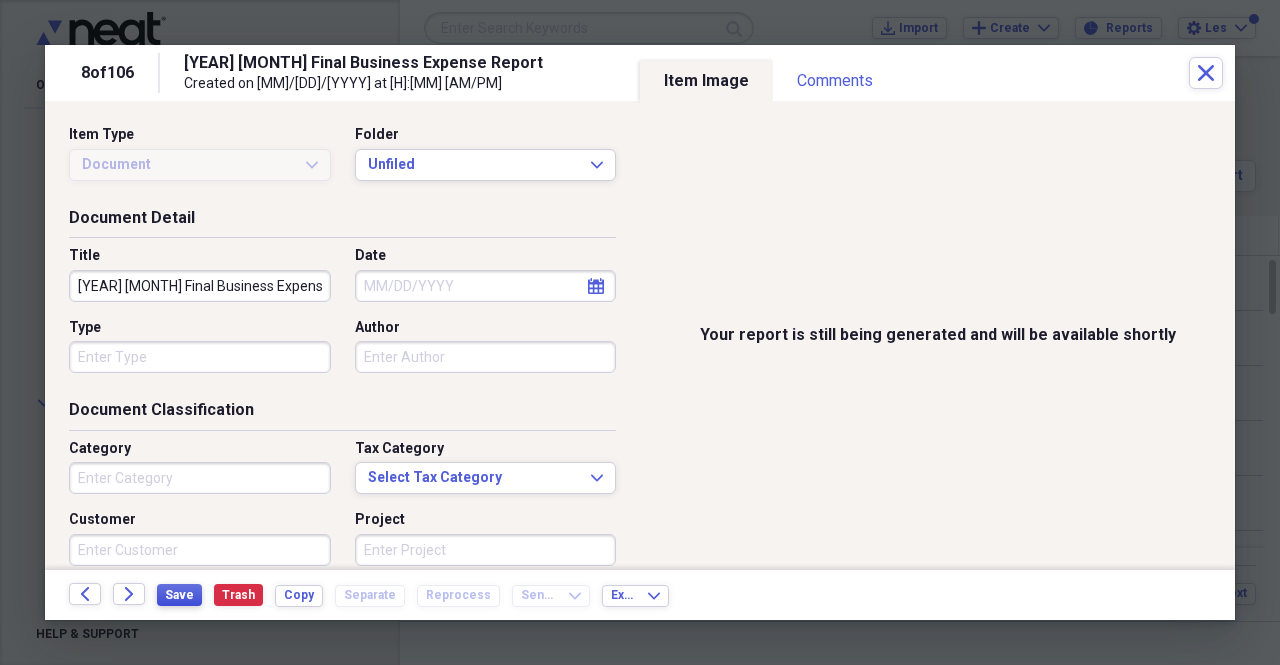click on "Save" at bounding box center [179, 595] 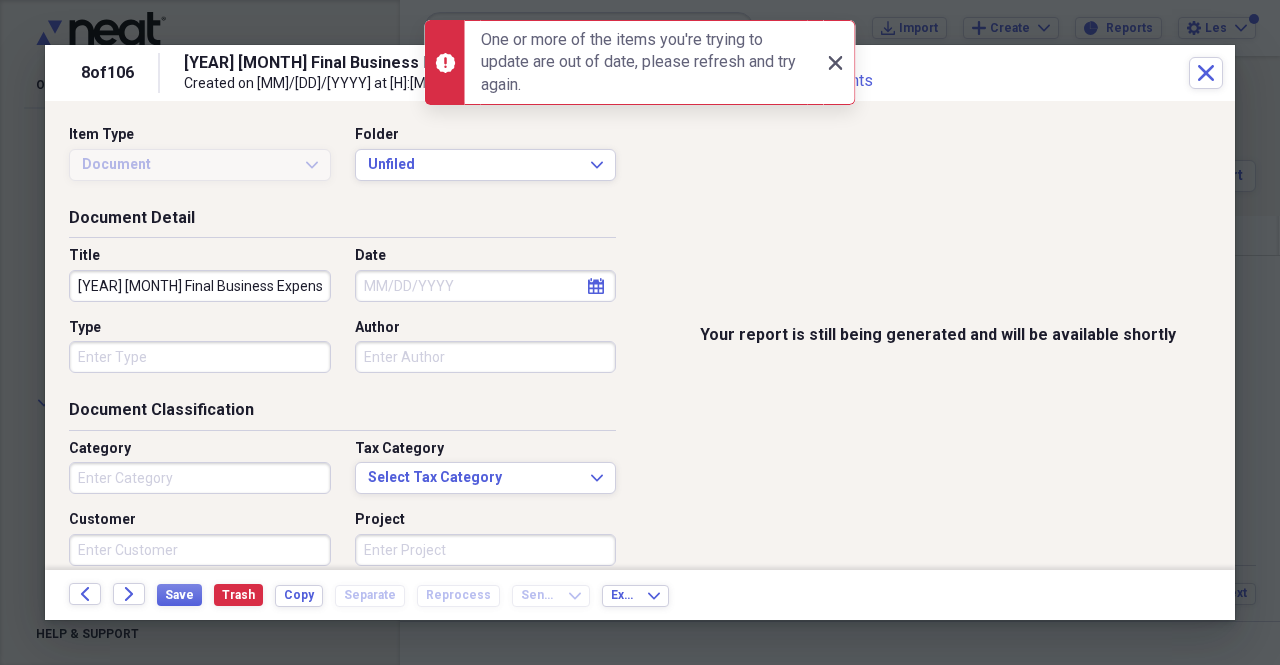 click 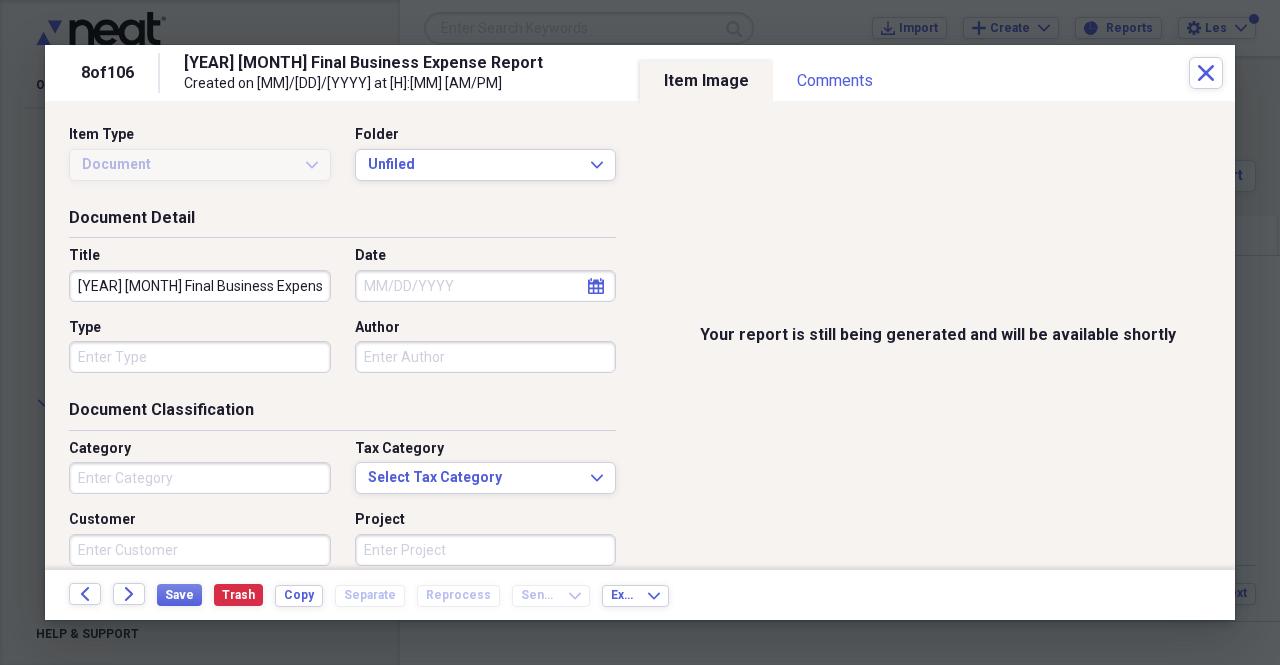click on "Your report is still being generated and will be available shortly" at bounding box center [937, 335] 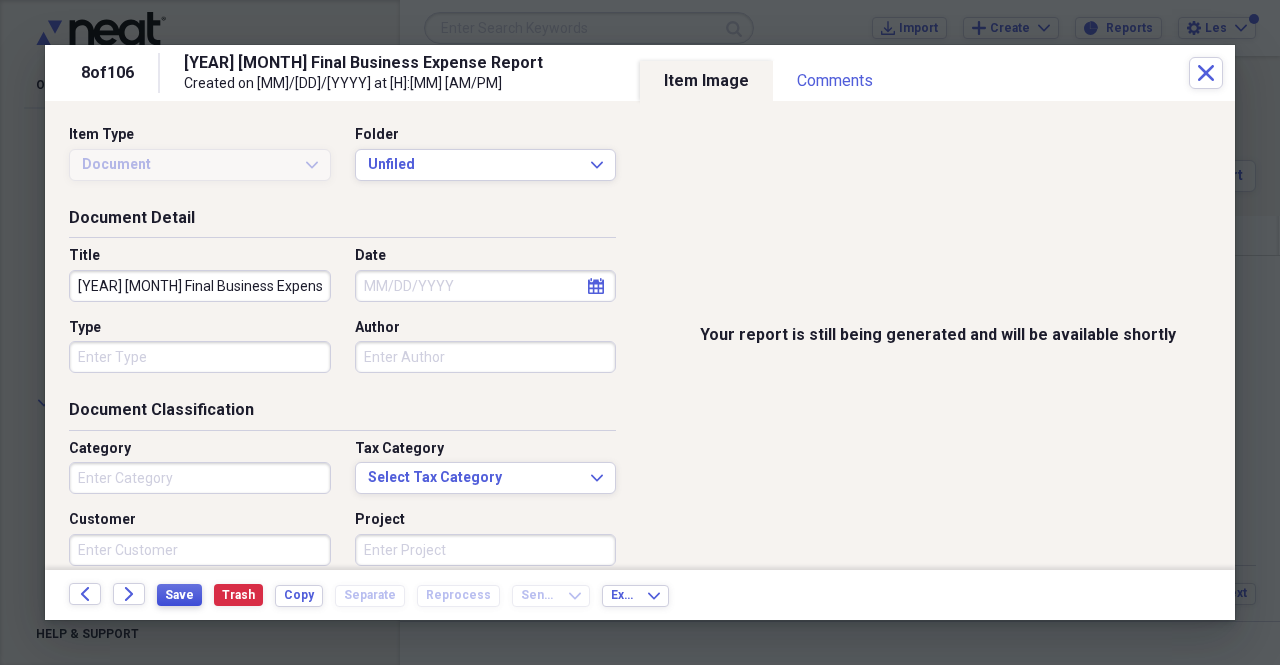 click on "Save" at bounding box center [179, 595] 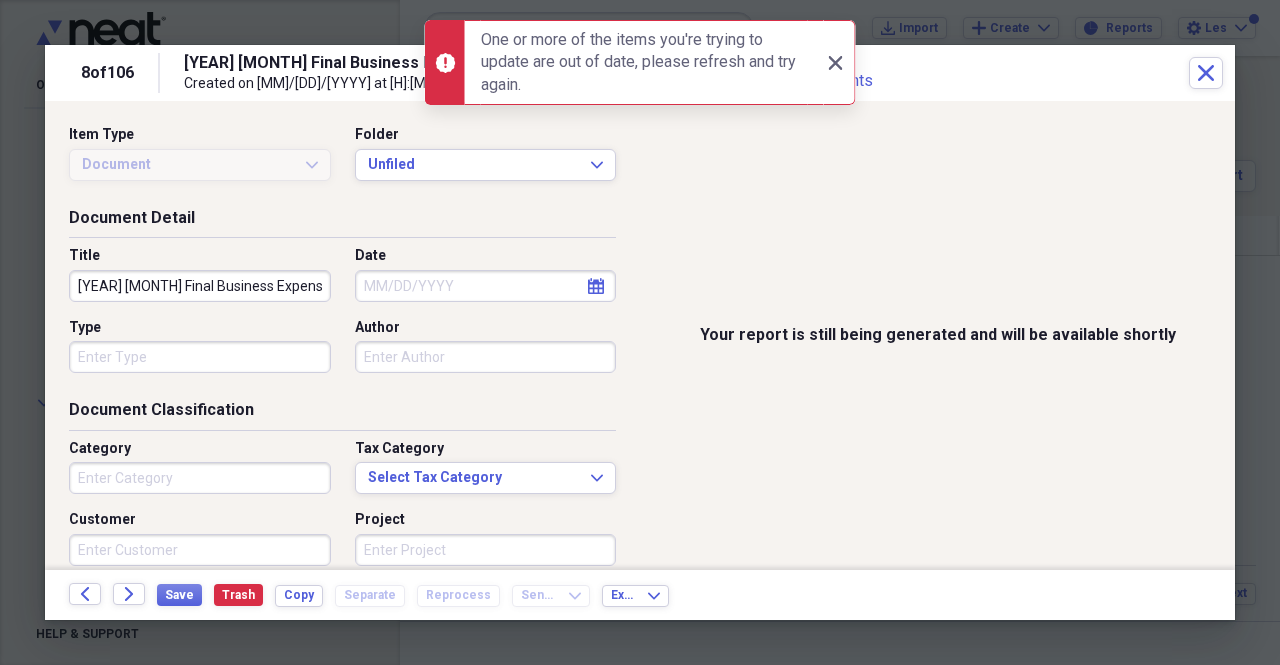 click on "Your report is still being generated and will be available shortly" at bounding box center [937, 335] 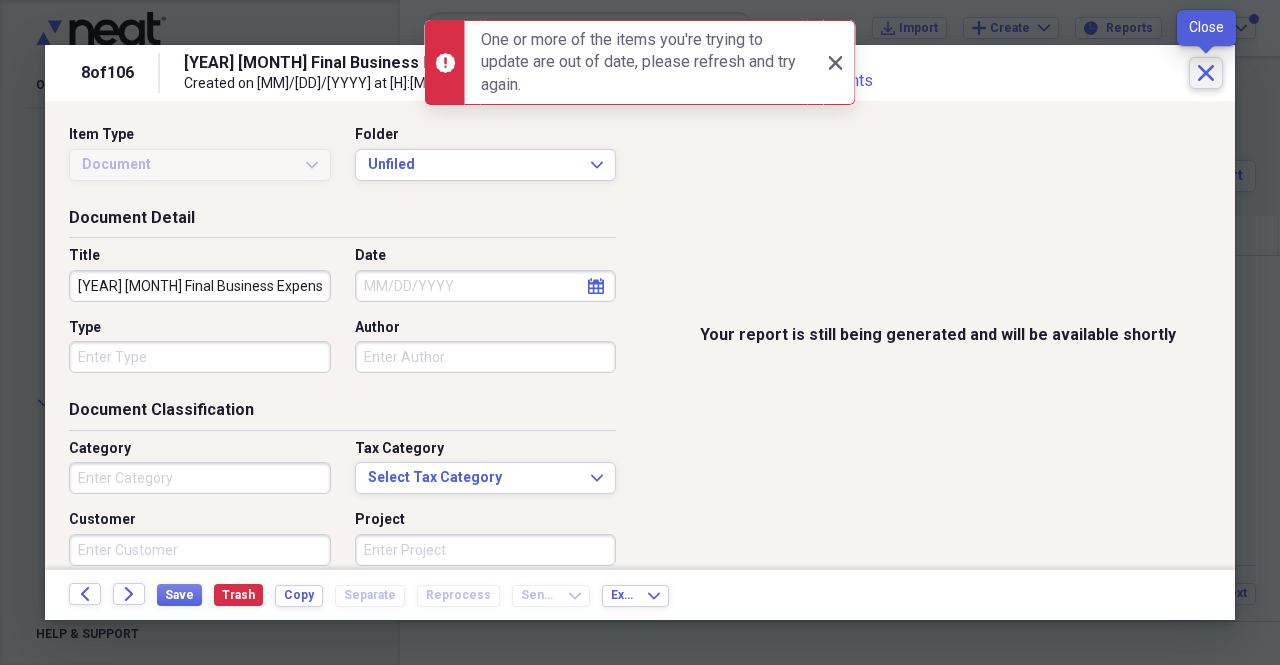click on "Close" 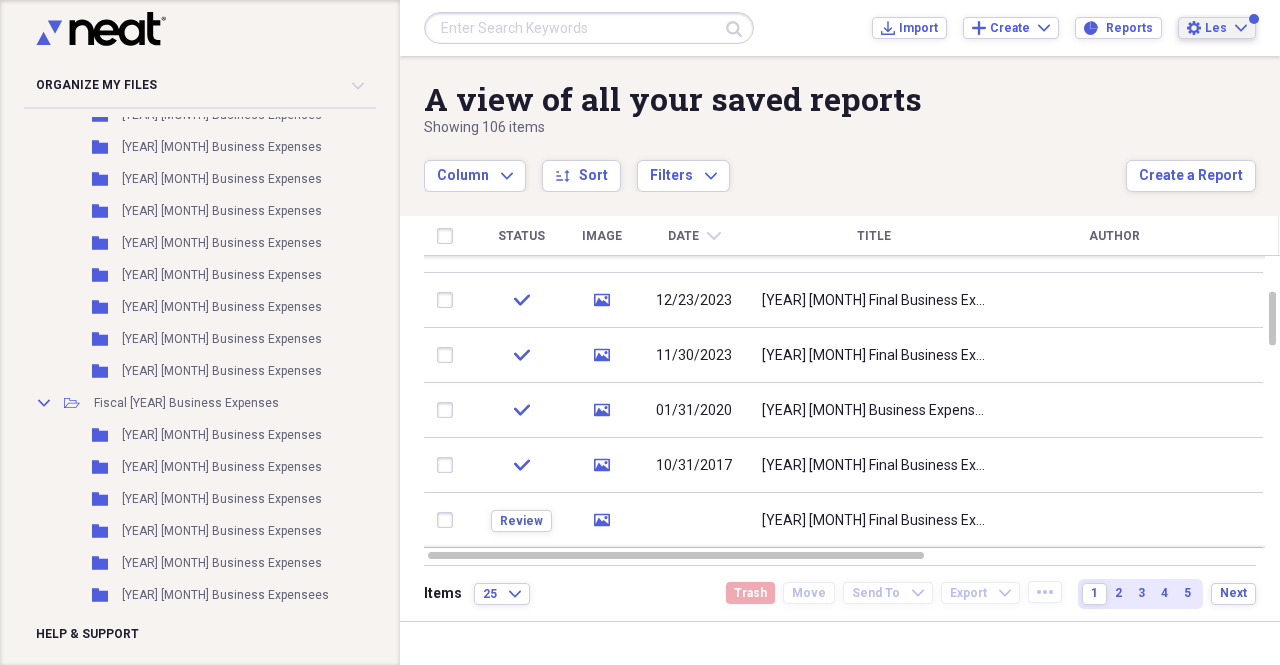 click on "Les Expand" at bounding box center (1226, 28) 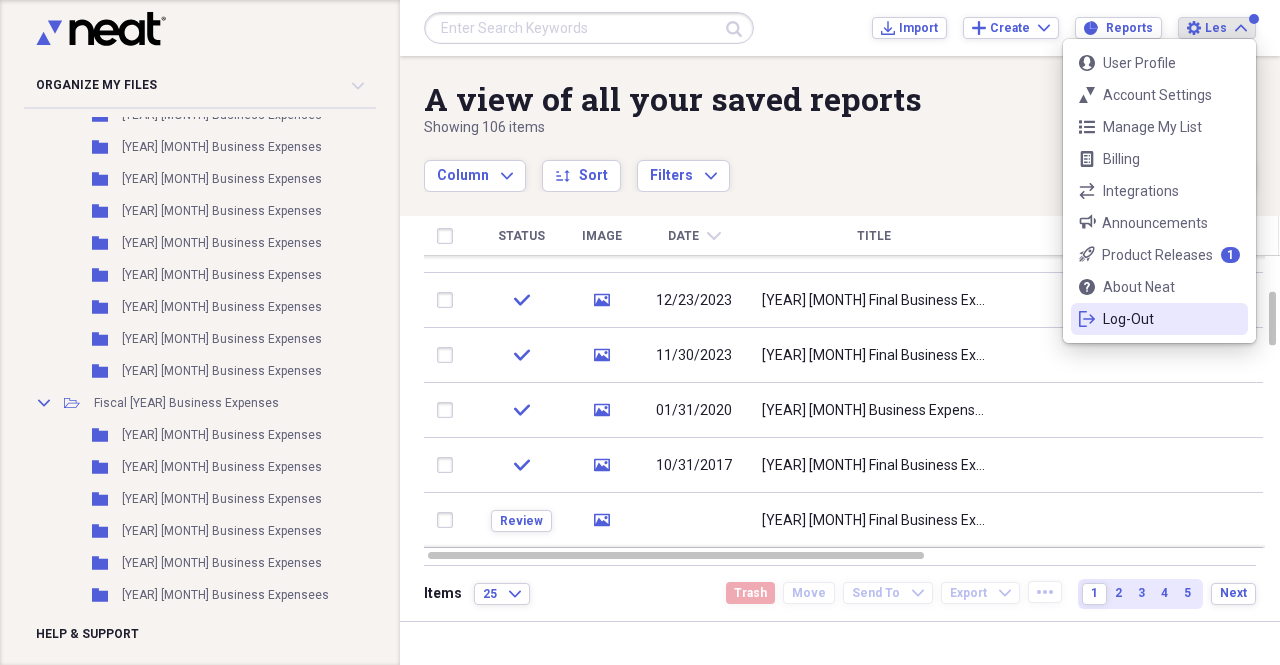 click on "Log-Out" at bounding box center (1159, 319) 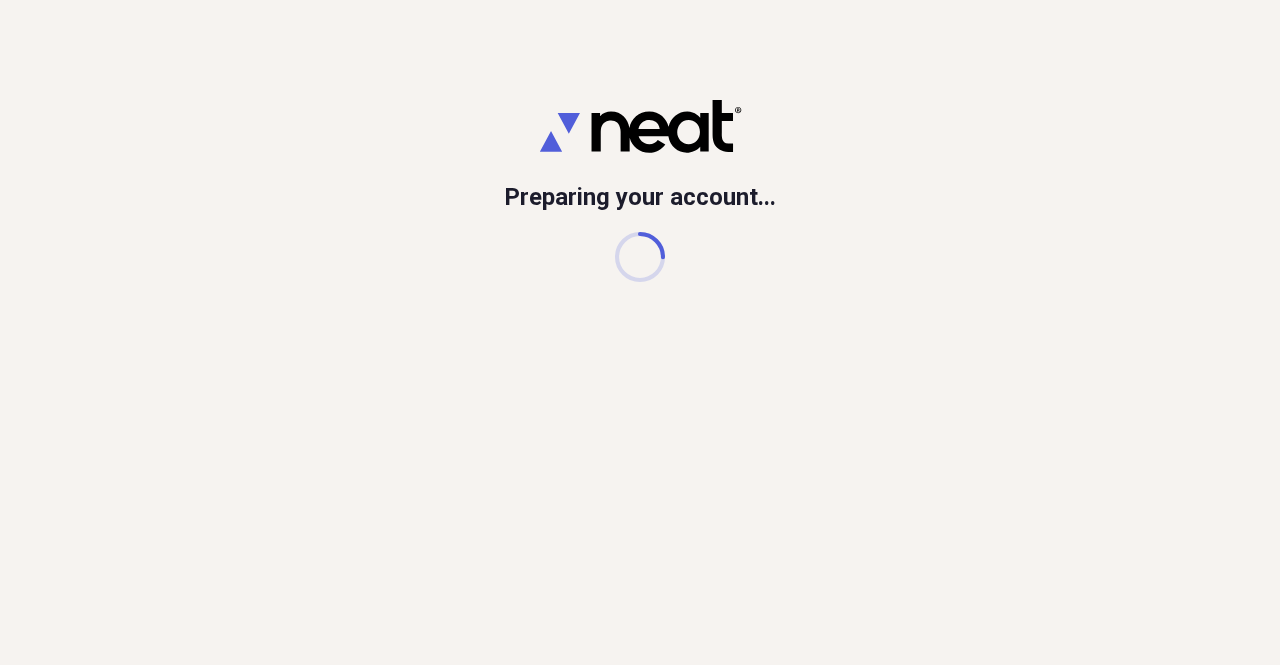 scroll, scrollTop: 0, scrollLeft: 0, axis: both 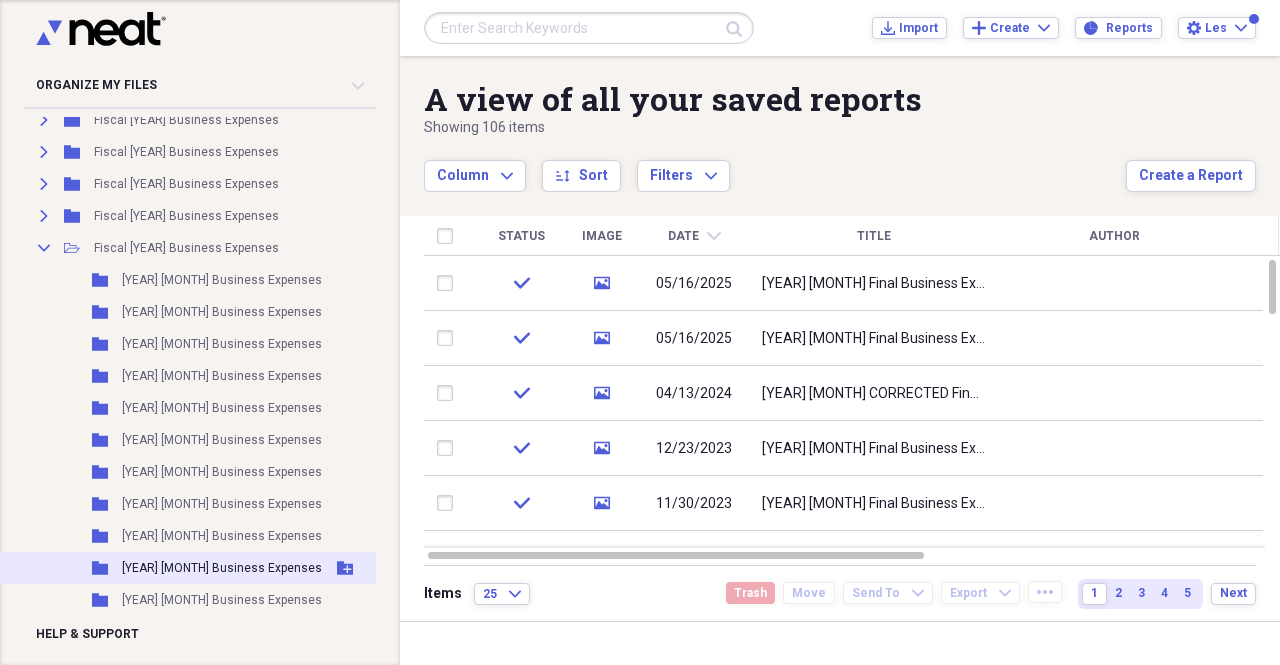 click on "[YEAR] [MONTH] Business Expenses" at bounding box center (222, 568) 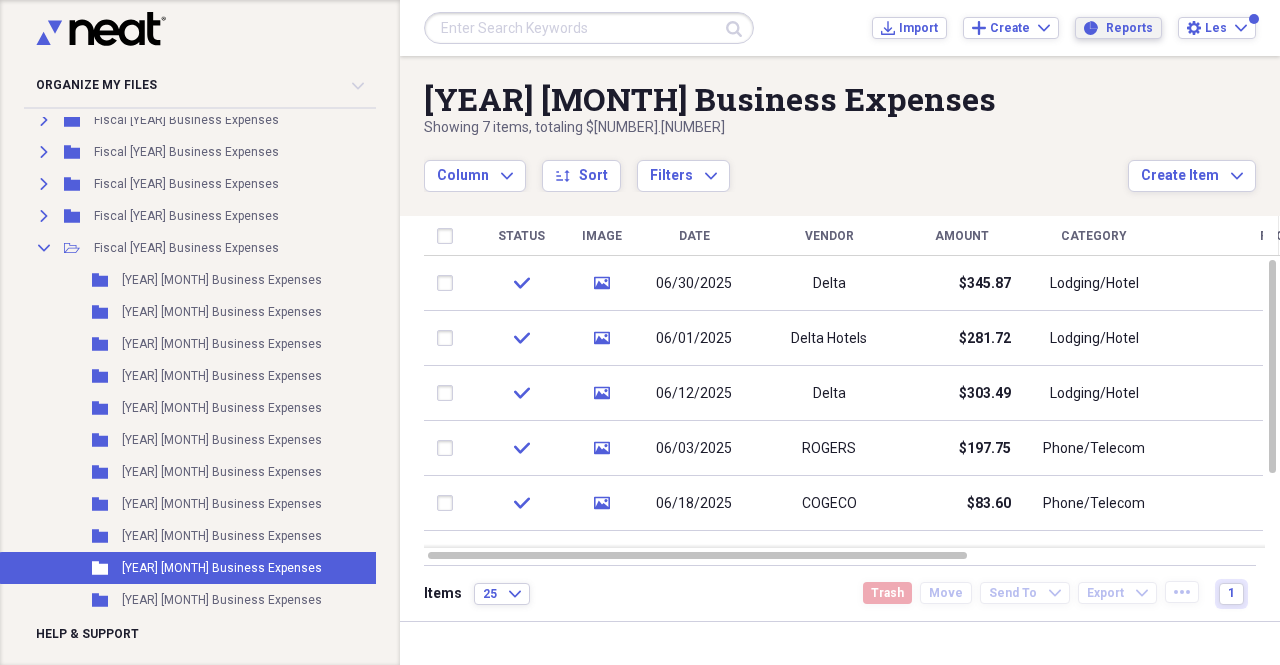 click on "Reports" at bounding box center [1129, 28] 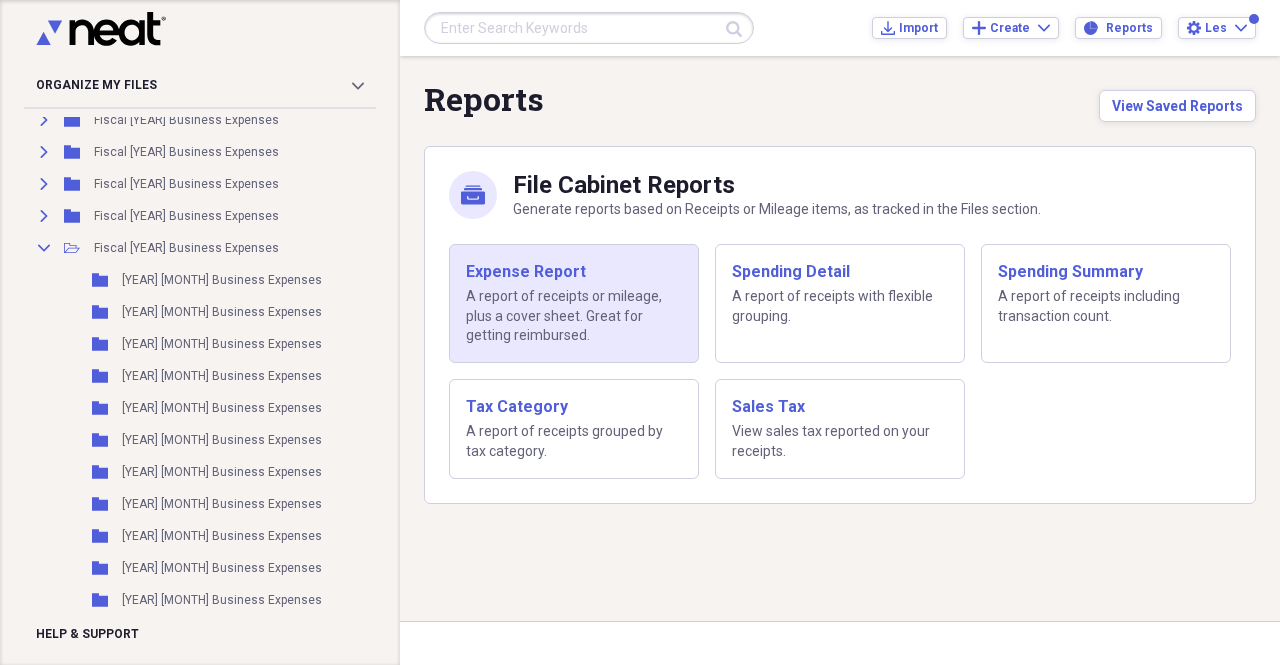 click on "A report of receipts or mileage, plus a cover sheet. Great for getting reimbursed." at bounding box center [574, 316] 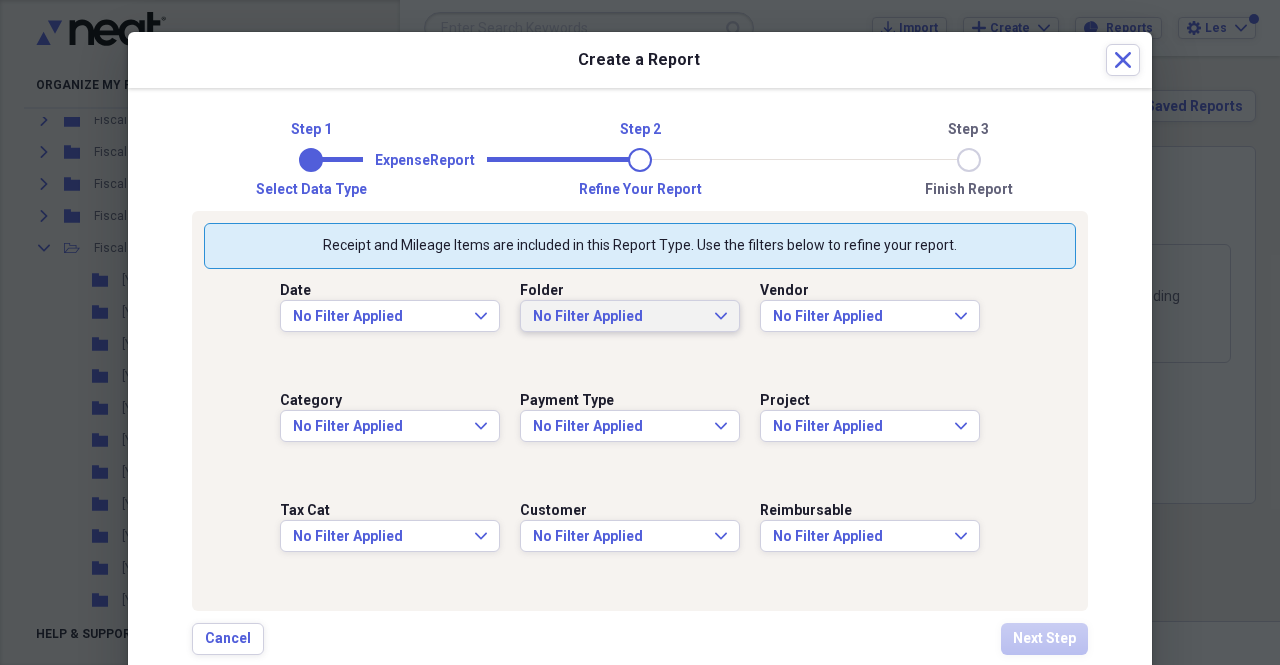 click on "Expand" 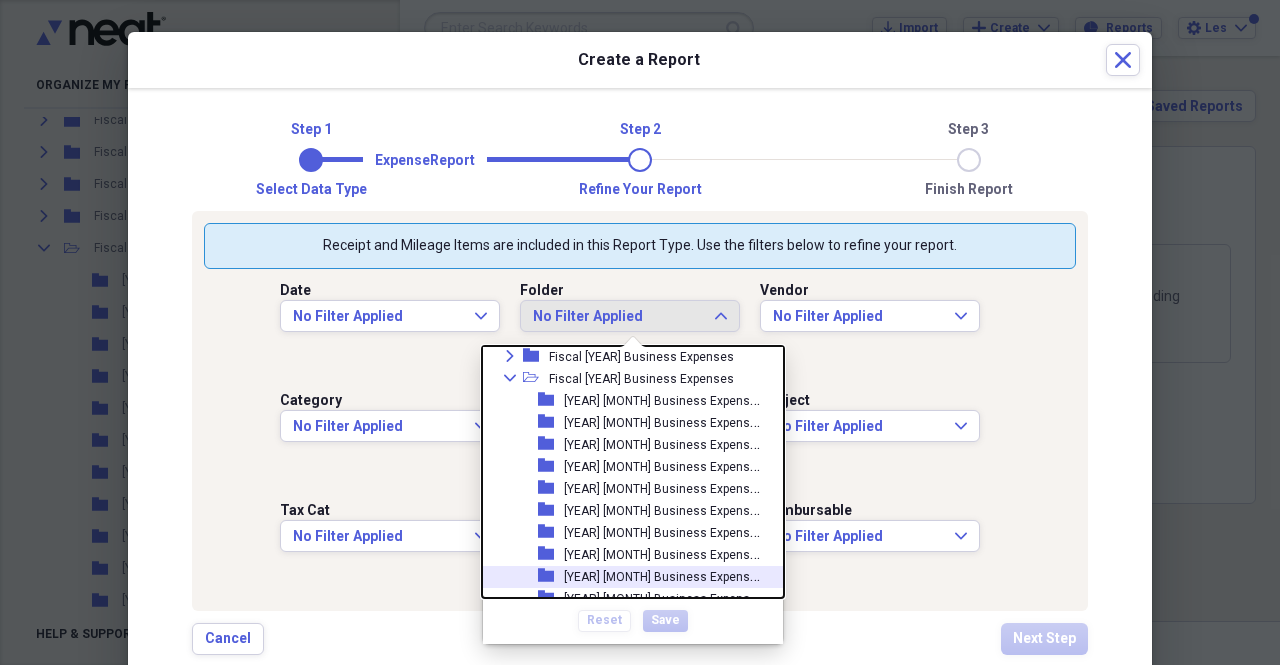 scroll, scrollTop: 250, scrollLeft: 0, axis: vertical 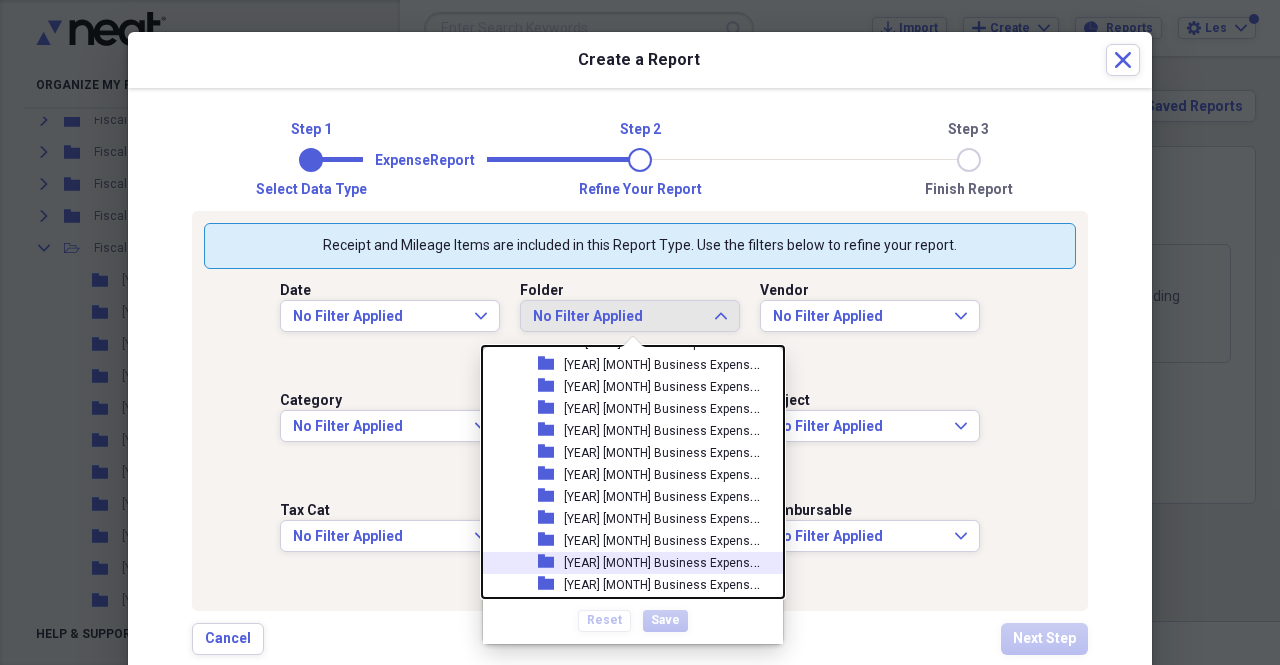 click on "[YEAR] [MONTH] Business Expenses" at bounding box center (664, 561) 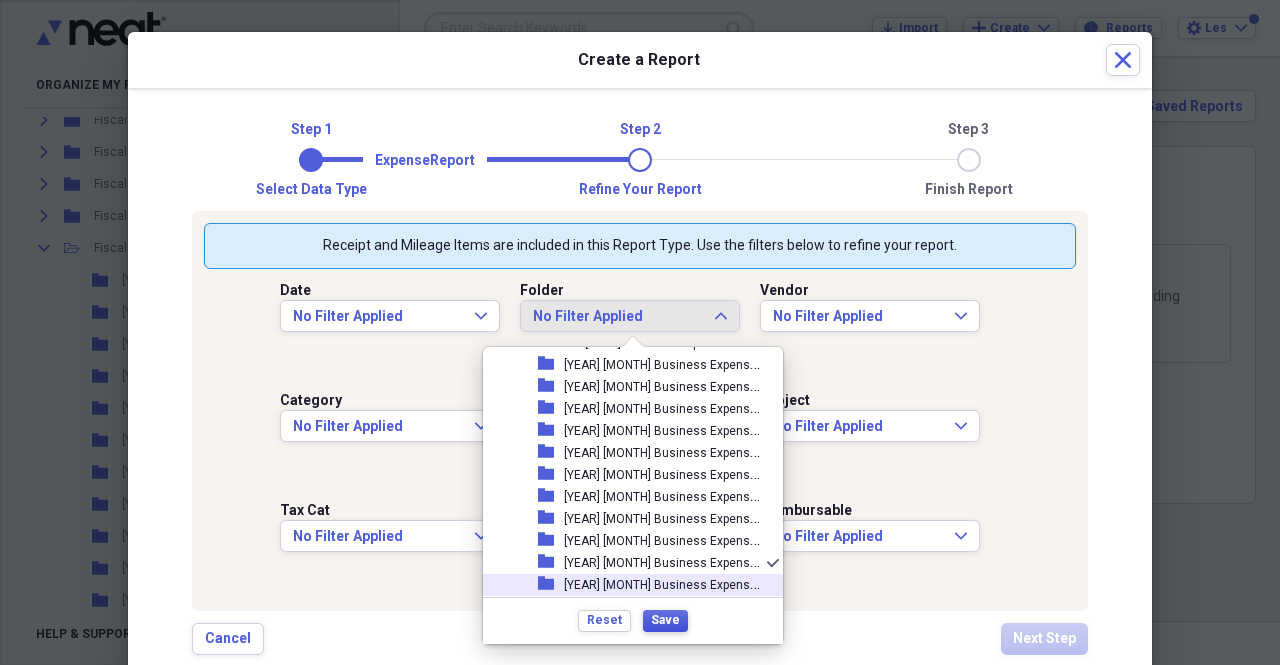 click on "Save" at bounding box center [665, 620] 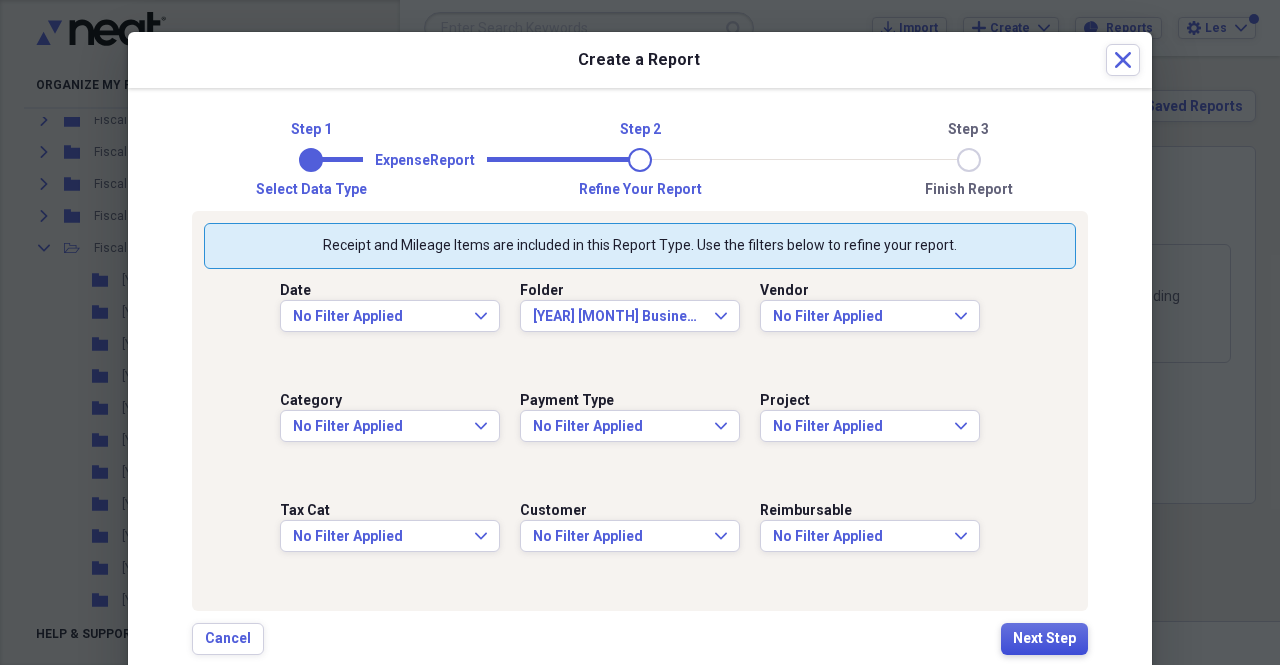 click on "Next Step" at bounding box center (1044, 639) 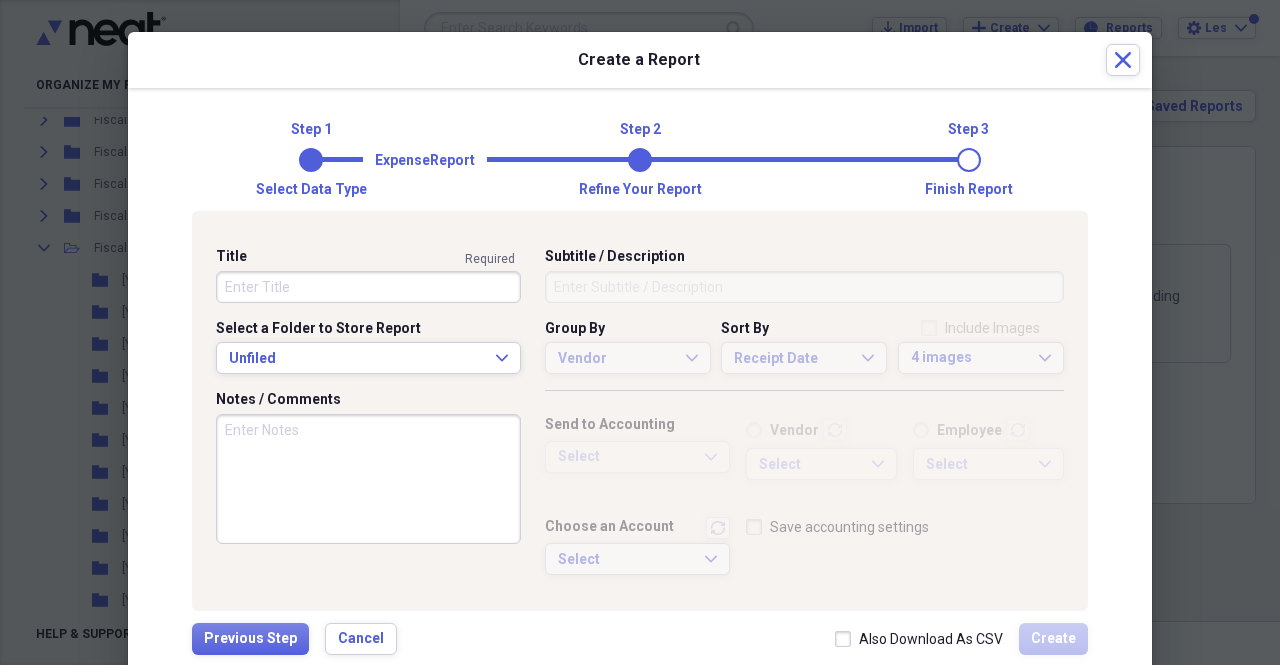 click on "Title" at bounding box center (368, 287) 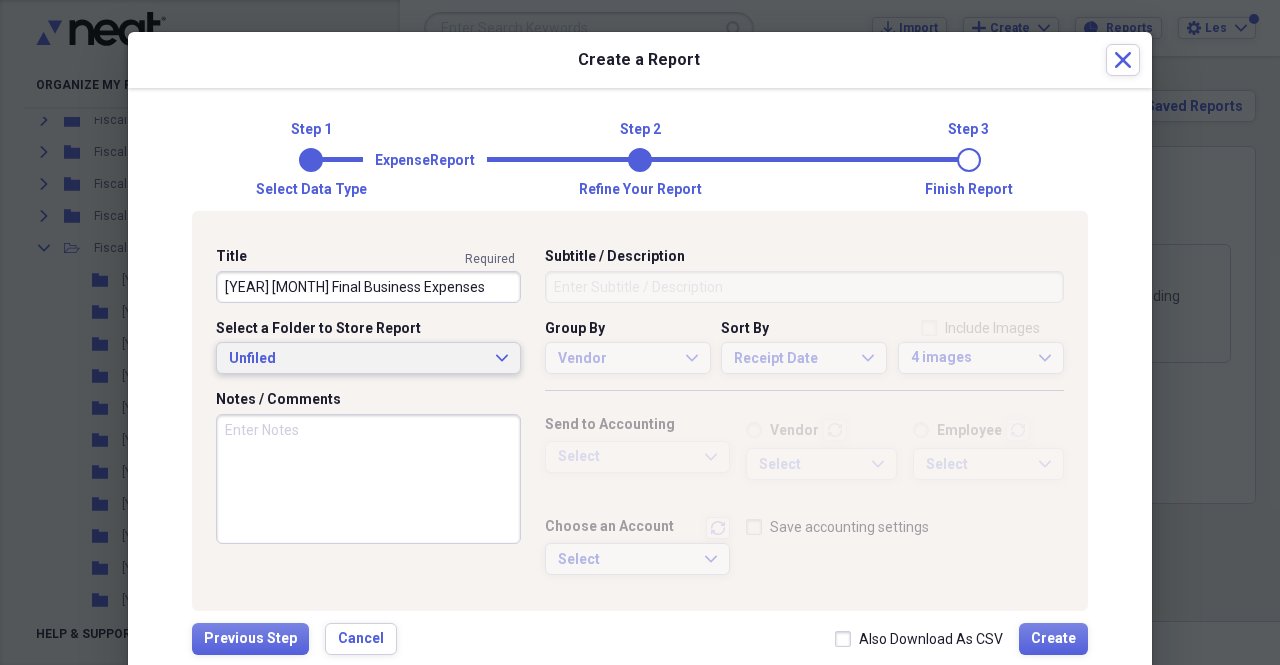 type on "[YEAR] [MONTH] Final Business Expenses" 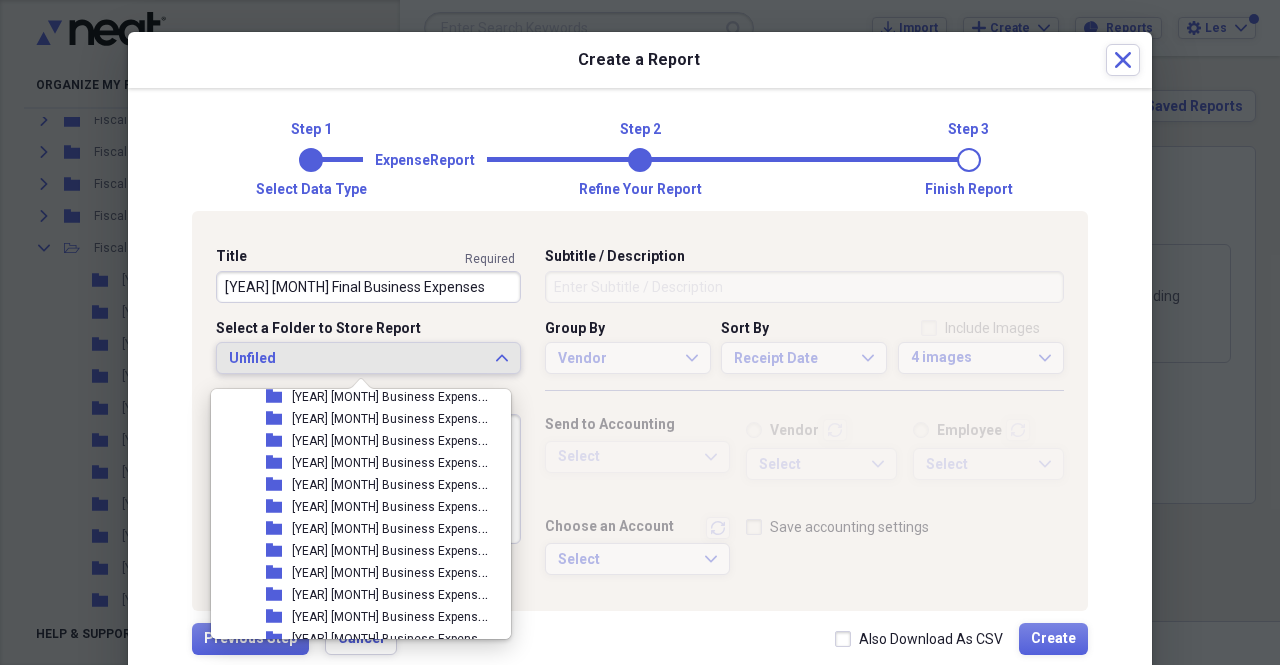 scroll, scrollTop: 261, scrollLeft: 0, axis: vertical 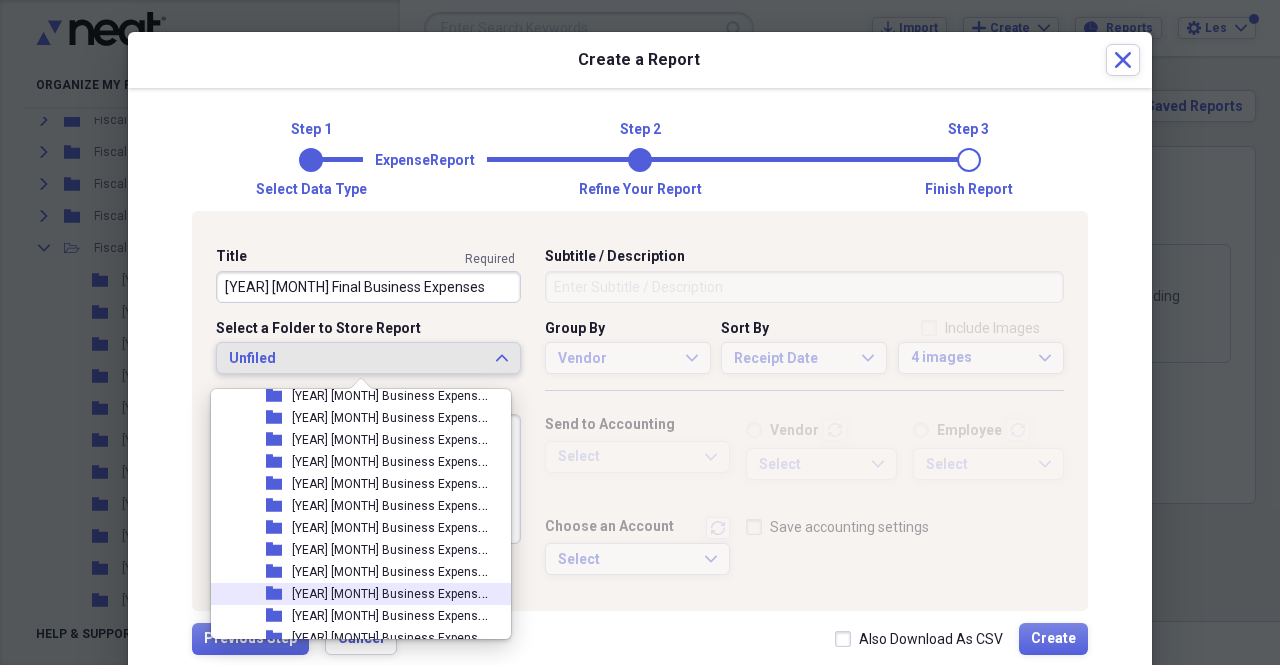 click on "[YEAR] [MONTH] Business Expenses" at bounding box center (392, 592) 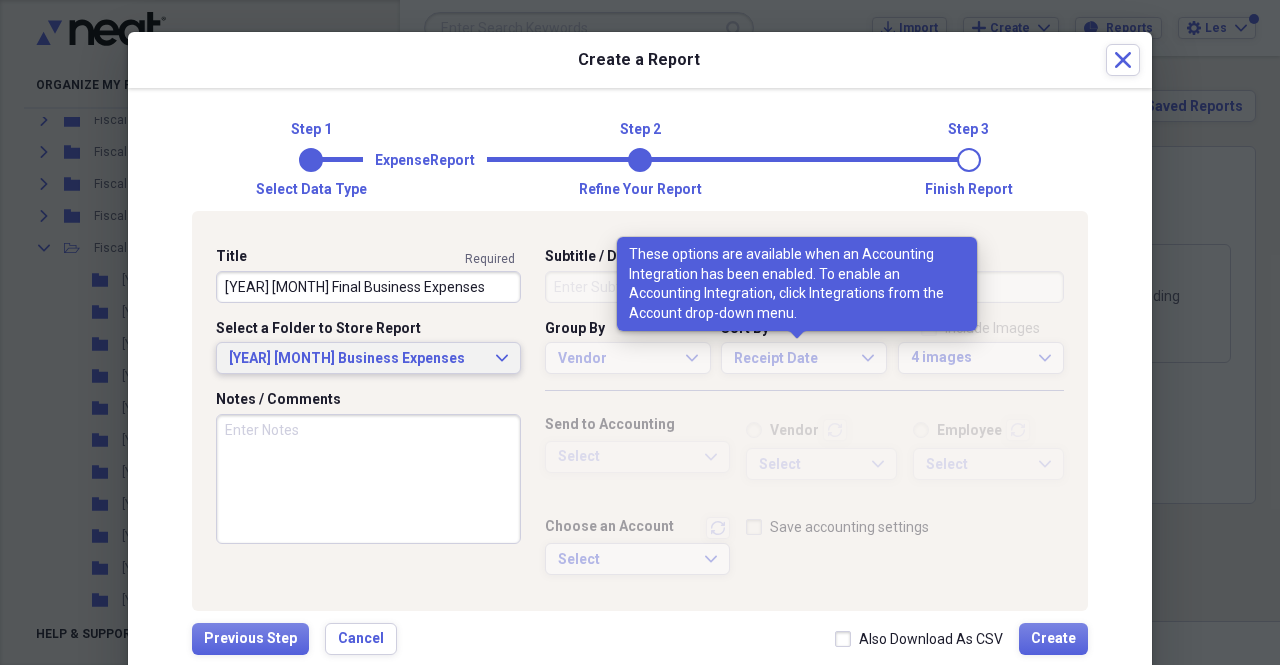 scroll, scrollTop: 54, scrollLeft: 0, axis: vertical 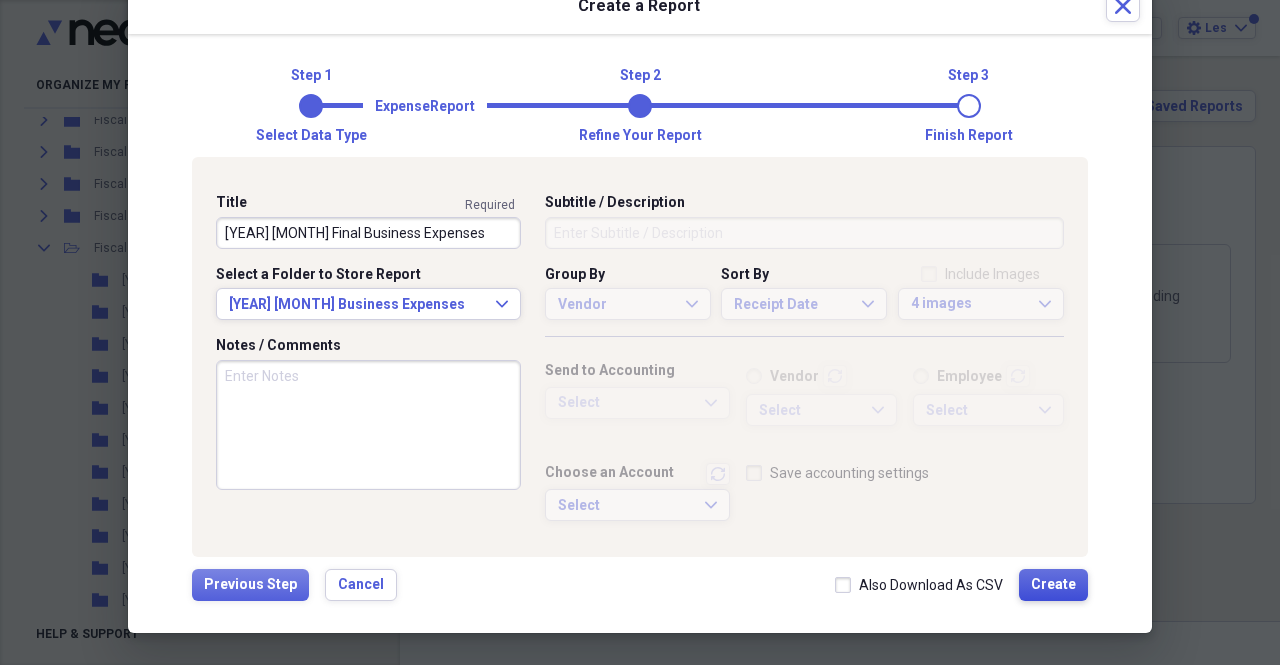 click on "Create" at bounding box center [1053, 585] 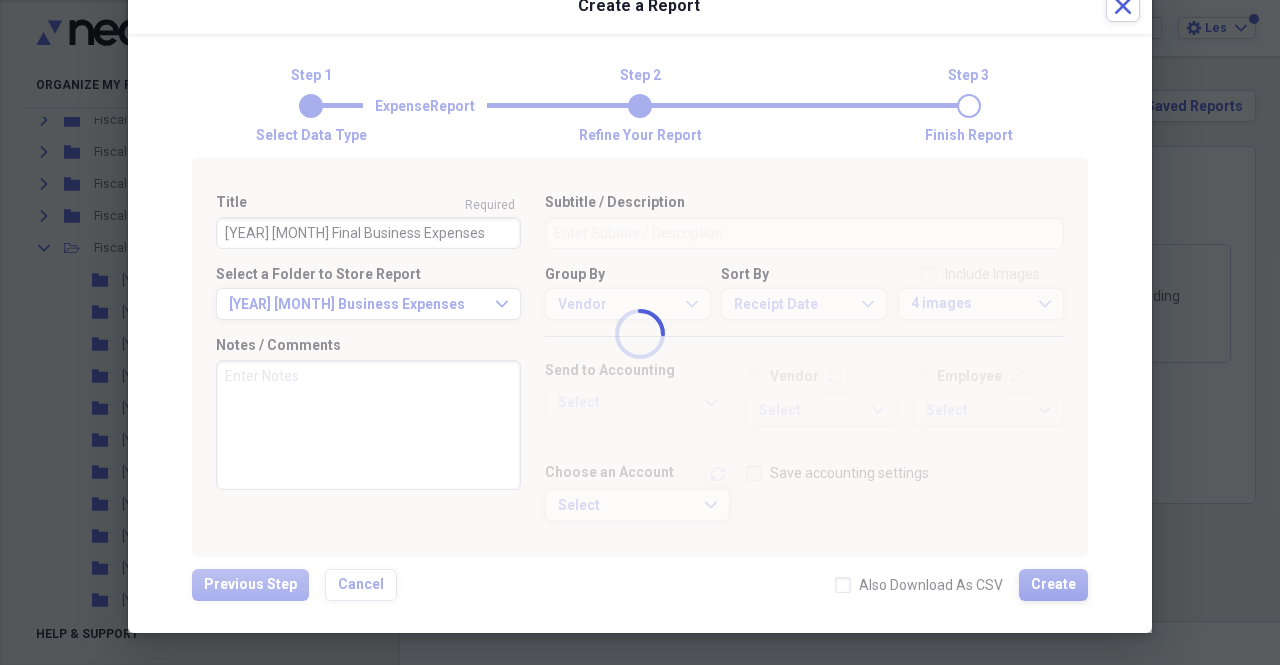 type 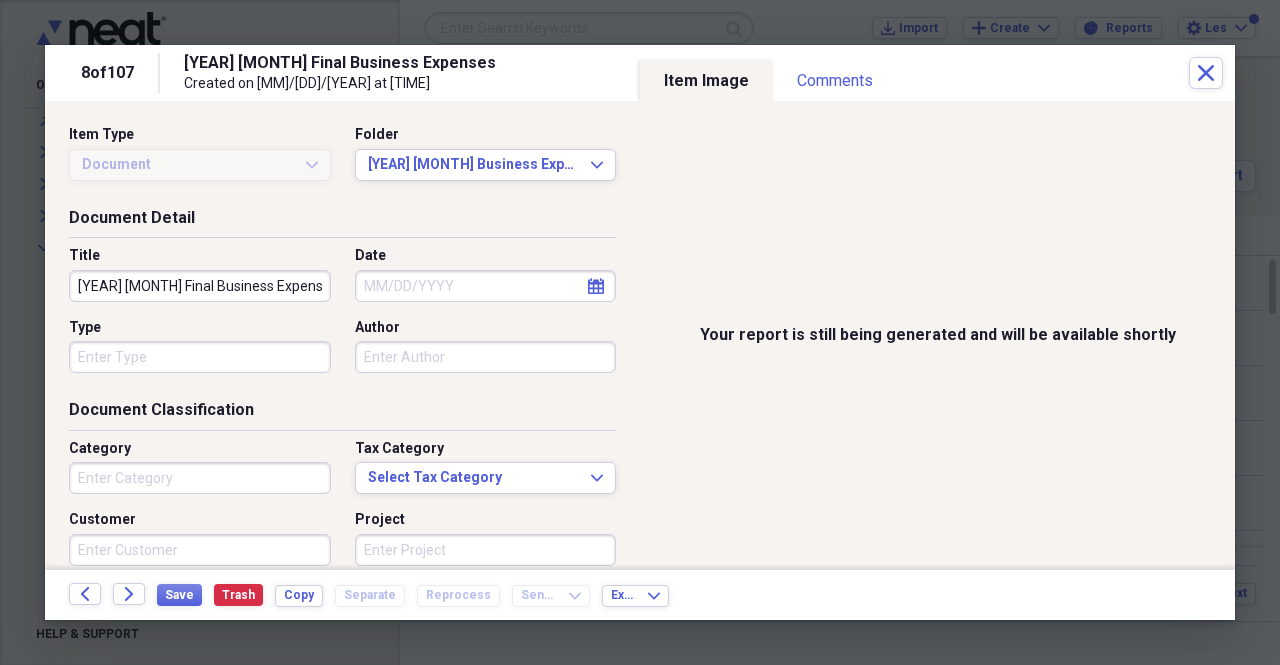 type on "Technology" 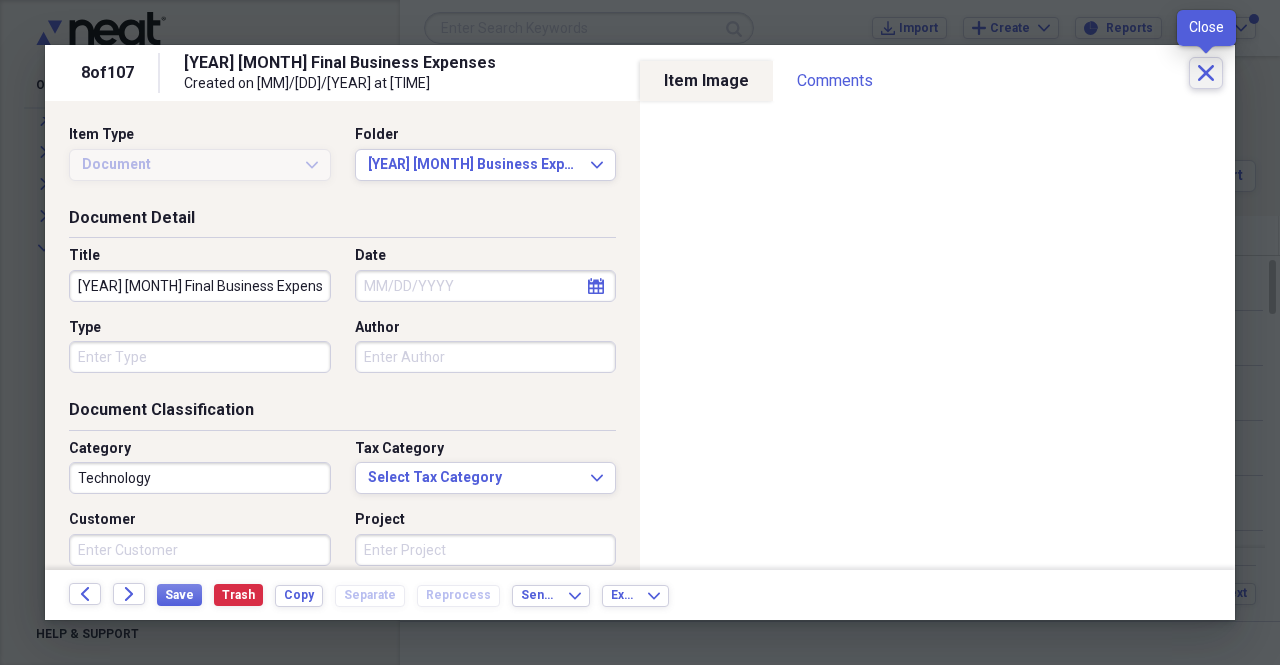 click on "Close" 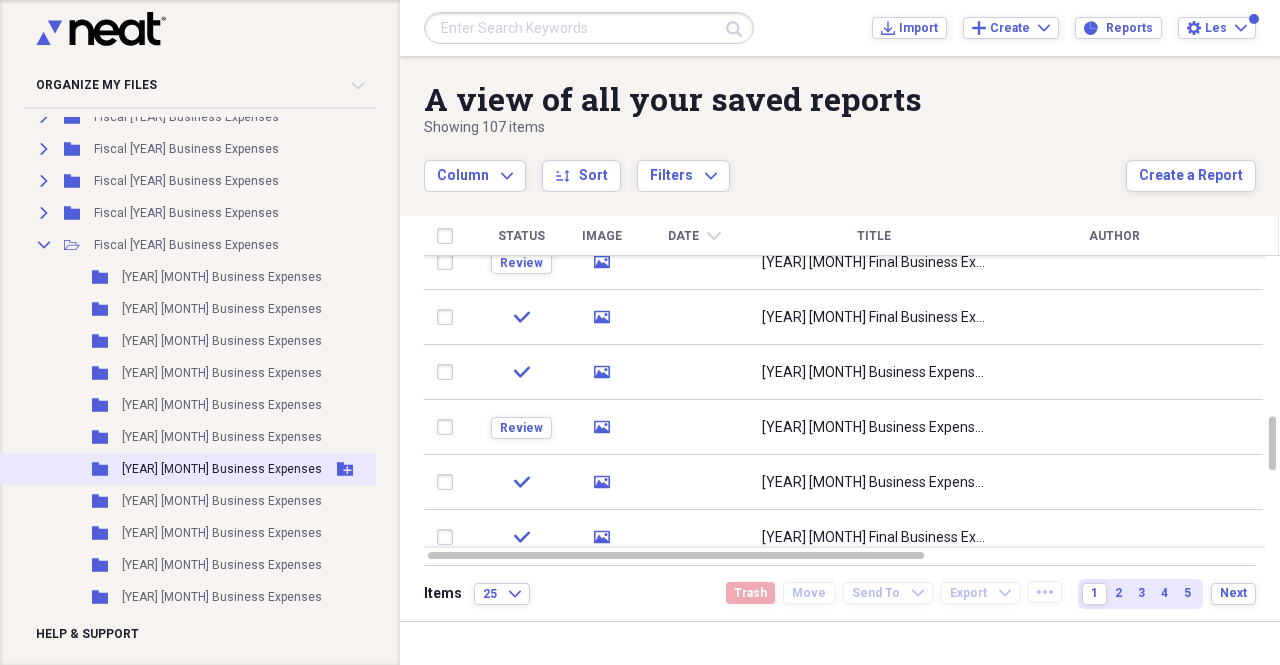 scroll, scrollTop: 305, scrollLeft: 0, axis: vertical 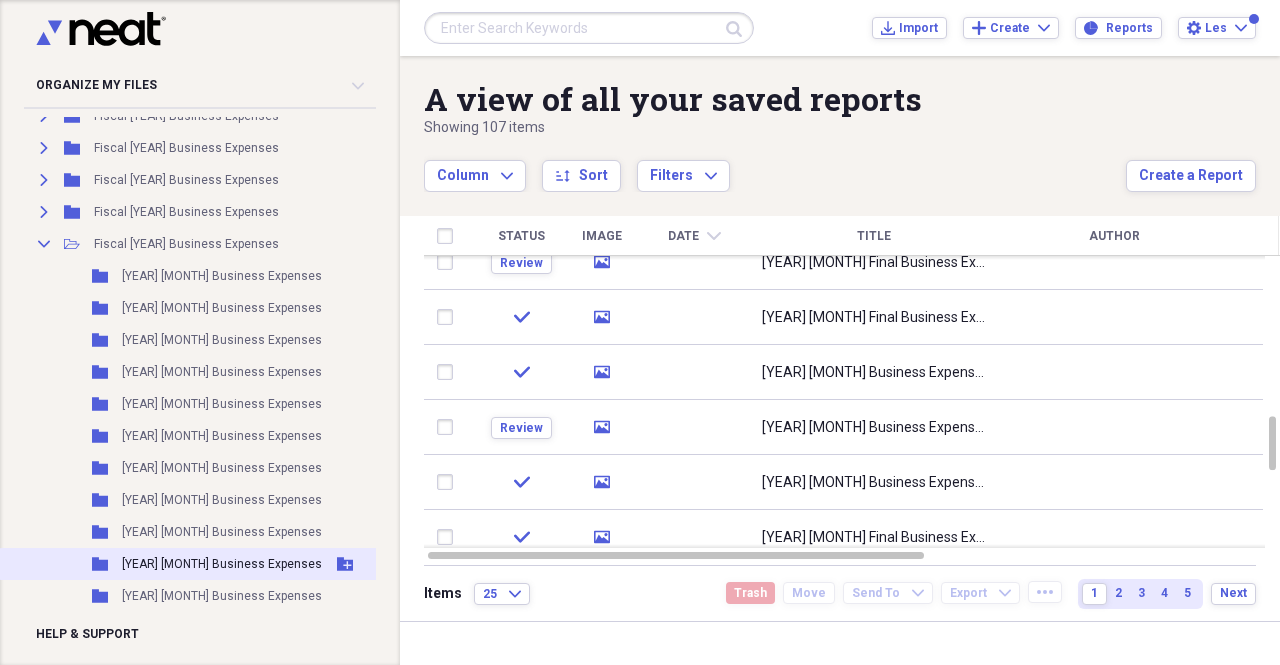 click on "[YEAR] [MONTH] Business Expenses" at bounding box center [222, 564] 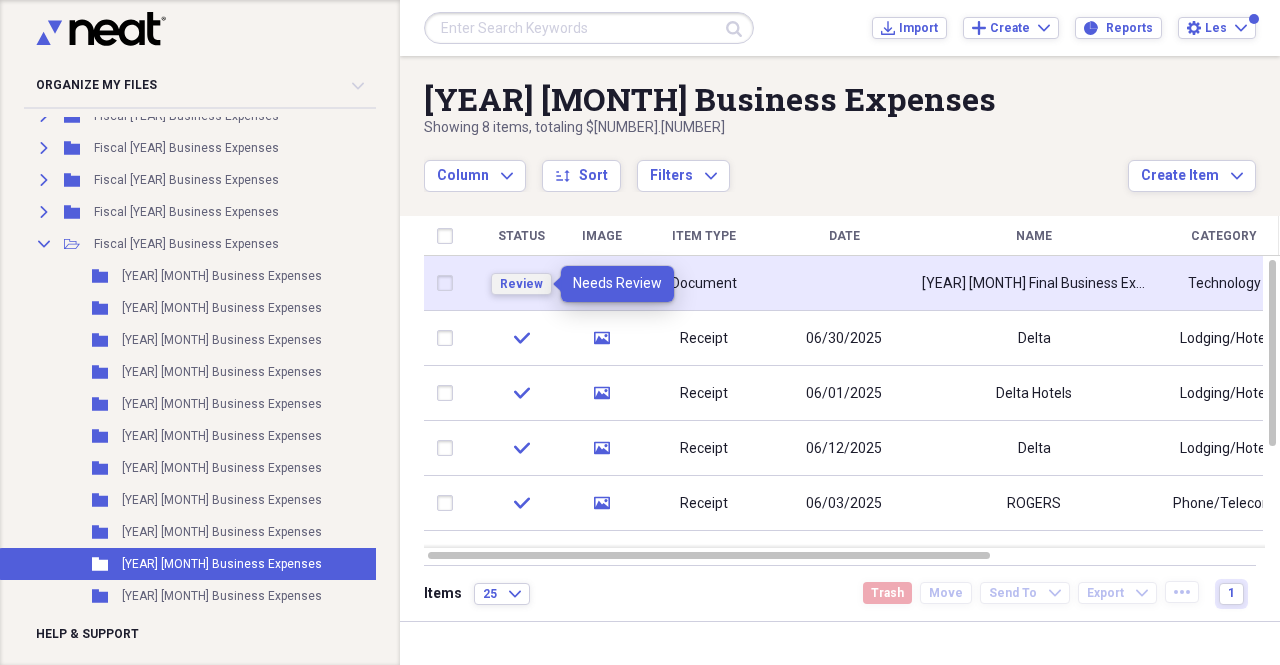 click on "Review" at bounding box center [521, 284] 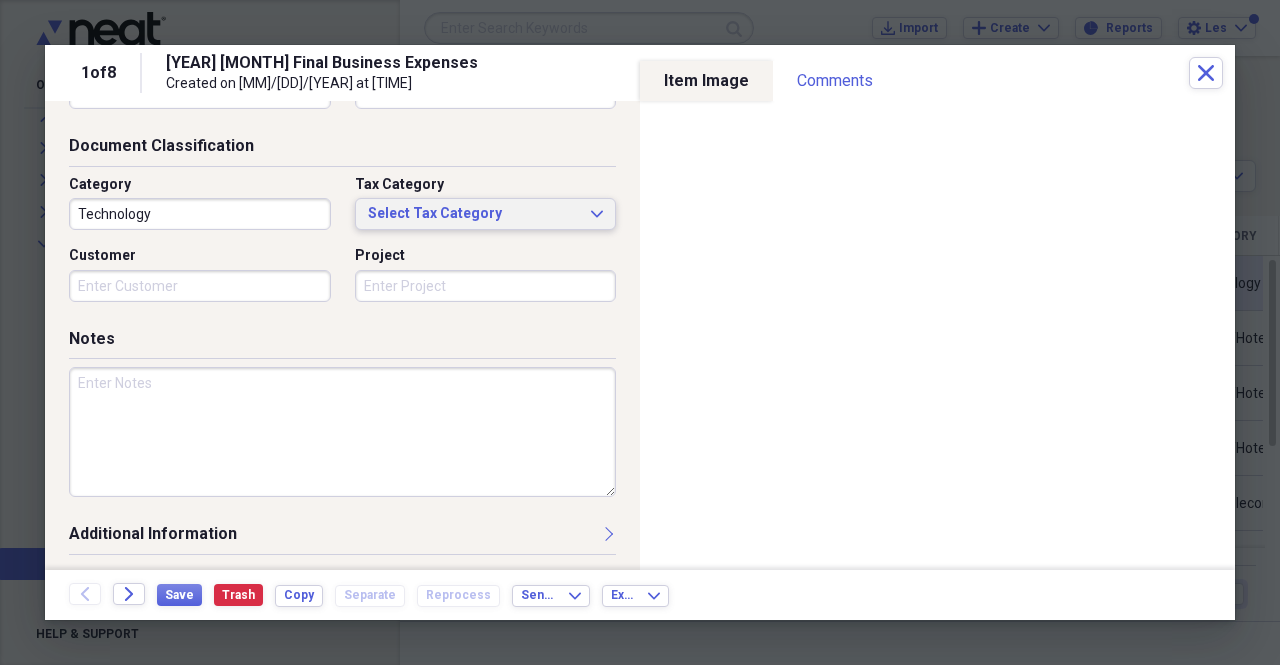 scroll, scrollTop: 0, scrollLeft: 0, axis: both 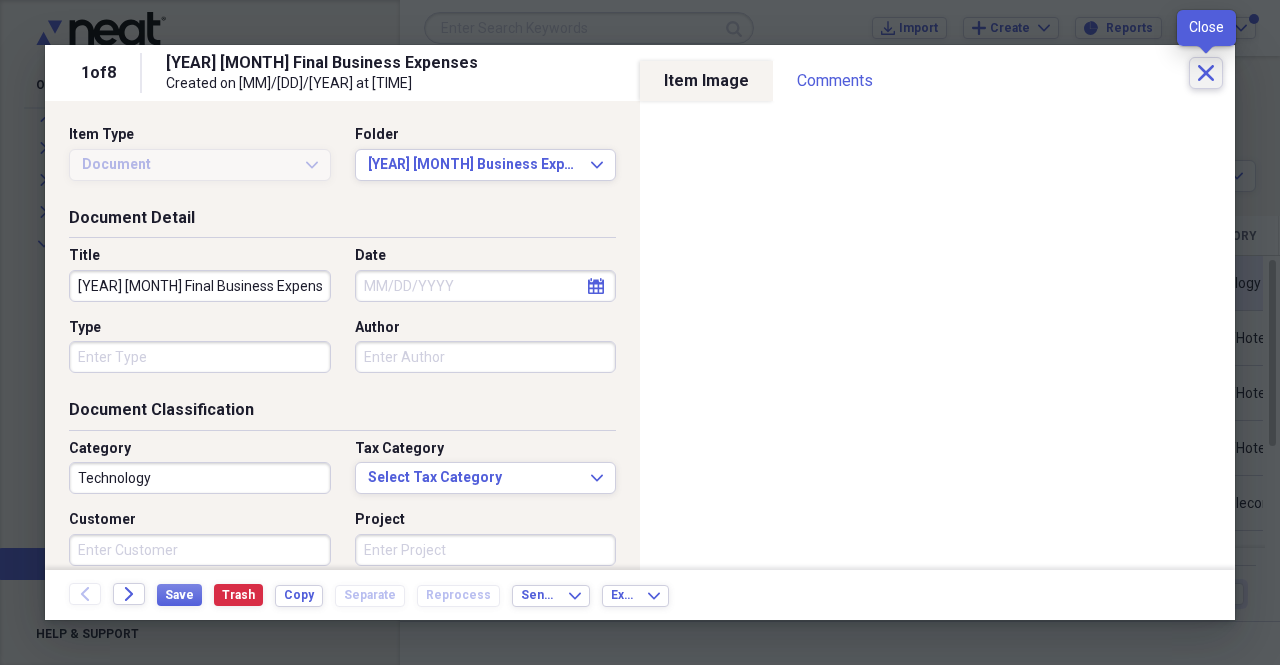 click on "Close" at bounding box center (1206, 73) 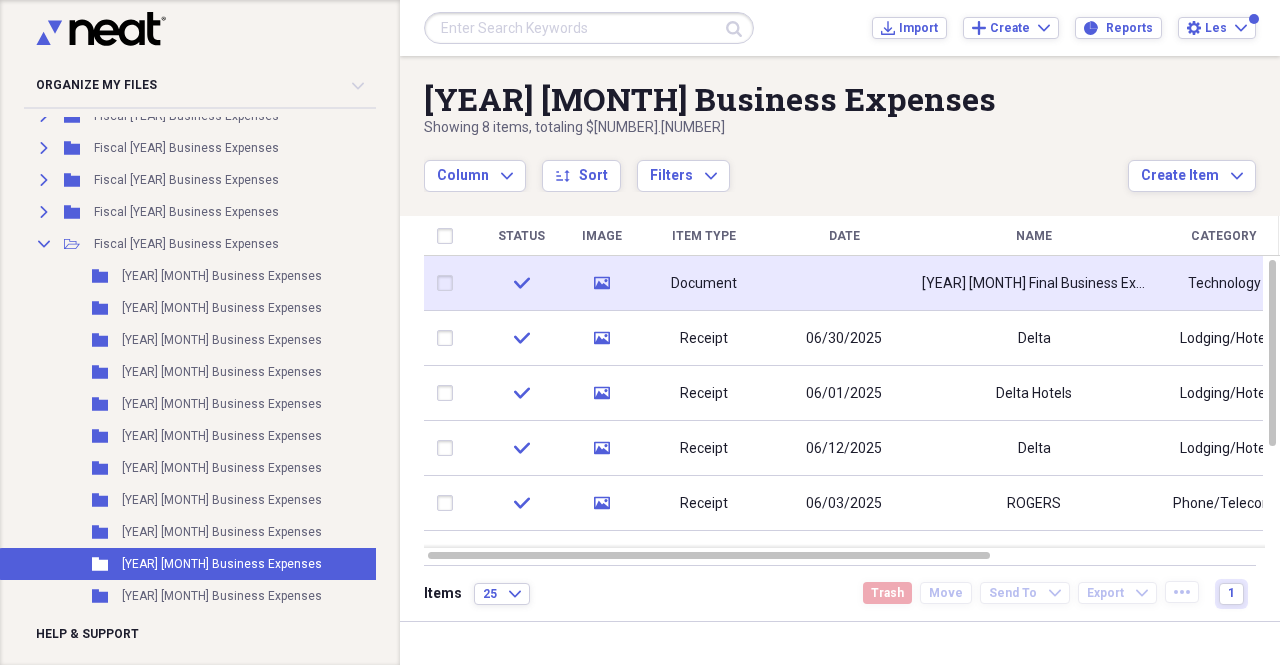 click on "Document" at bounding box center [704, 283] 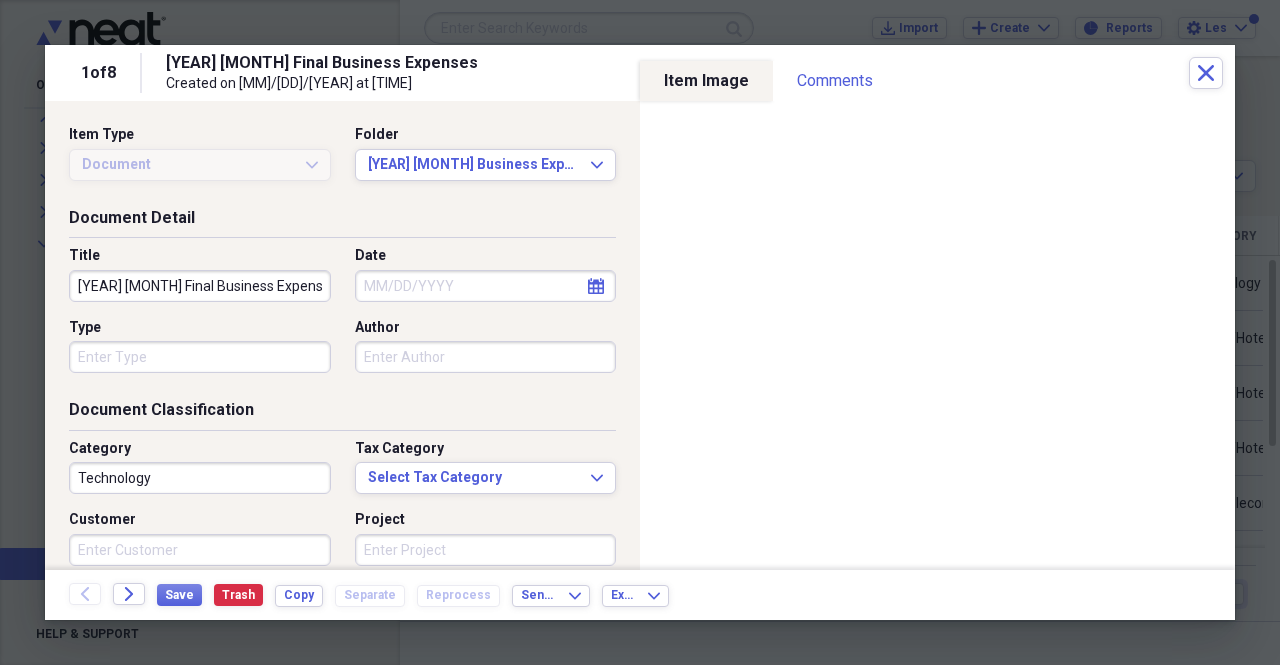 click on "calendar Calendar" at bounding box center [596, 286] 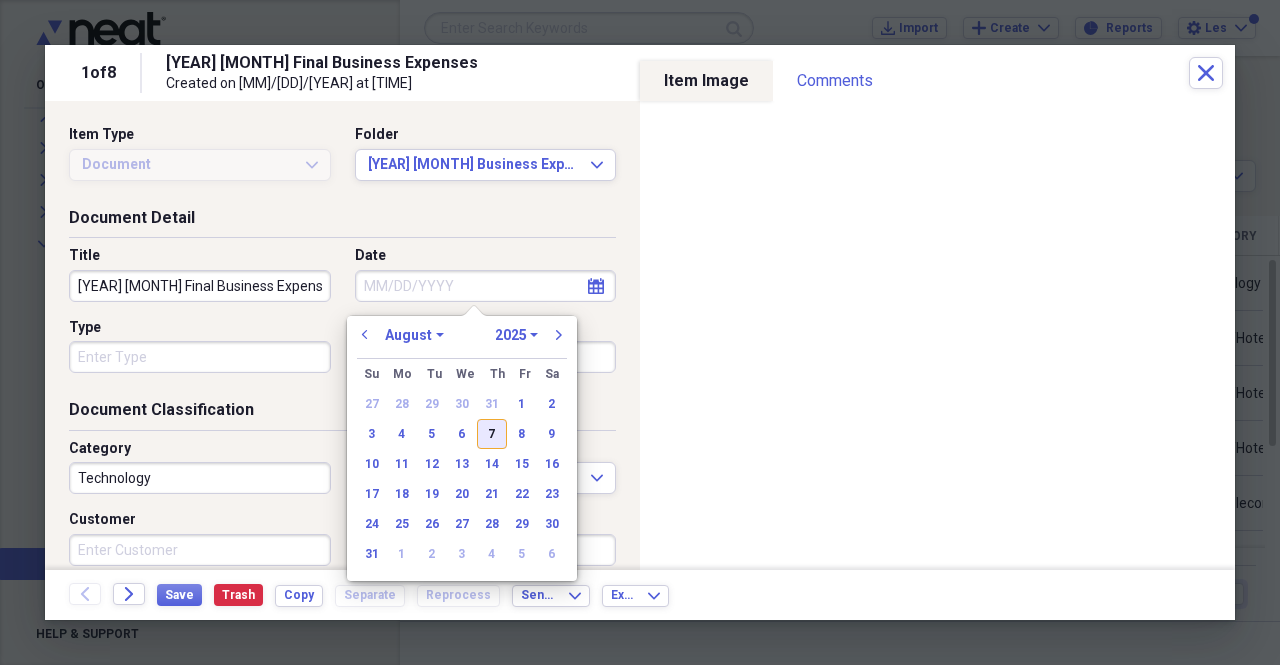 click on "7" at bounding box center (492, 434) 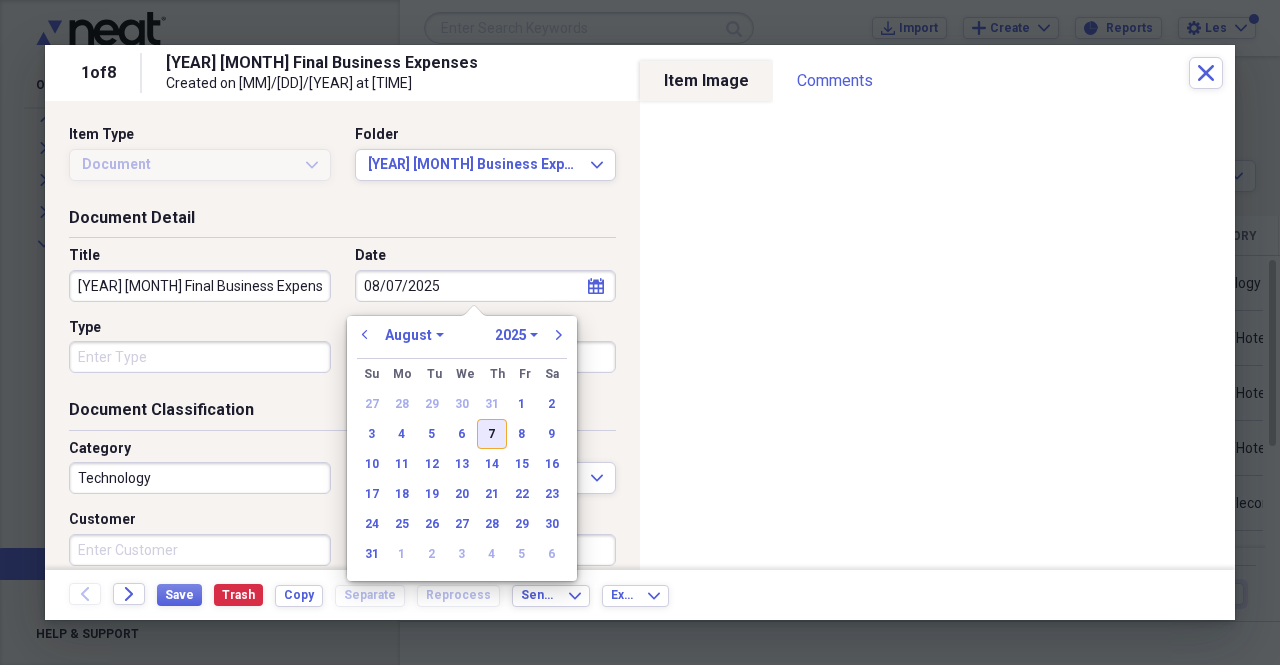 type on "08/07/2025" 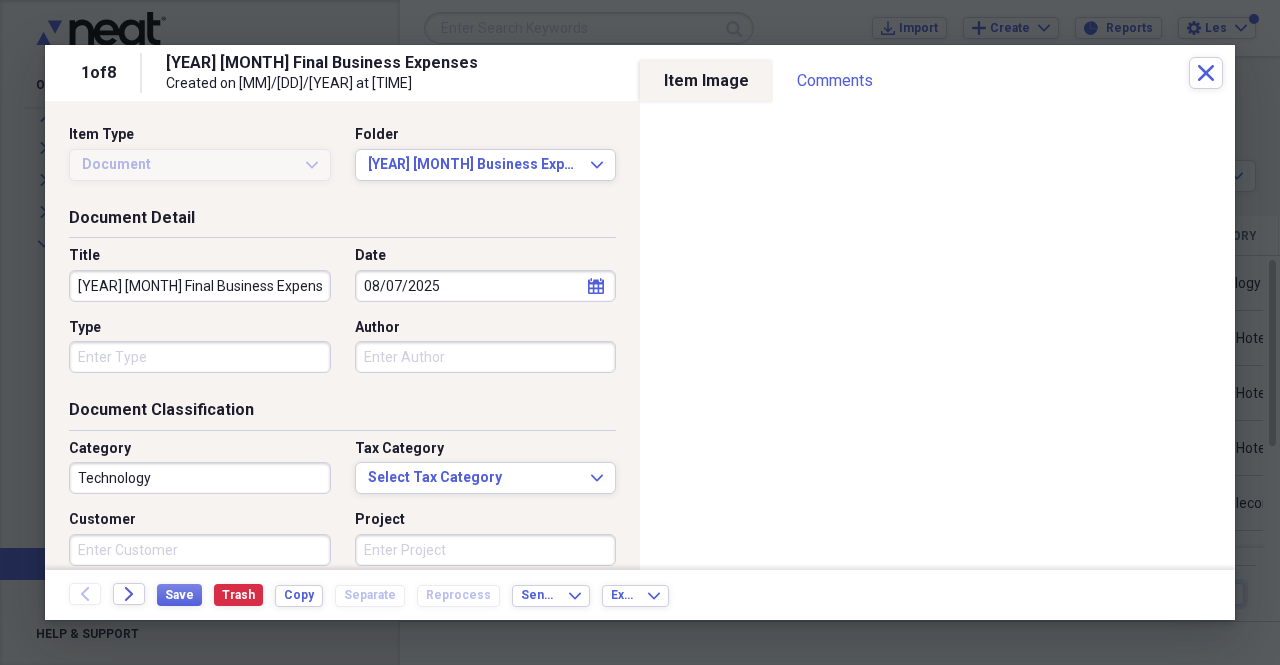 click on "Type" at bounding box center (200, 357) 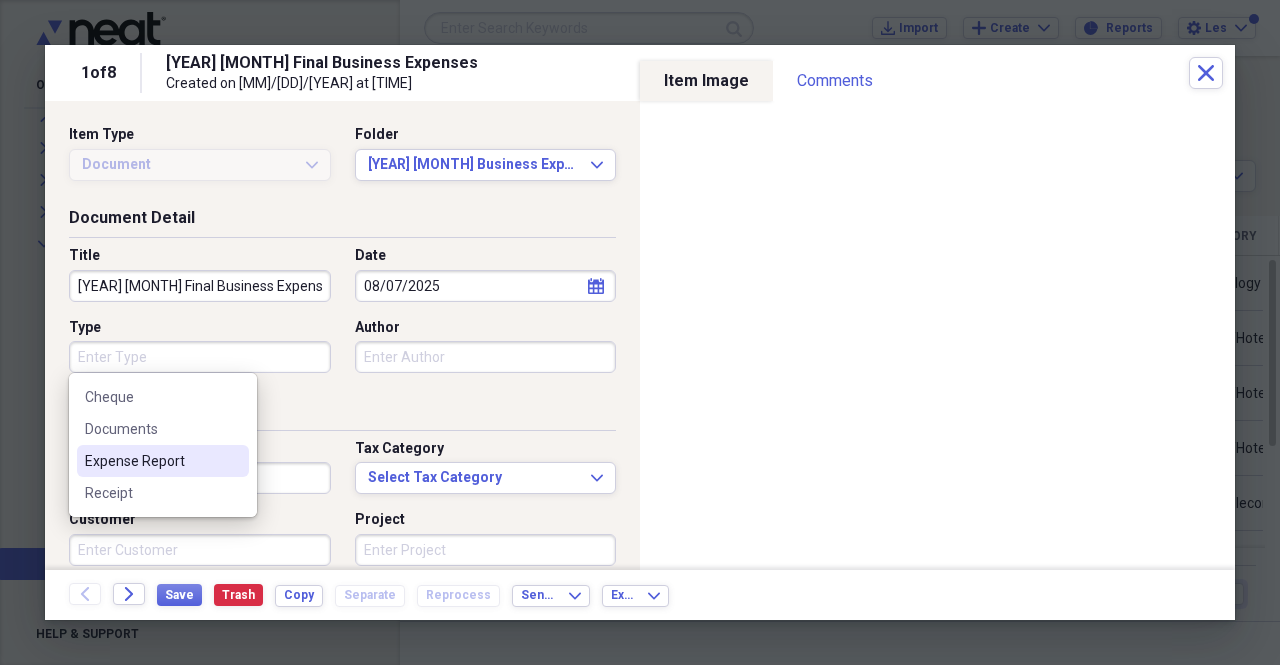 click on "Expense Report" at bounding box center [151, 461] 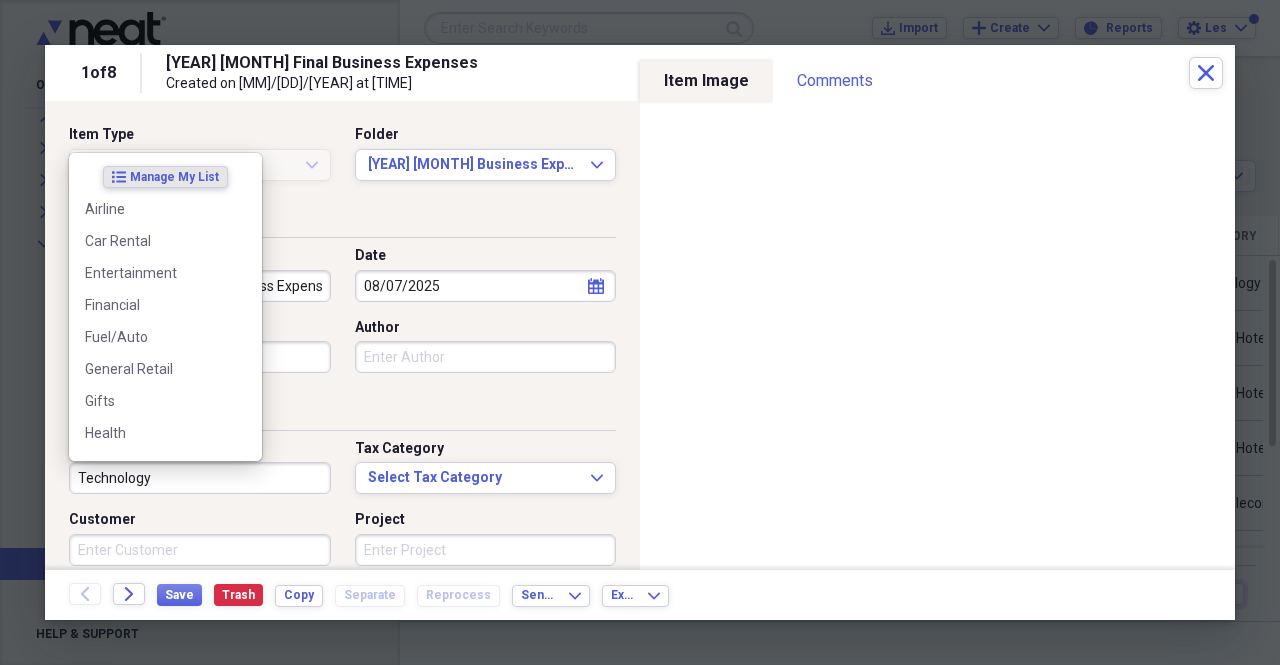 click on "Technology" at bounding box center (200, 478) 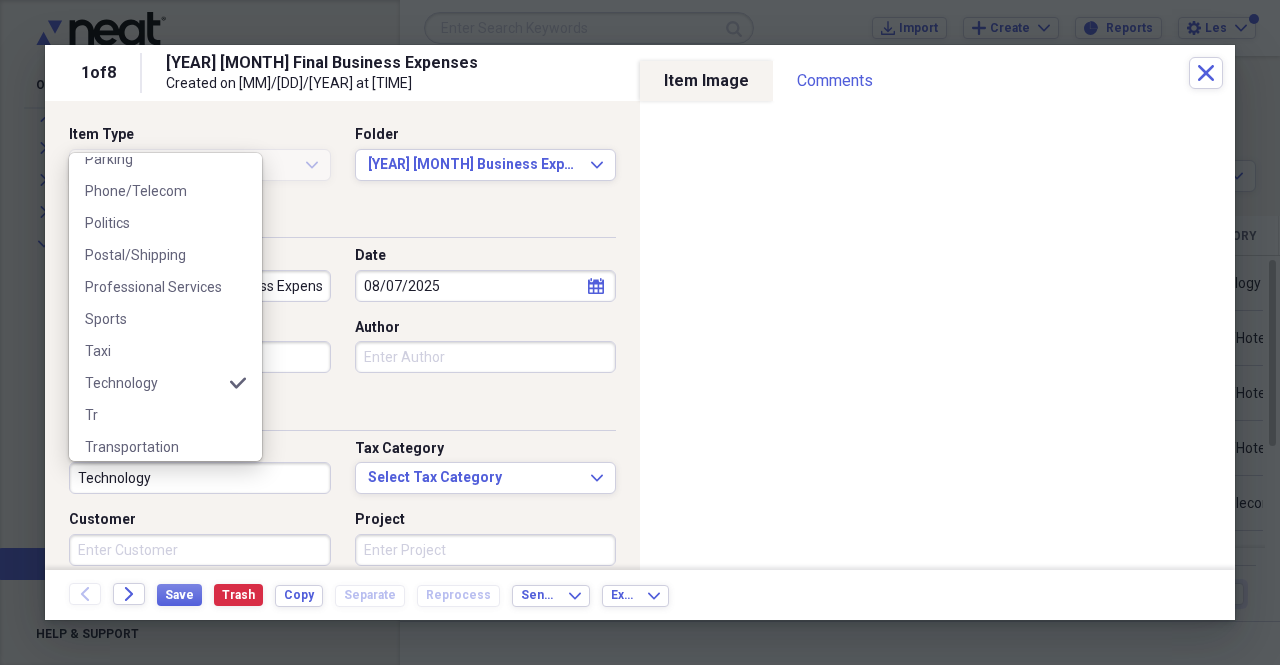 scroll, scrollTop: 604, scrollLeft: 0, axis: vertical 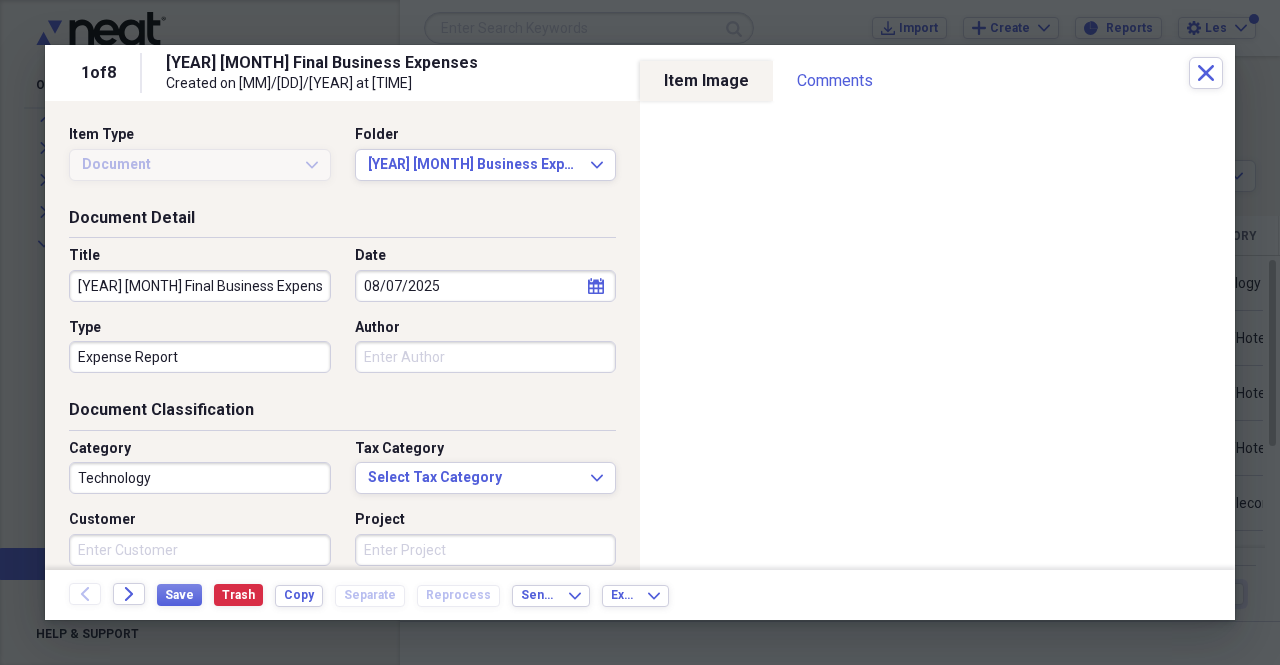 click on "Document Classification" at bounding box center (342, 414) 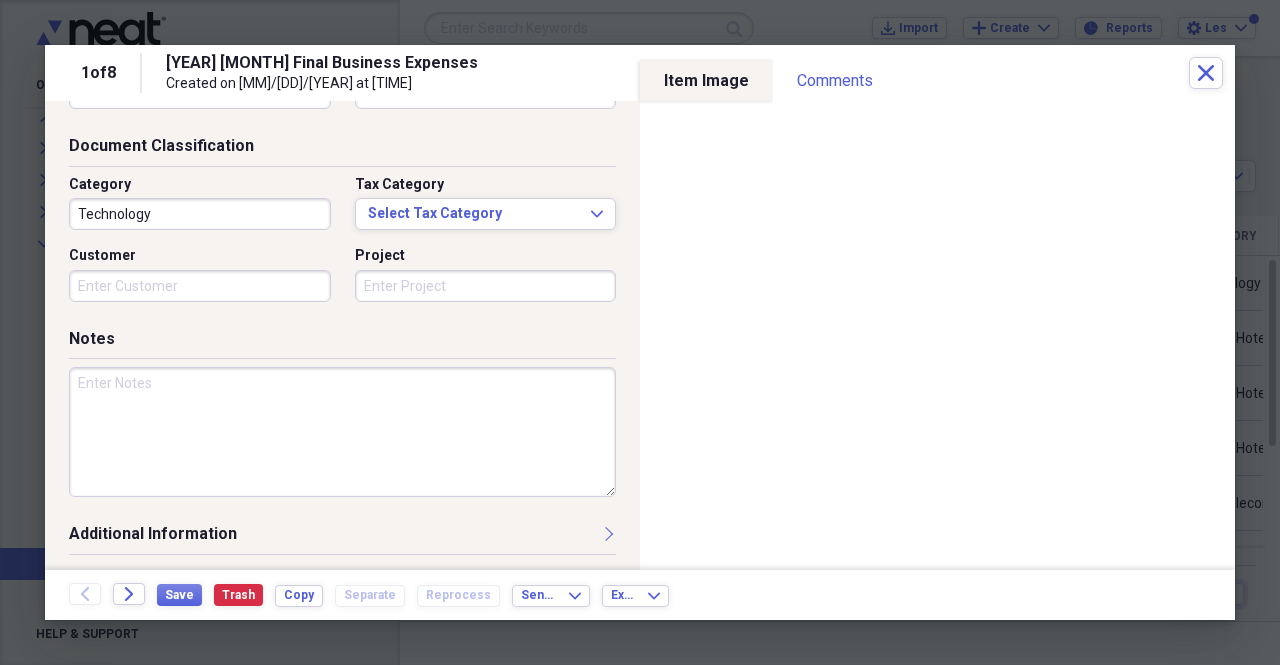 scroll, scrollTop: 0, scrollLeft: 0, axis: both 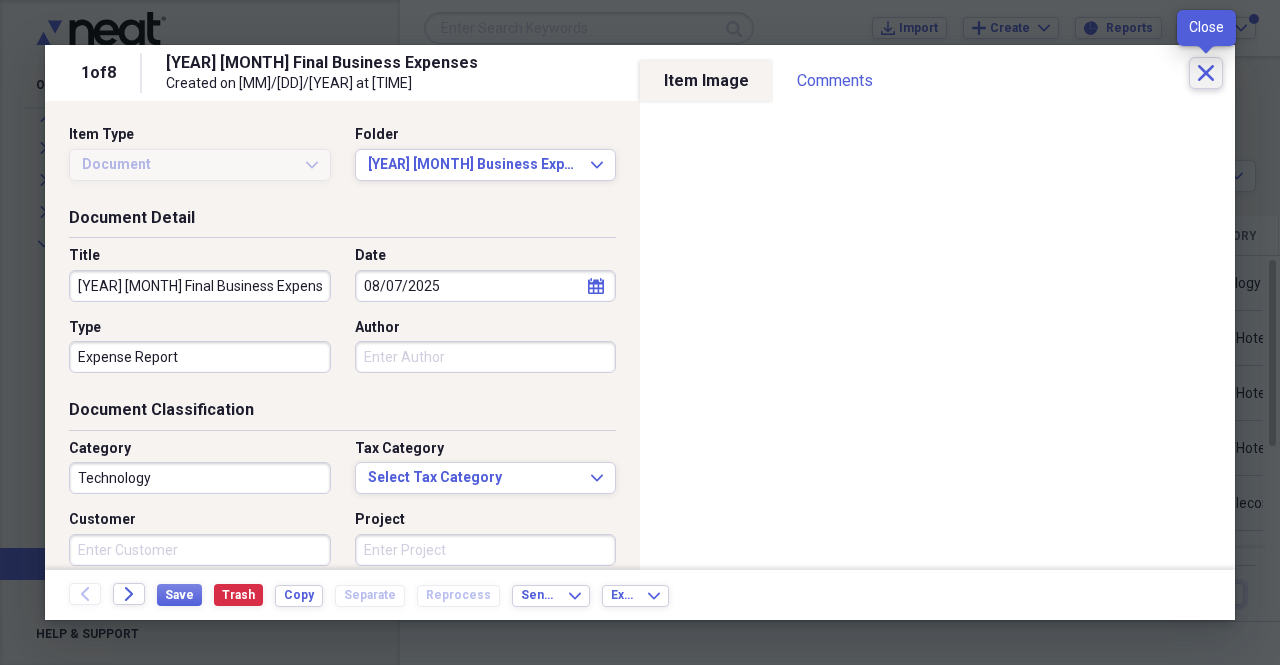 click 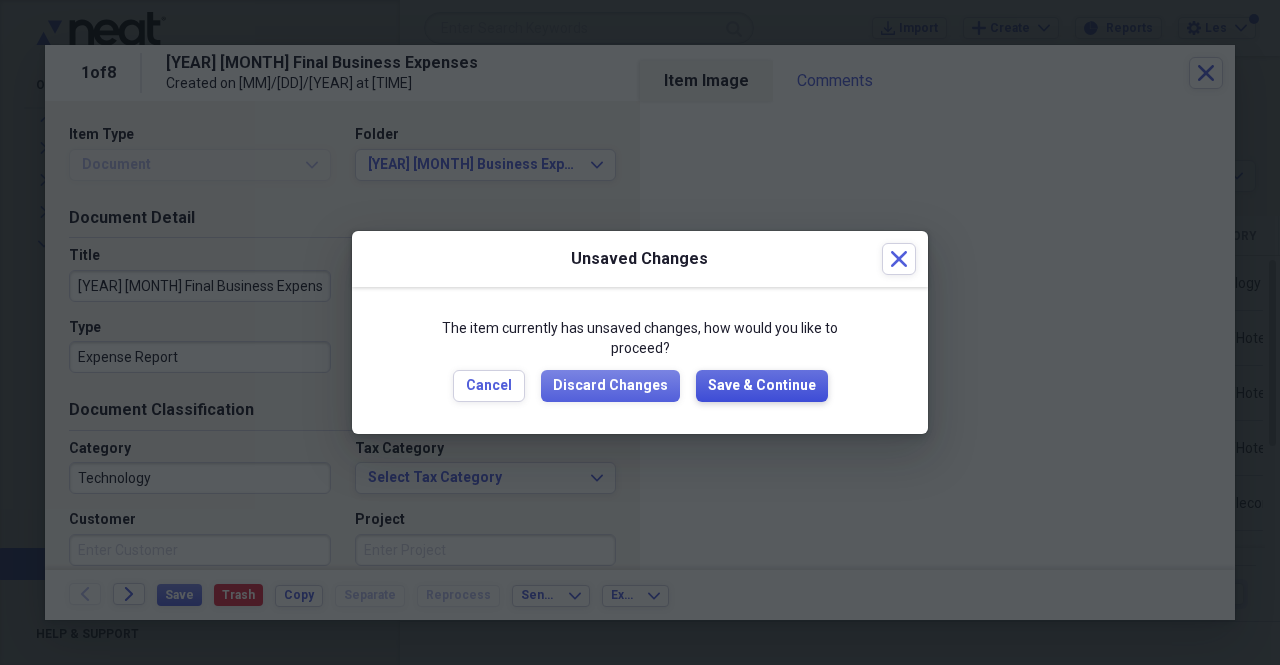 click on "Save & Continue" at bounding box center [762, 386] 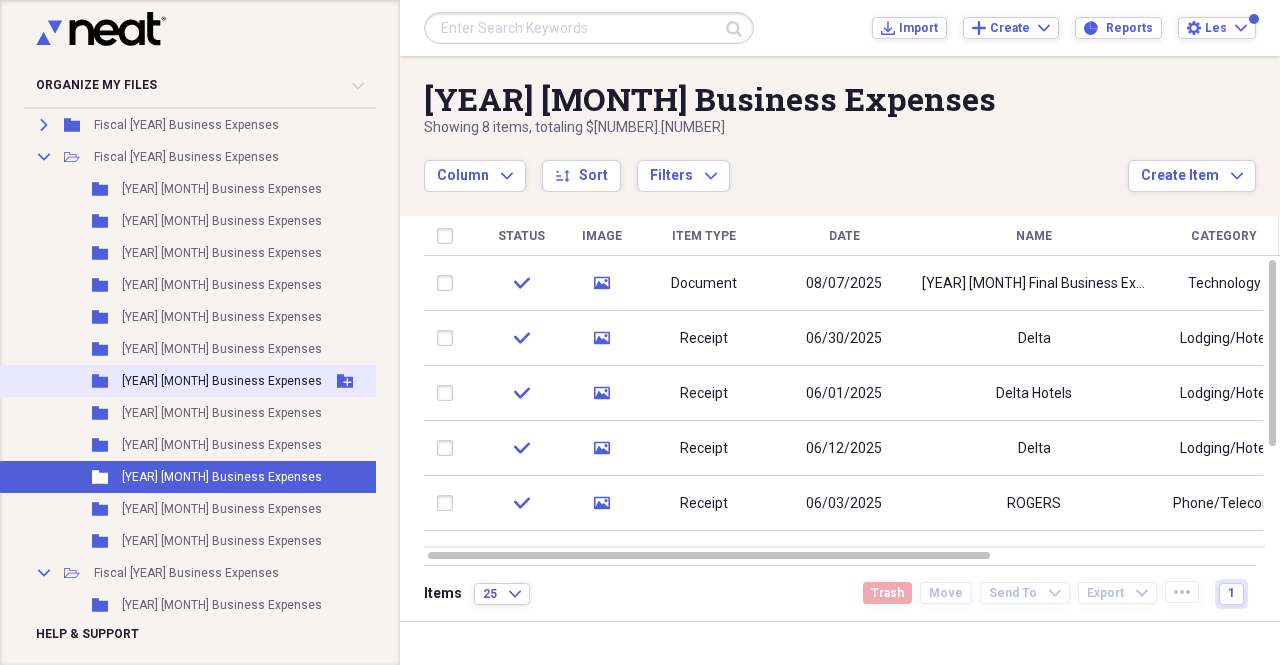 scroll, scrollTop: 394, scrollLeft: 0, axis: vertical 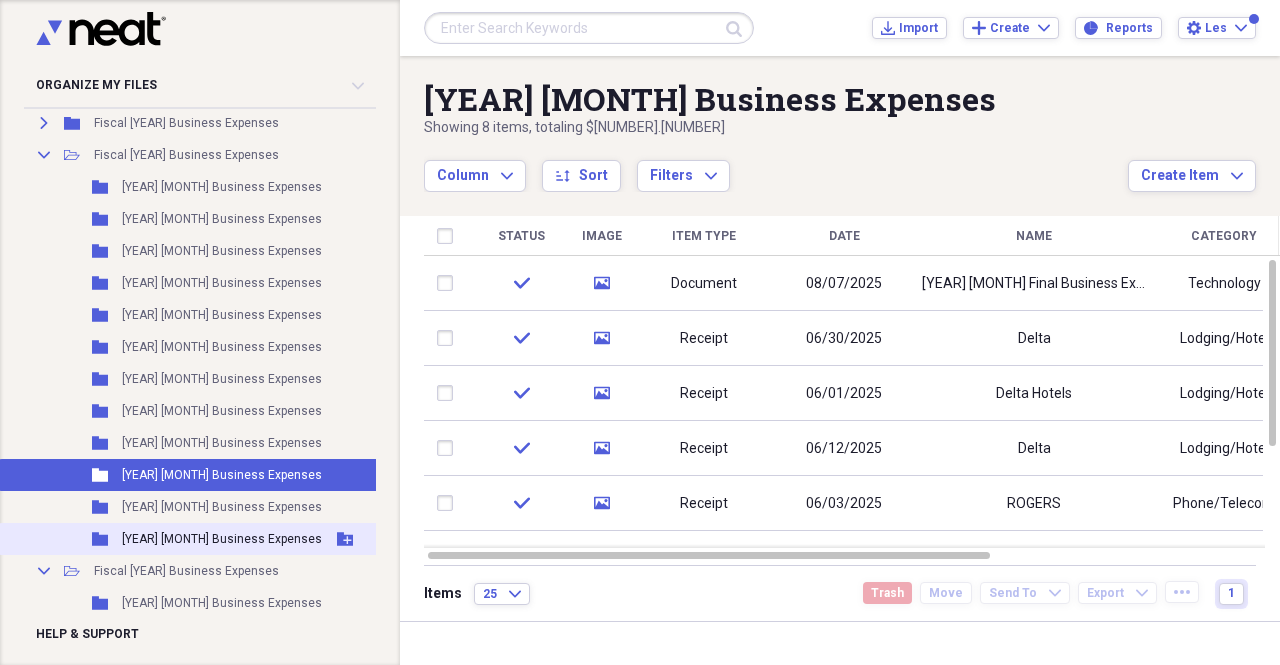 click on "[YEAR] [MONTH] Business Expenses" at bounding box center (222, 539) 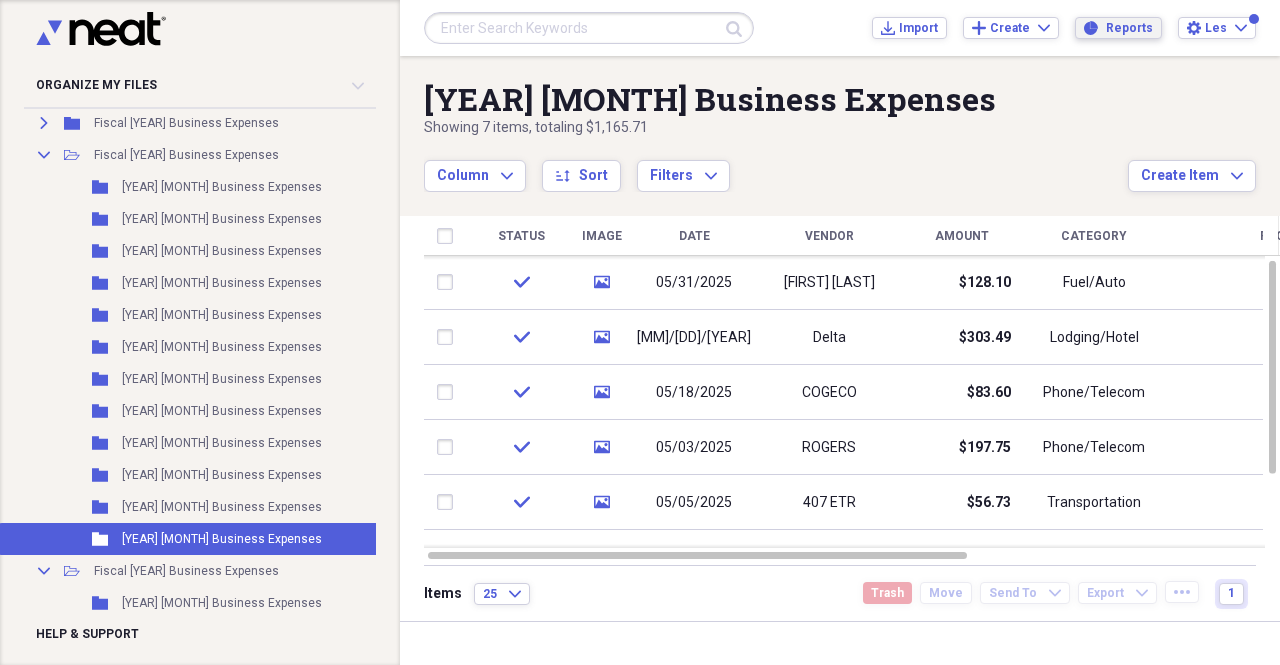click on "Reports" at bounding box center [1129, 28] 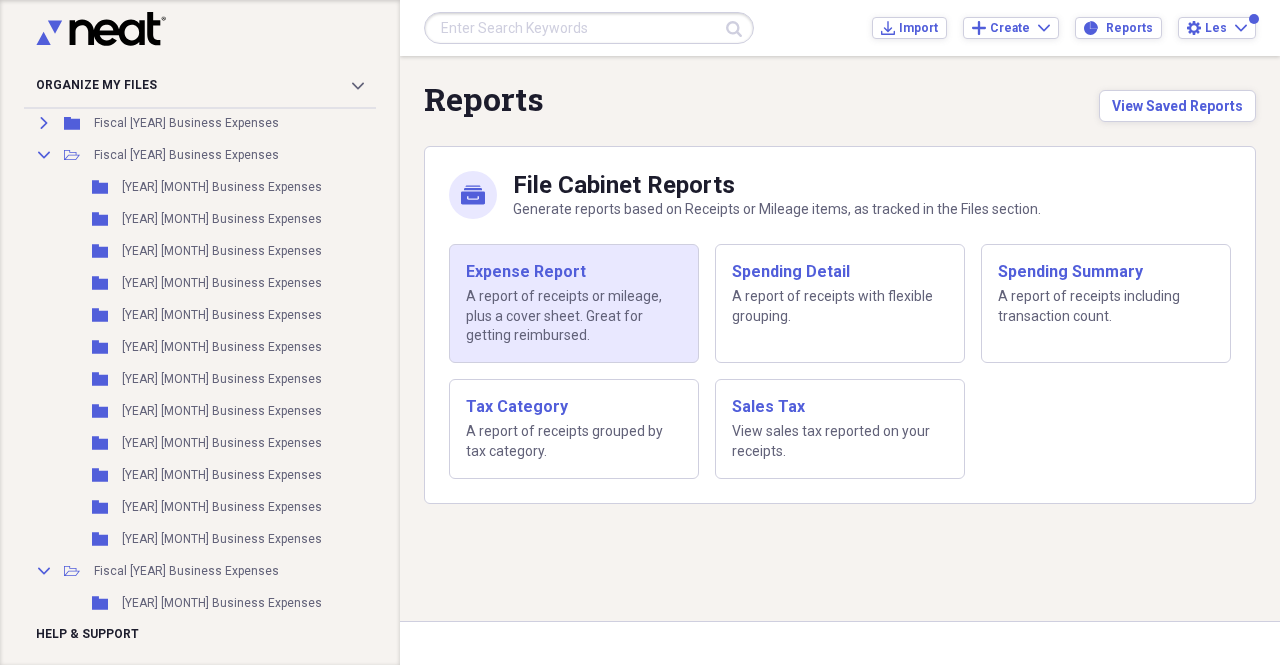 click on "Expense Report A report of receipts or mileage, plus a cover sheet. Great for getting reimbursed." at bounding box center [574, 303] 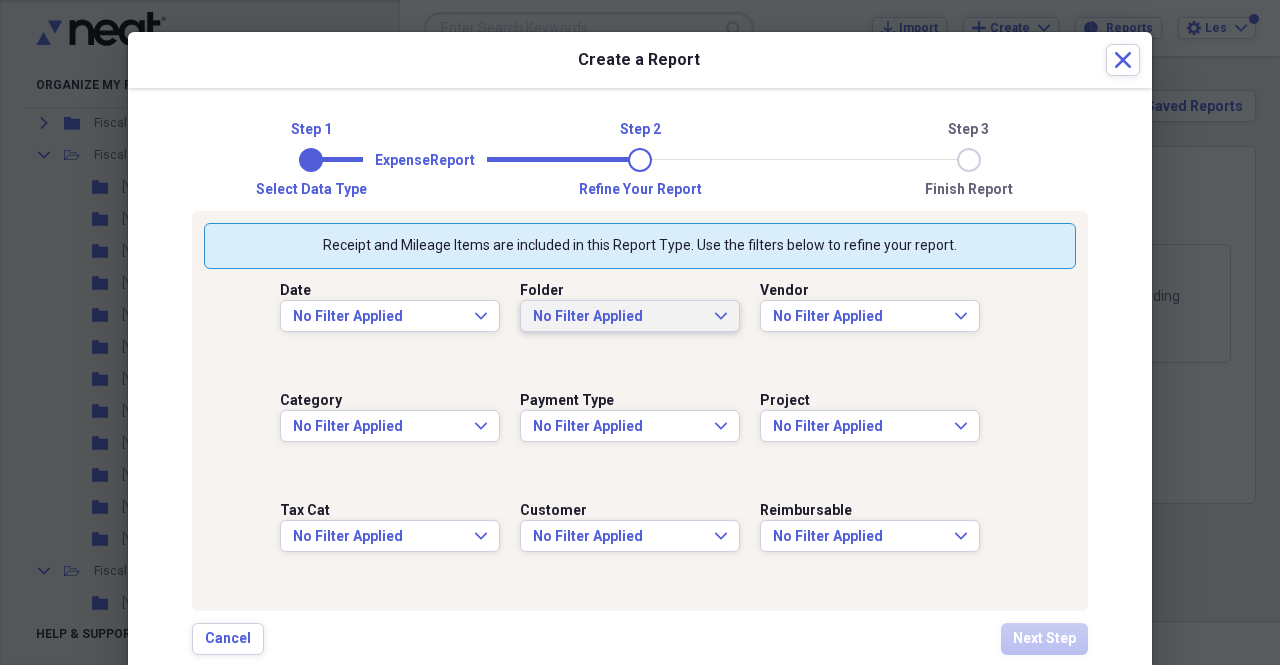 click on "No Filter Applied Expand" at bounding box center [630, 317] 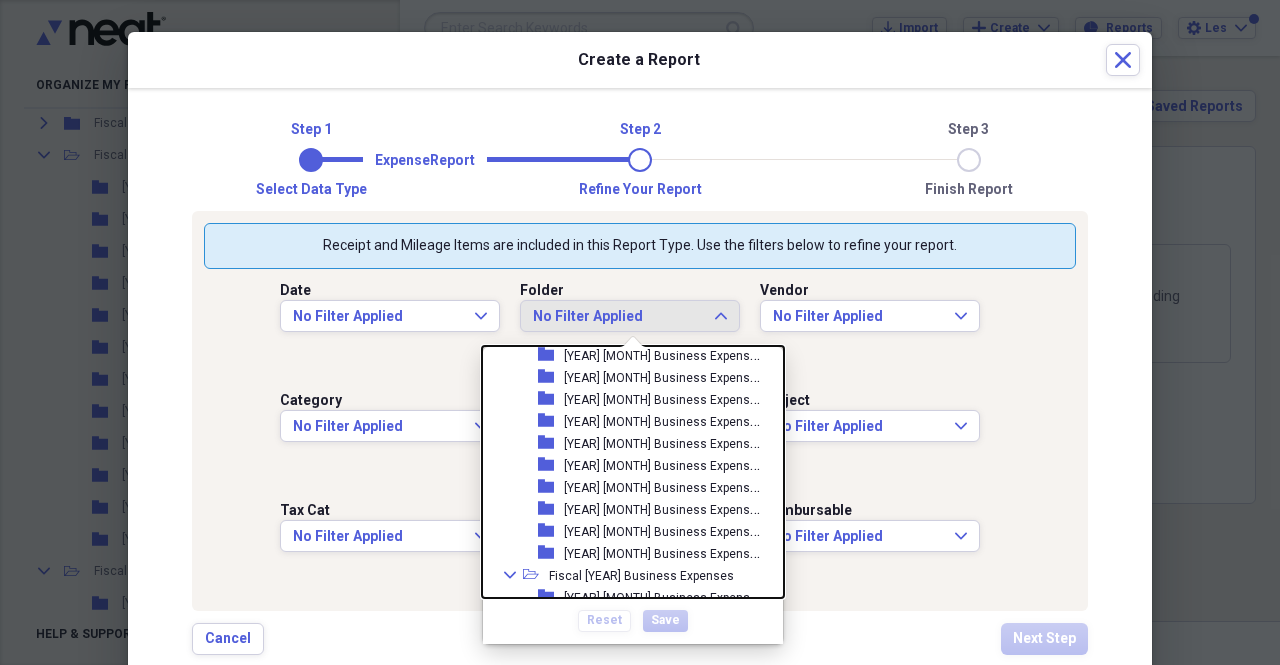 scroll, scrollTop: 305, scrollLeft: 0, axis: vertical 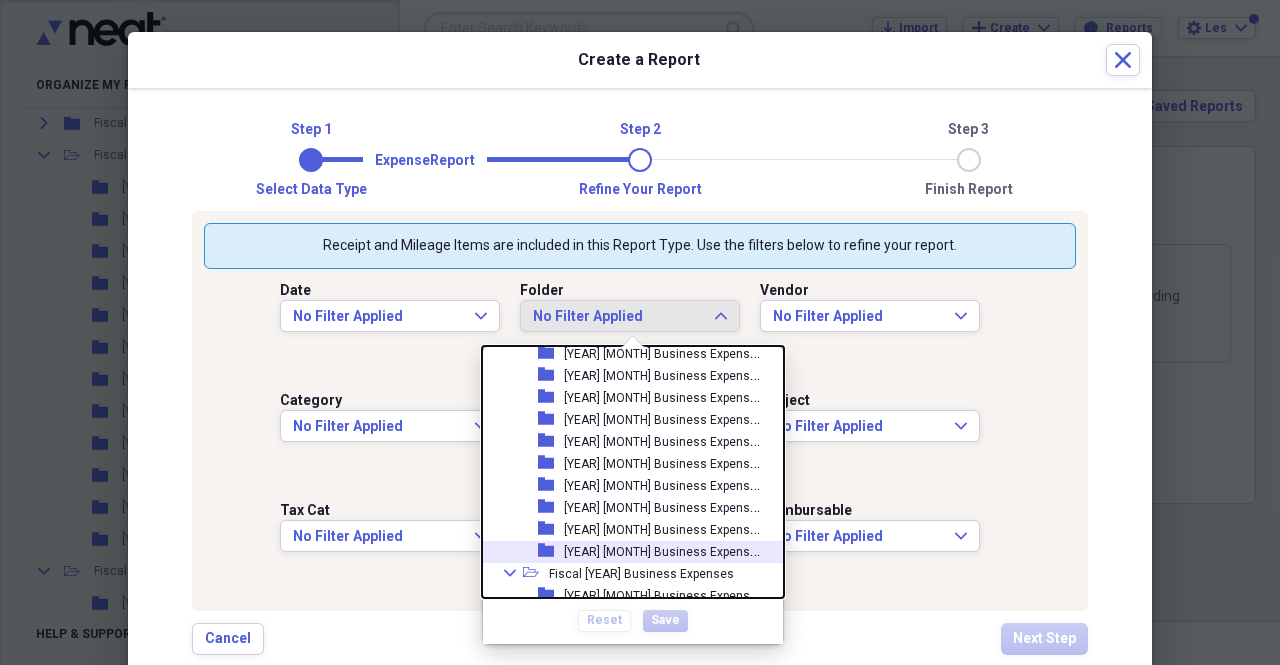 click on "[YEAR] [MONTH] Business Expenses" at bounding box center (664, 550) 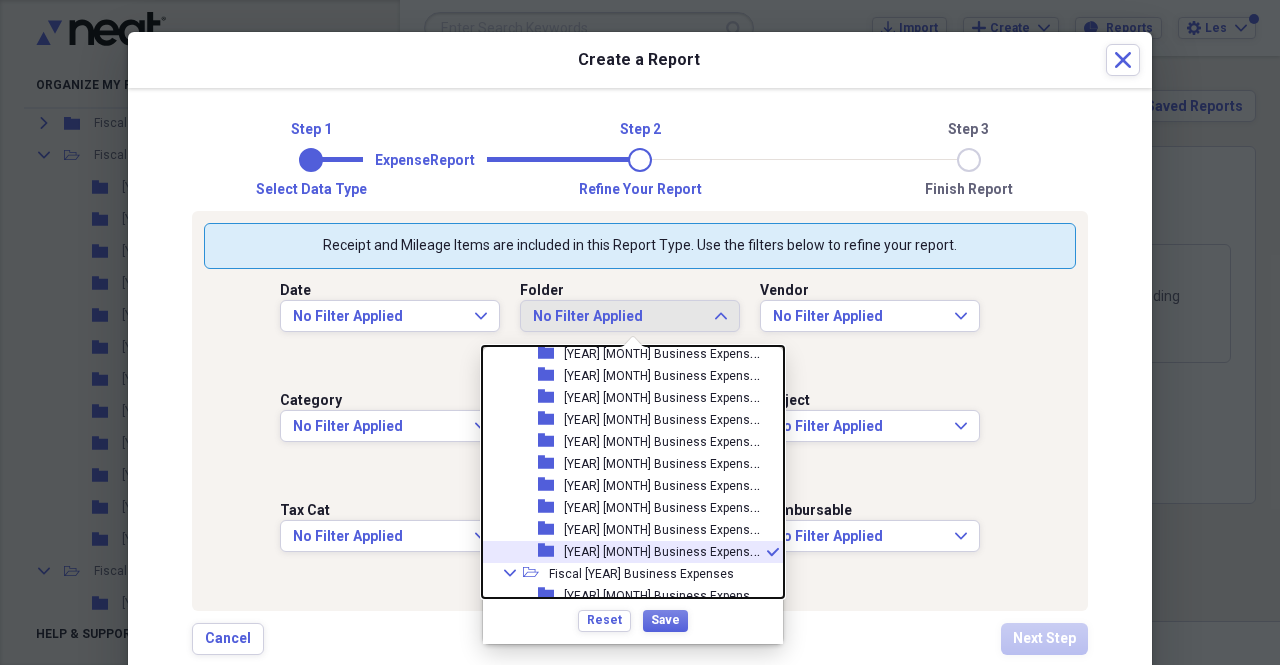click on "[YEAR] [MONTH] Business Expenses" at bounding box center (664, 550) 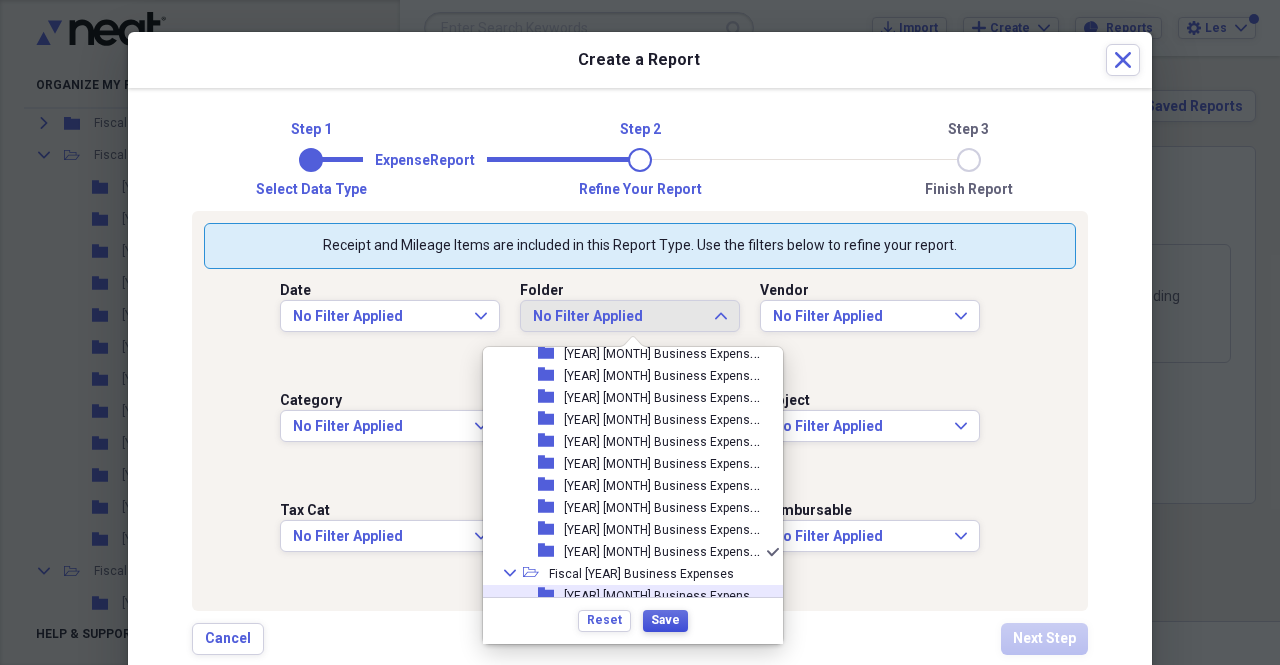 click on "Save" at bounding box center (665, 620) 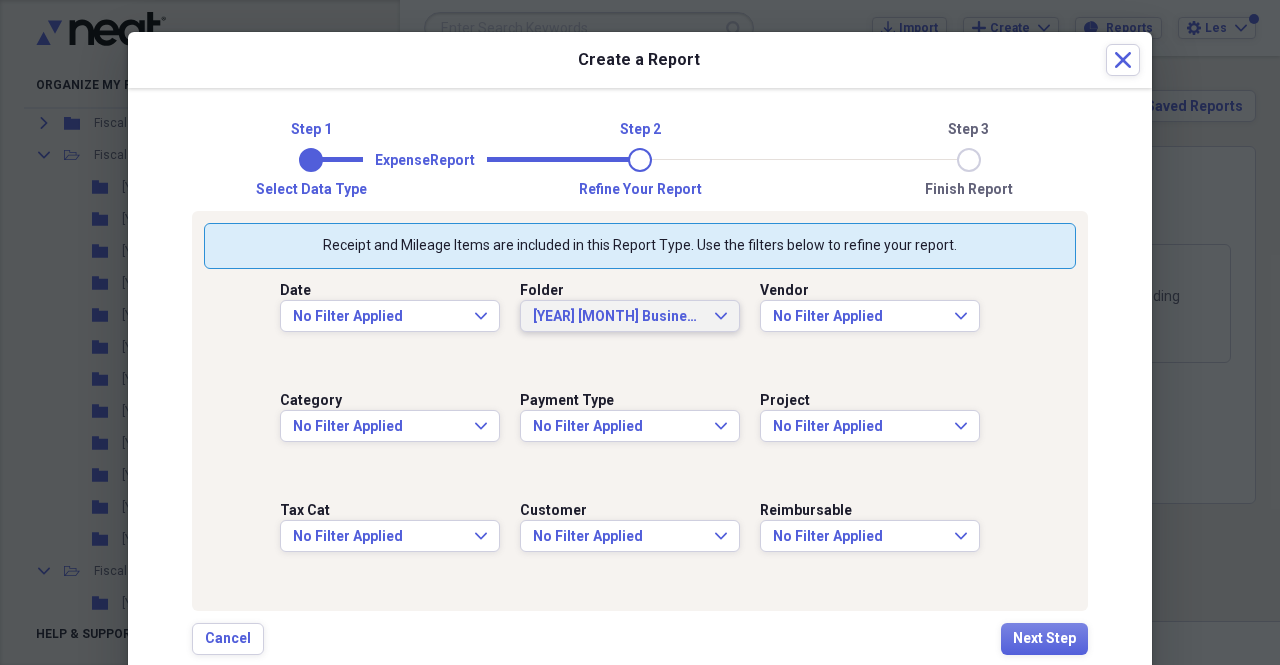scroll, scrollTop: 34, scrollLeft: 0, axis: vertical 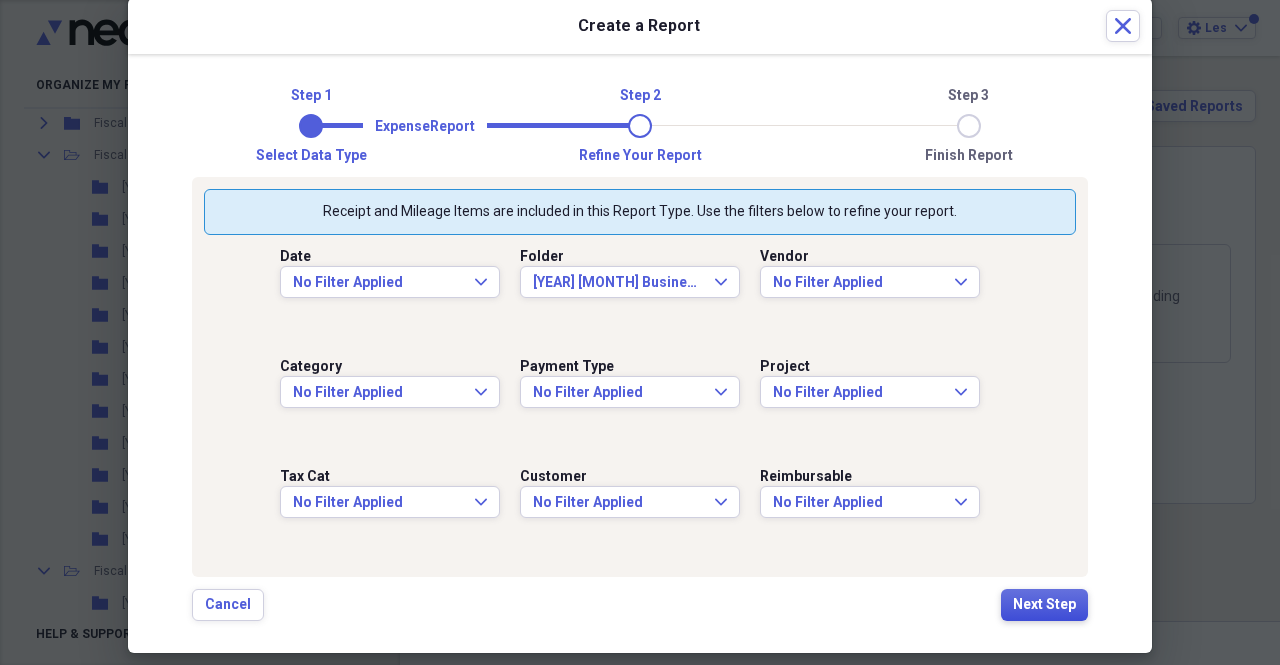 click on "Next Step" at bounding box center [1044, 605] 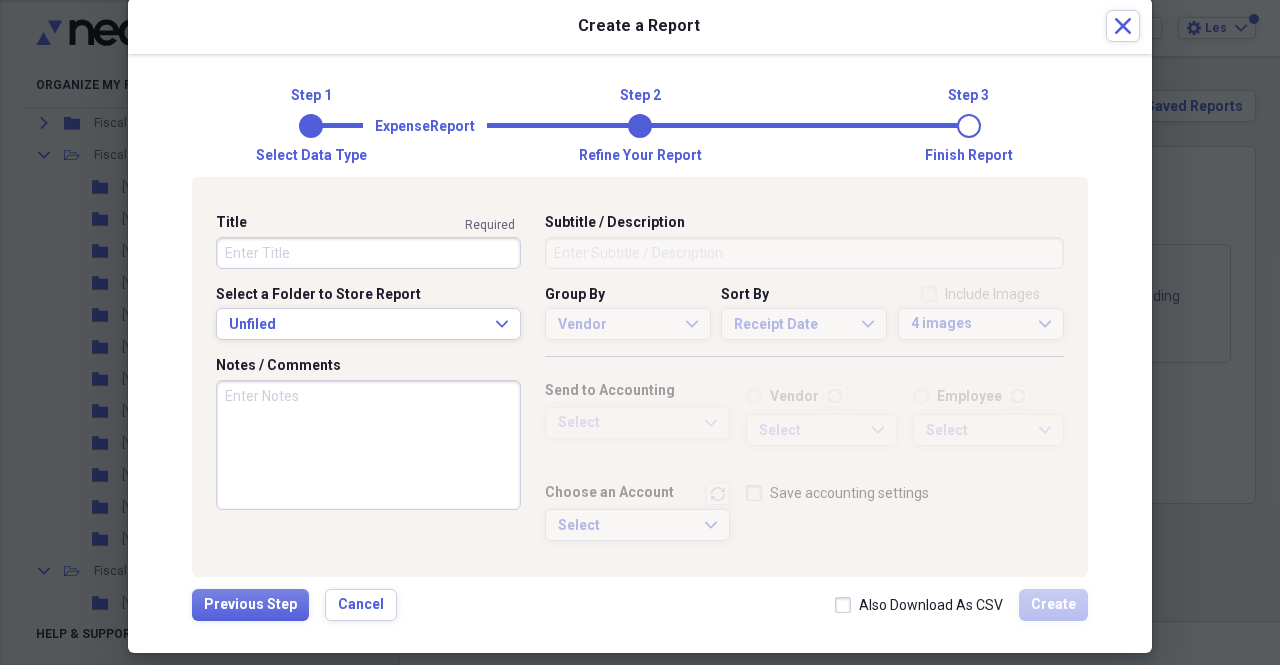 click on "Title" at bounding box center [368, 253] 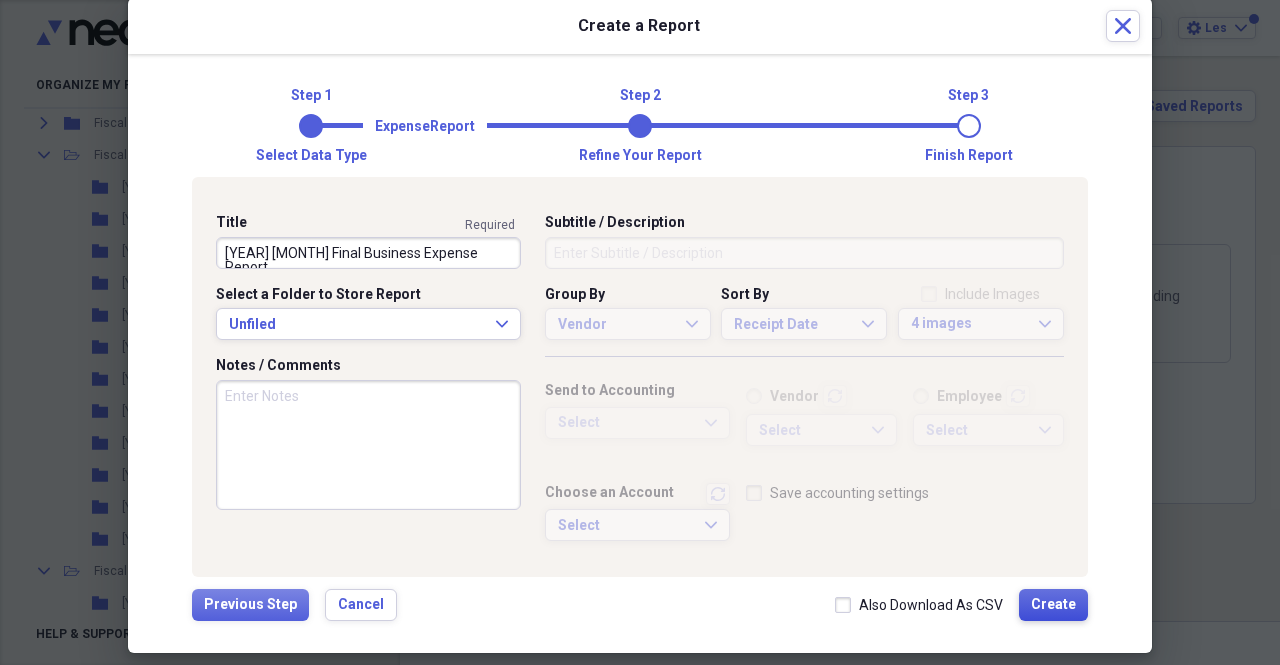 type on "[YEAR] [MONTH] Final Business Expense Report" 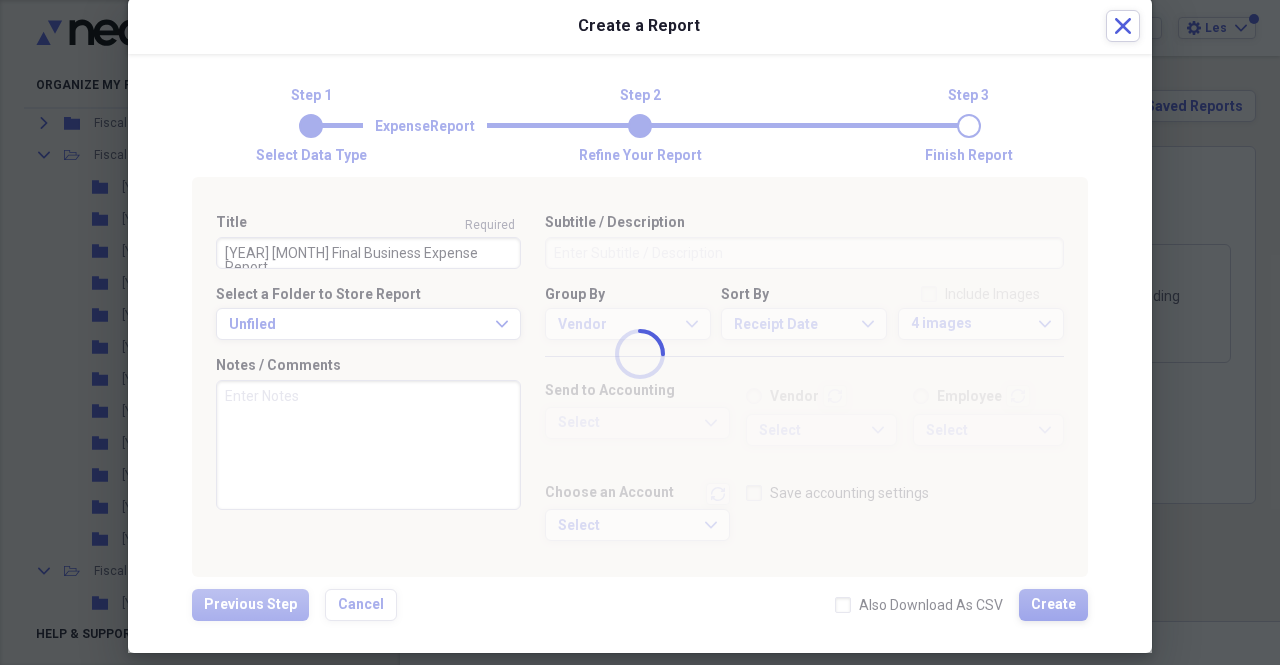 type 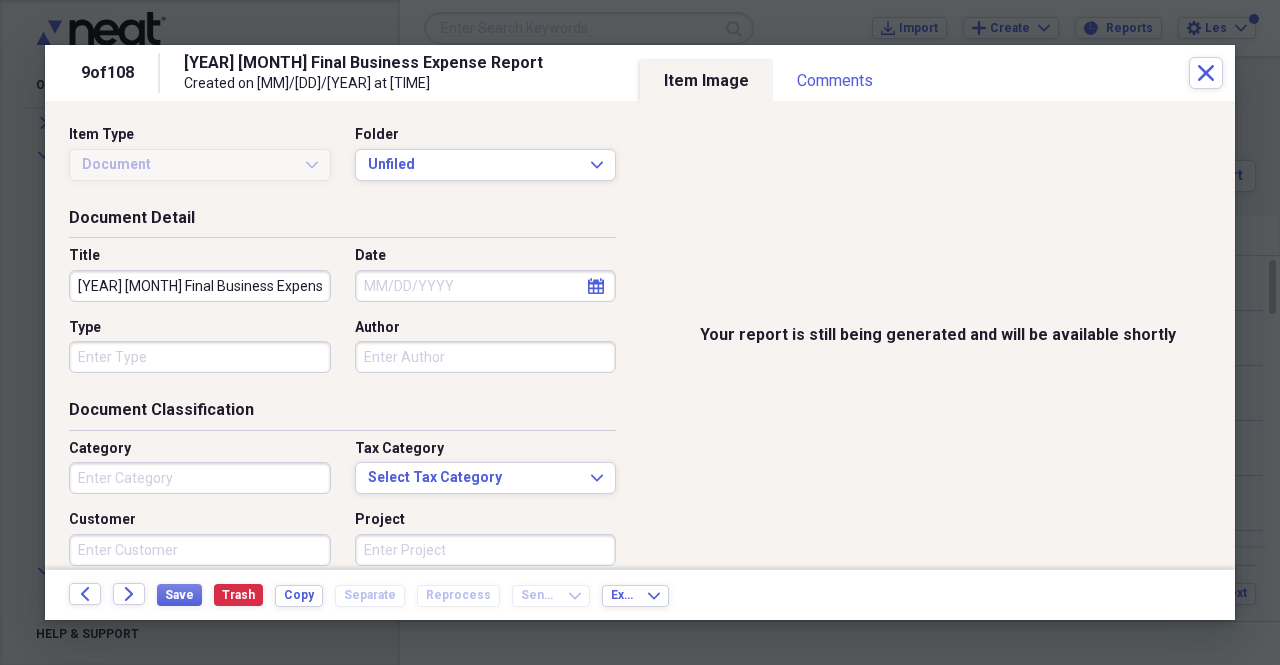 click 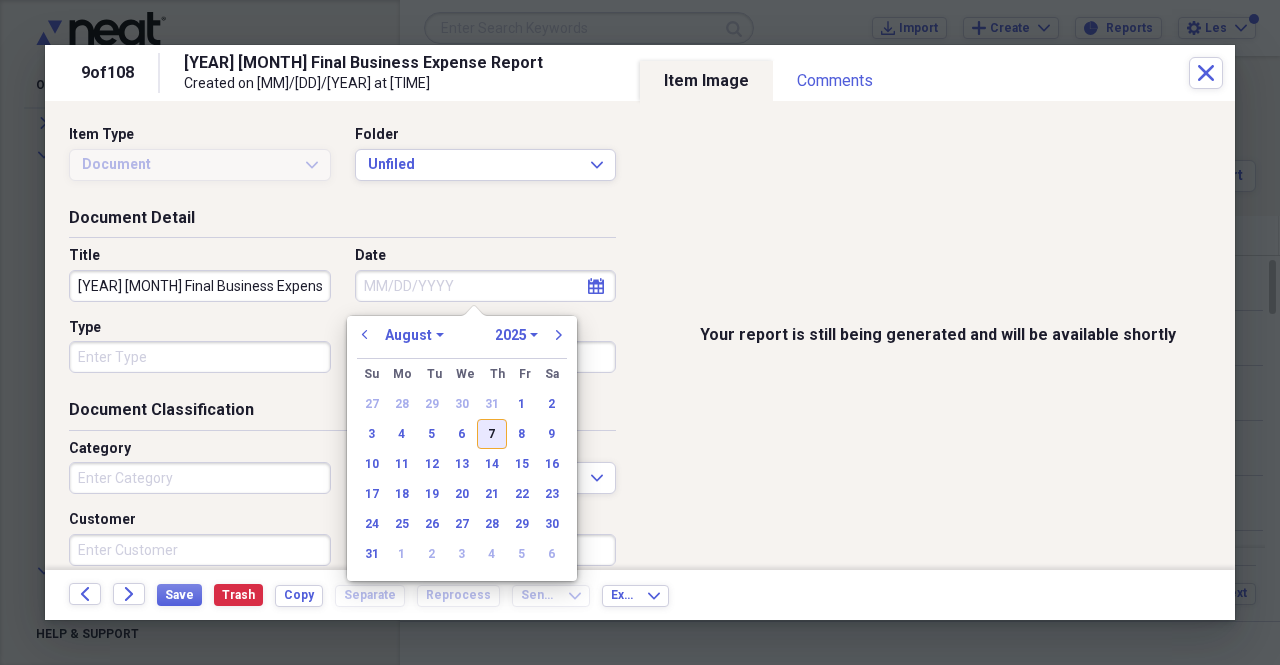 click on "7" at bounding box center [492, 434] 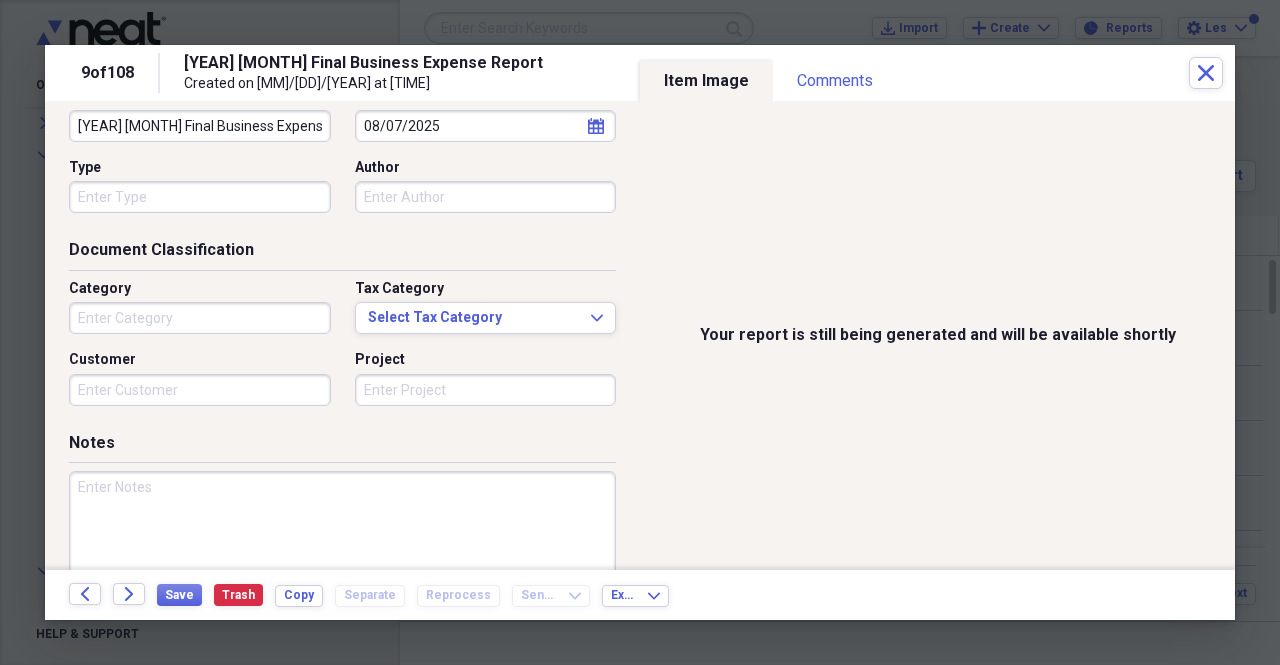 scroll, scrollTop: 43, scrollLeft: 0, axis: vertical 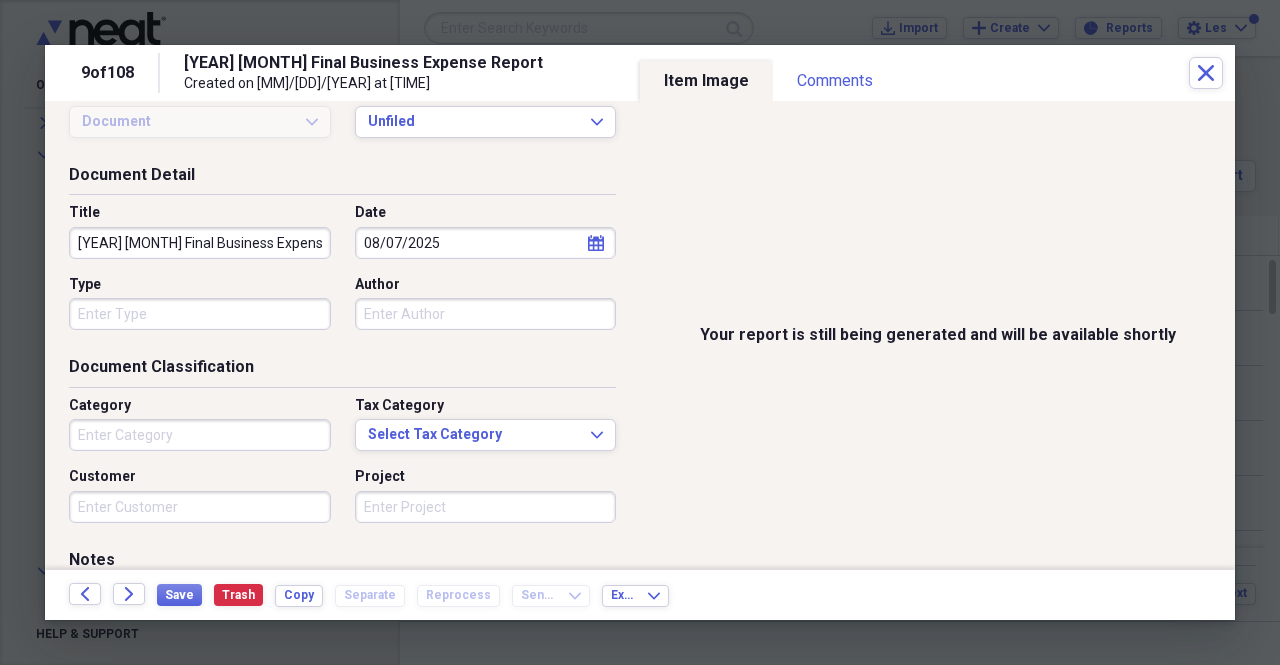 type on "Technology" 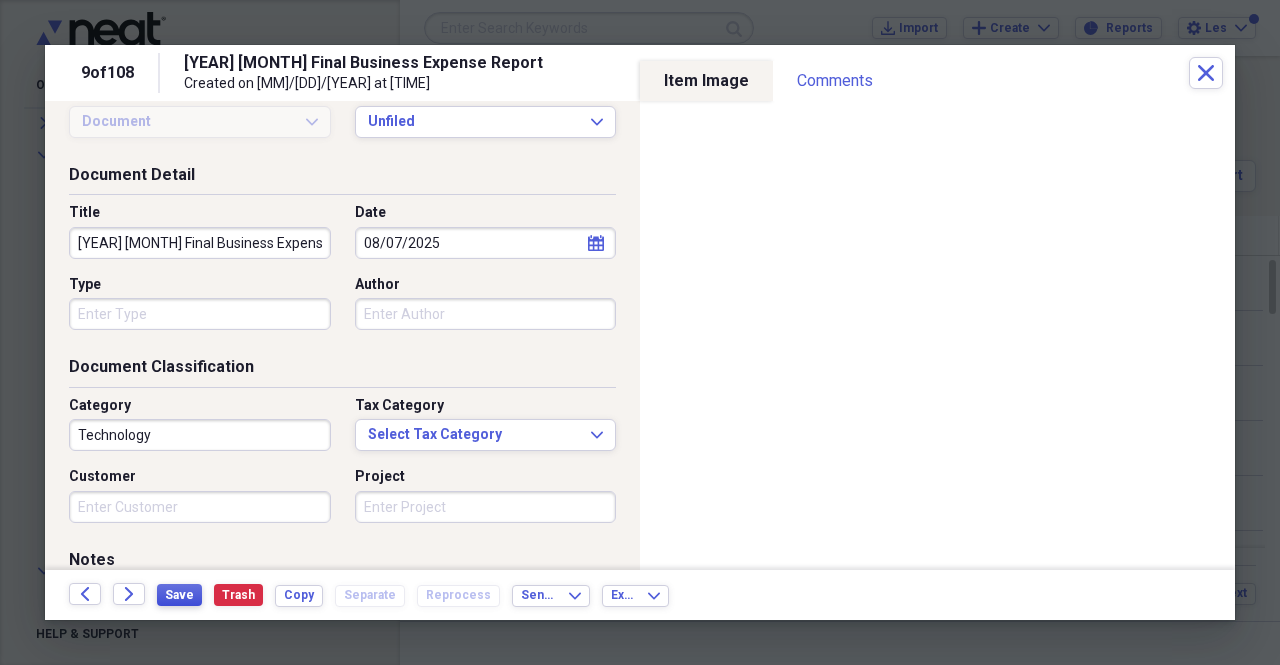 click on "Save" at bounding box center (179, 595) 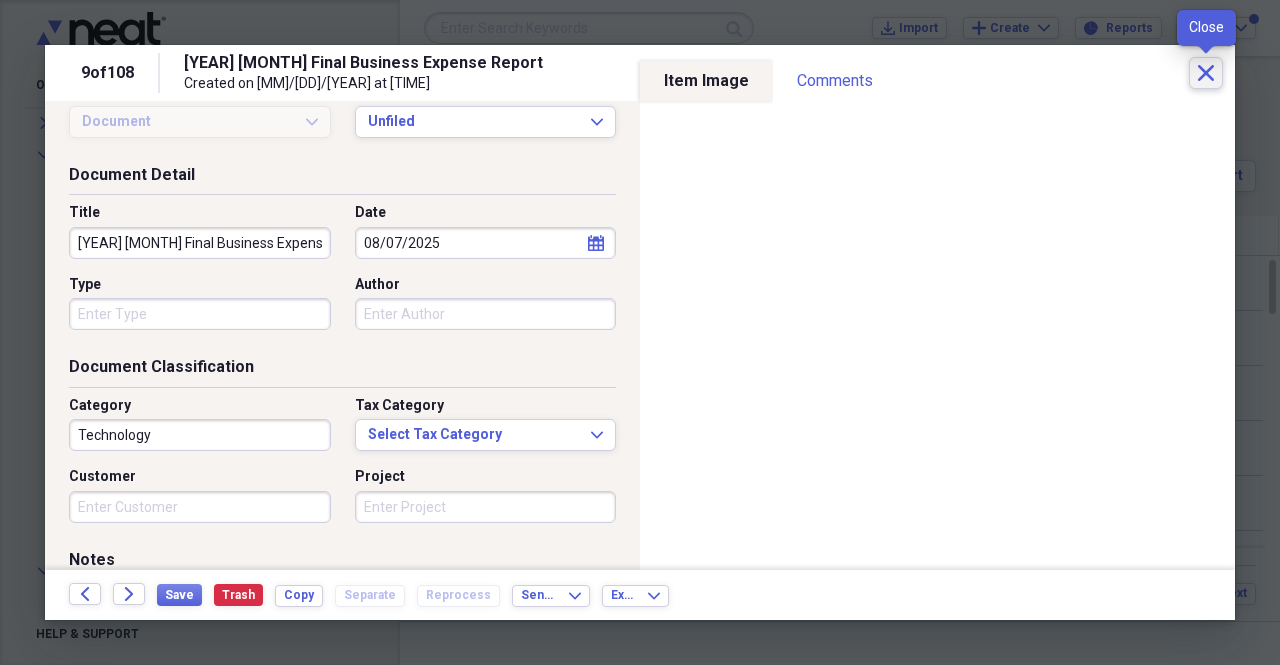 click on "Close" 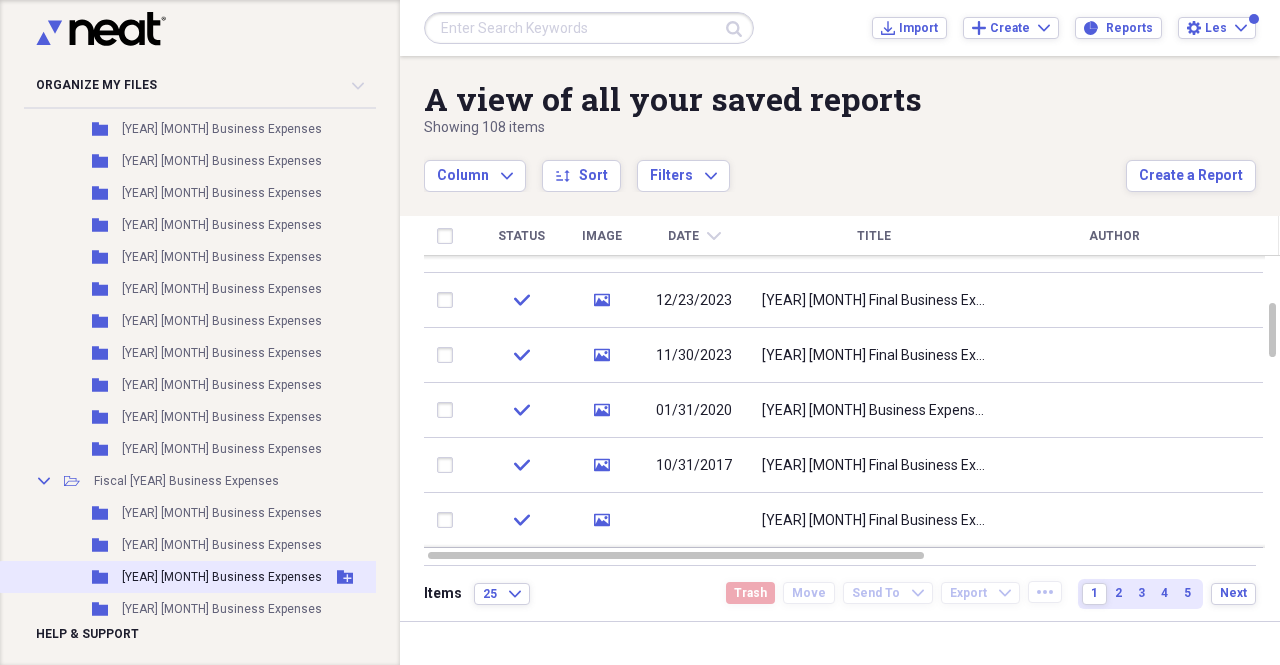 scroll, scrollTop: 484, scrollLeft: 0, axis: vertical 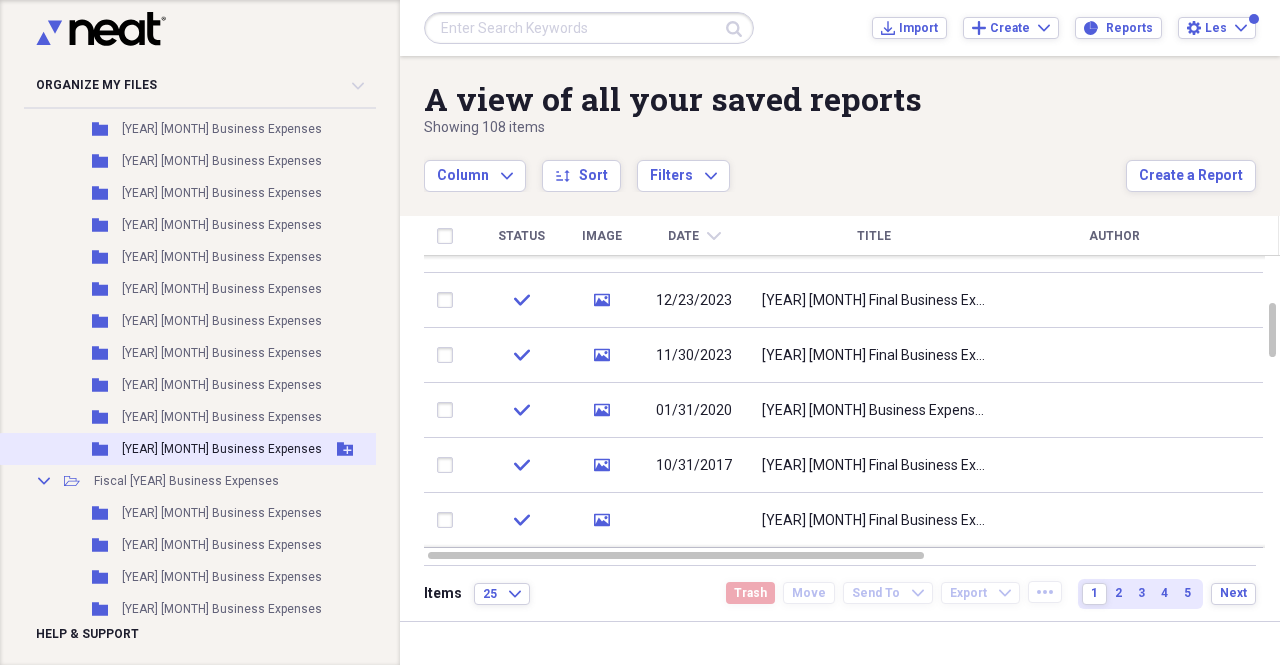 click on "[YEAR] [MONTH] Business Expenses" at bounding box center (222, 449) 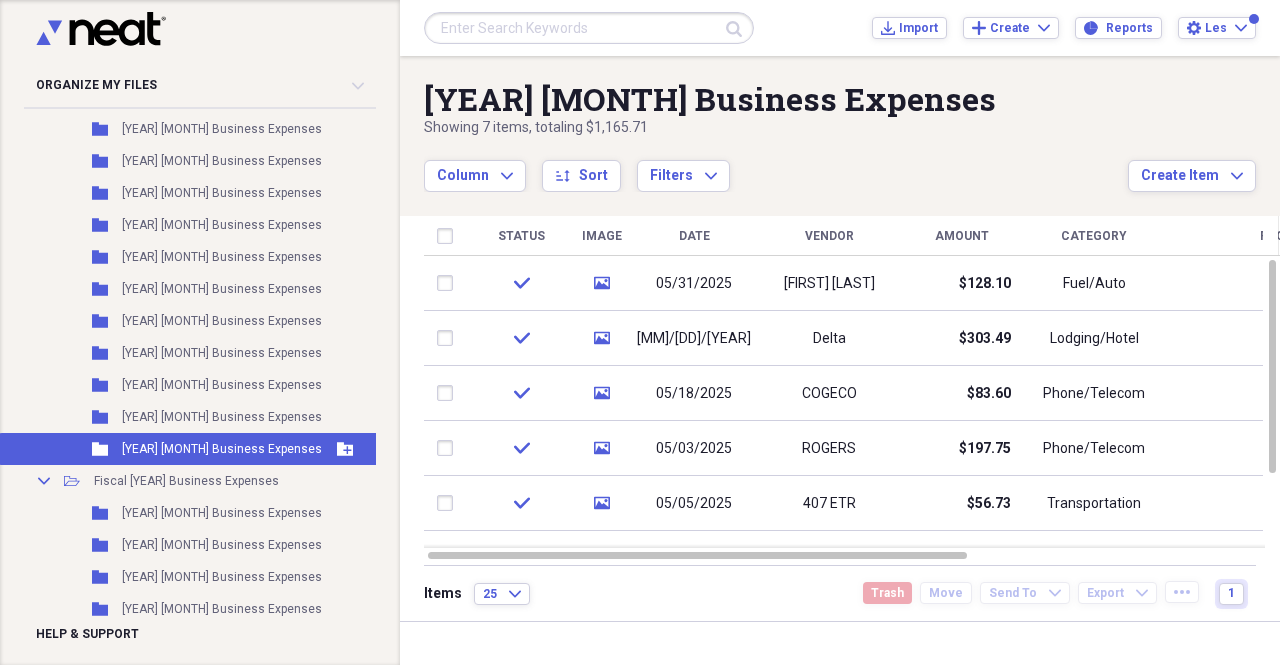 click on "[YEAR] [MONTH] Business Expenses" at bounding box center (222, 449) 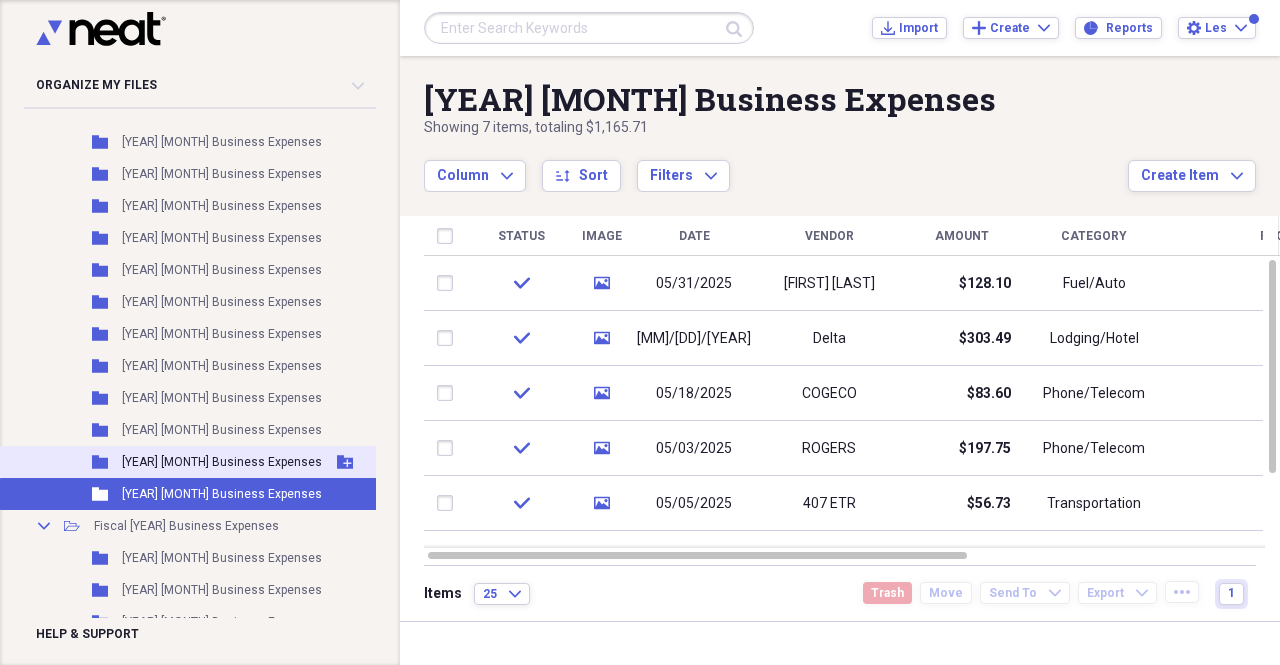scroll, scrollTop: 443, scrollLeft: 0, axis: vertical 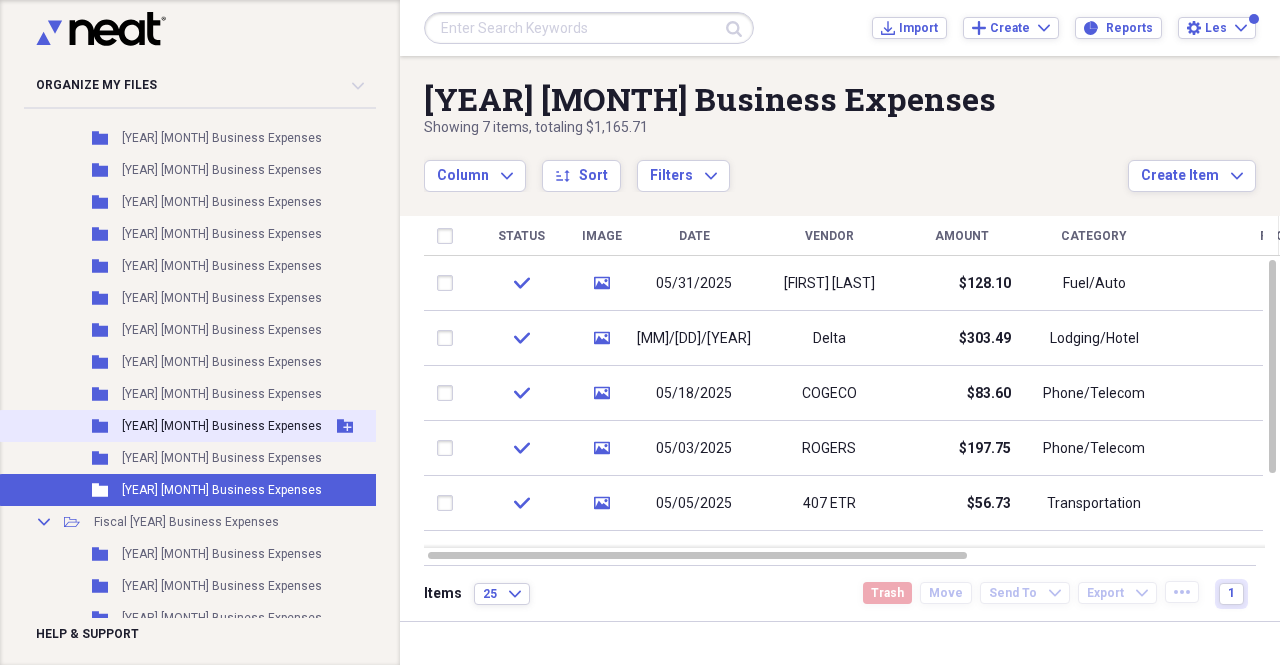 click on "Folder [YEAR] [MONTH] Business Expenses Add Folder" at bounding box center (195, 426) 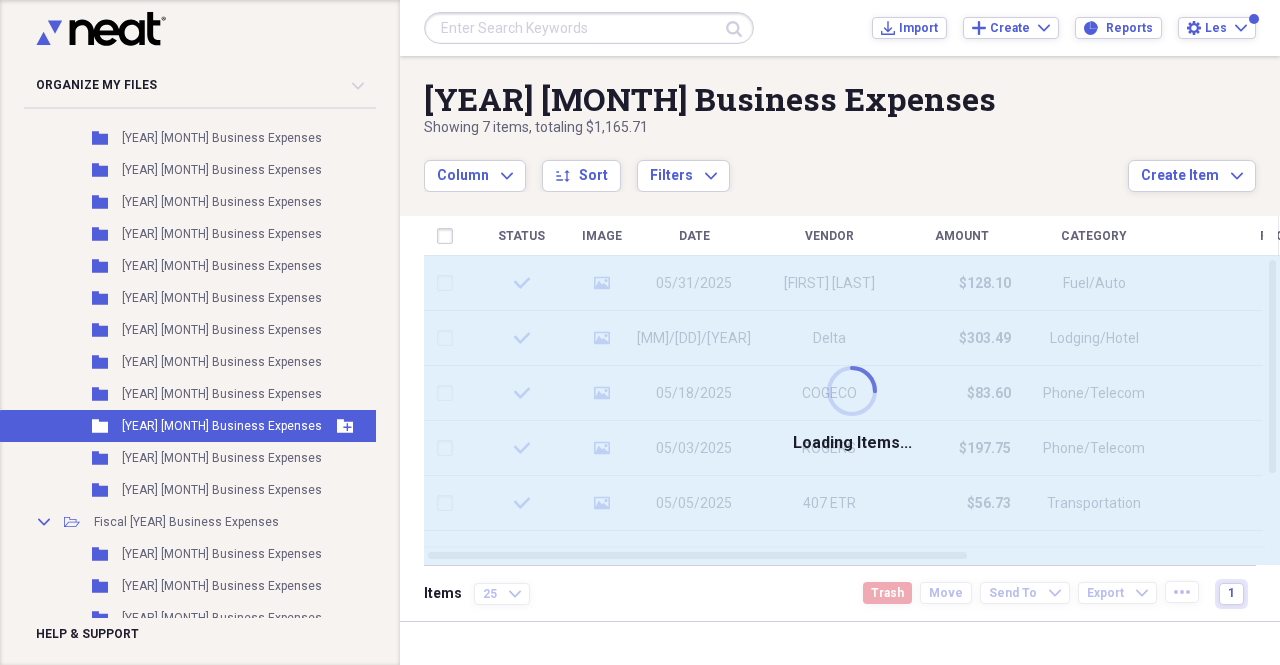 click on "Folder [YEAR] [MONTH] Business Expenses Add Folder" at bounding box center (195, 426) 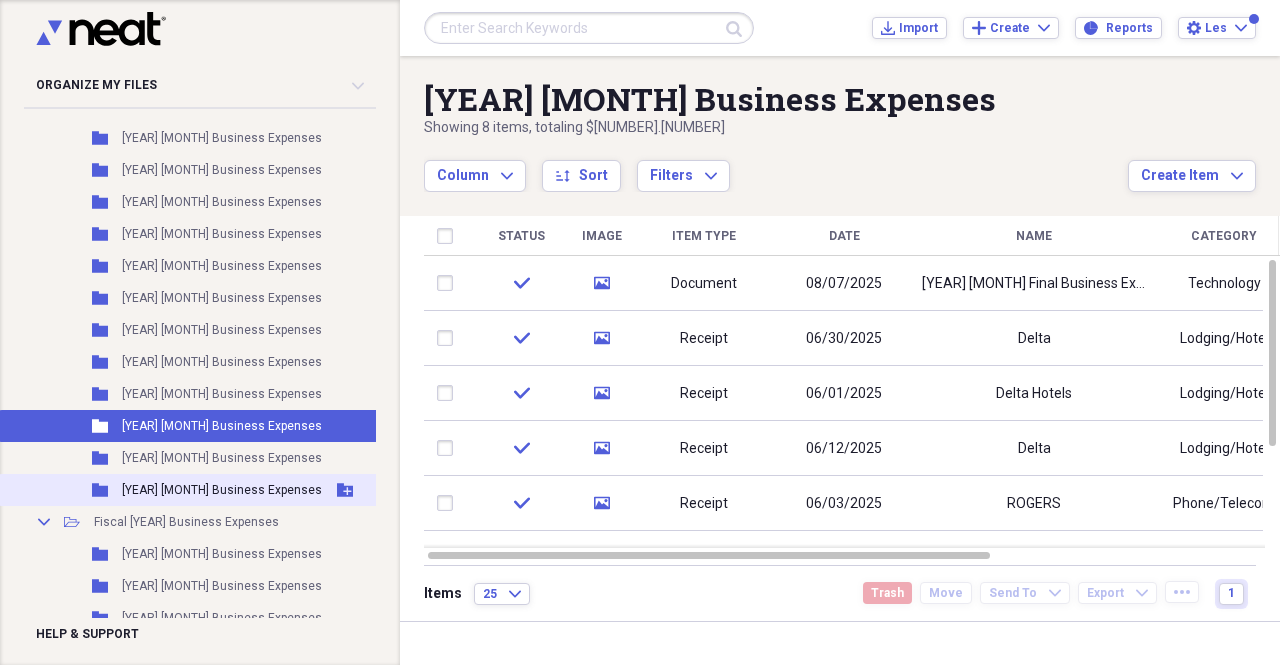 click on "[YEAR] [MONTH] Business Expenses" at bounding box center [222, 490] 